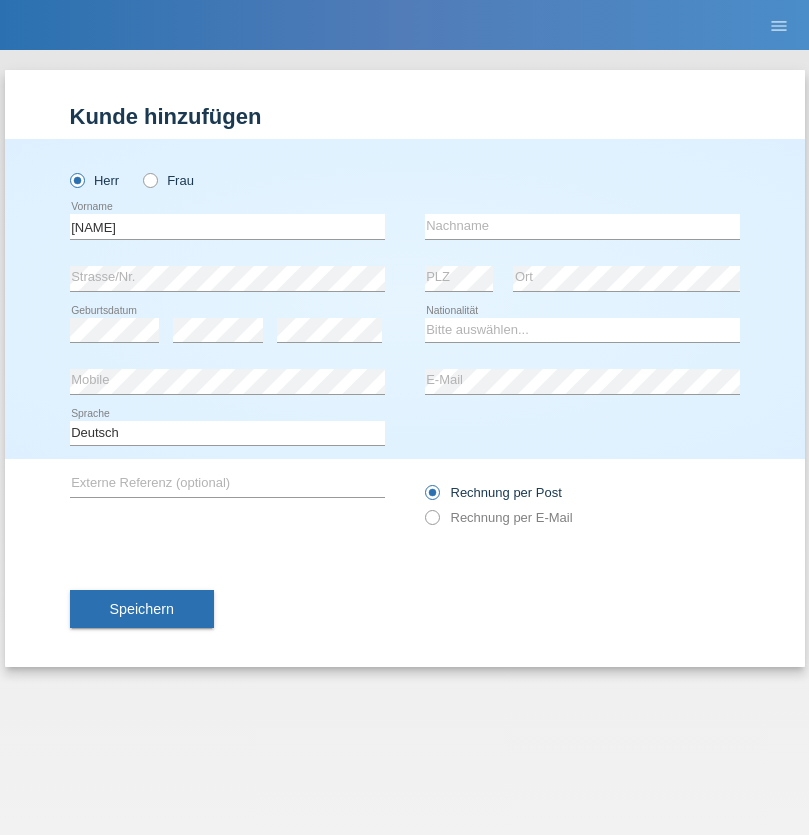 scroll, scrollTop: 0, scrollLeft: 0, axis: both 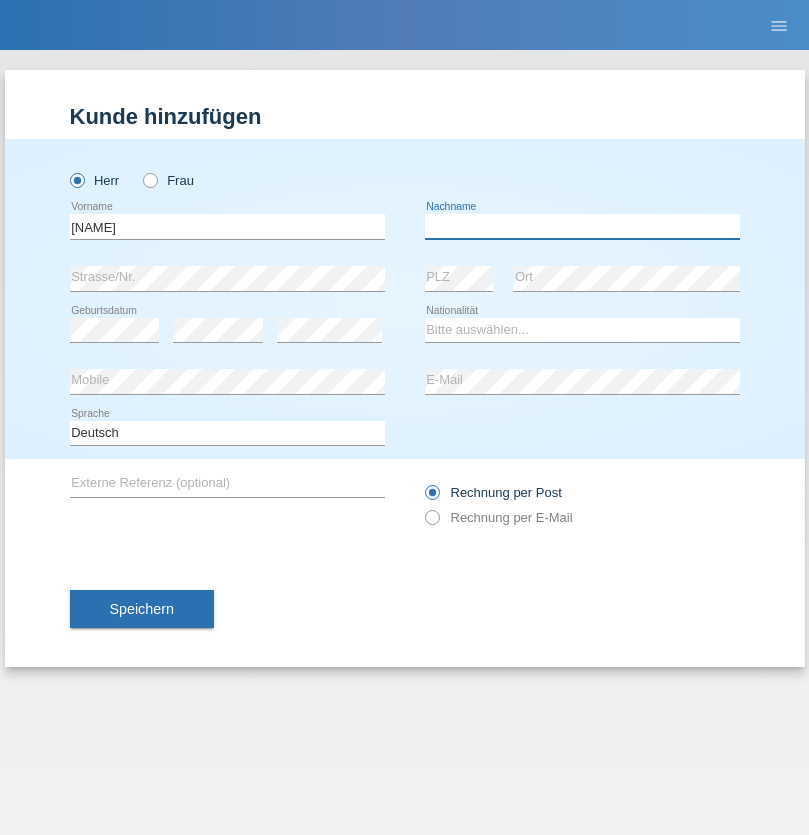 click at bounding box center [582, 226] 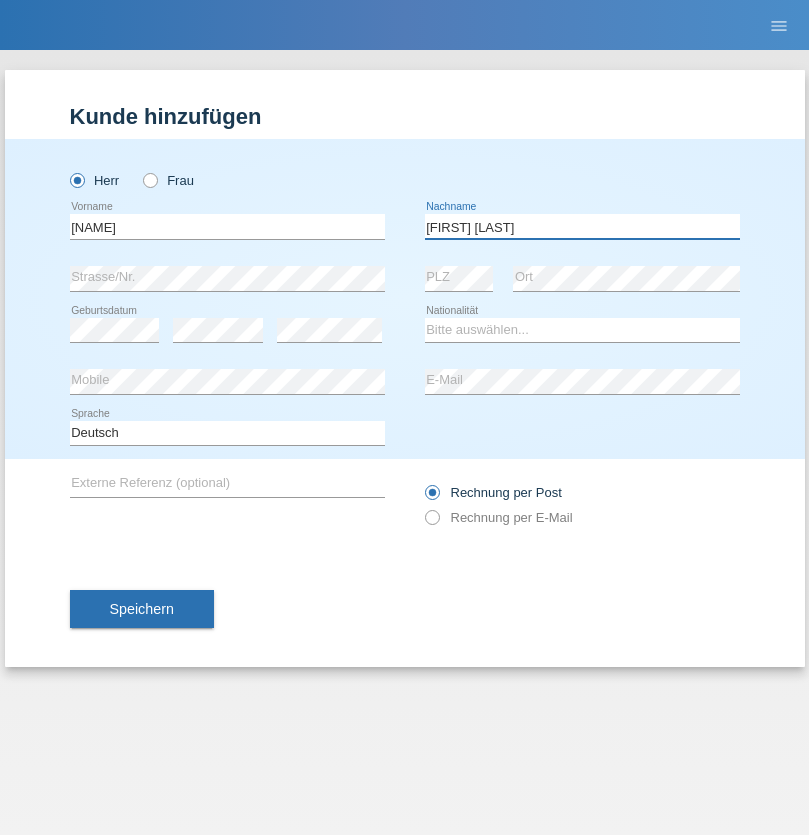 type on "[FIRST] [LAST]" 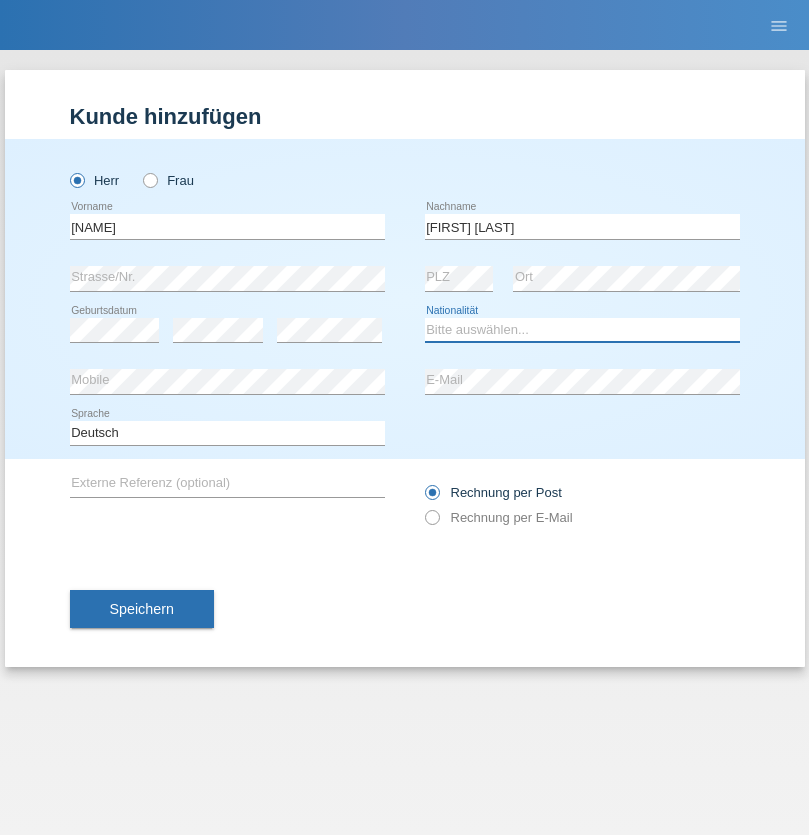 select on "SO" 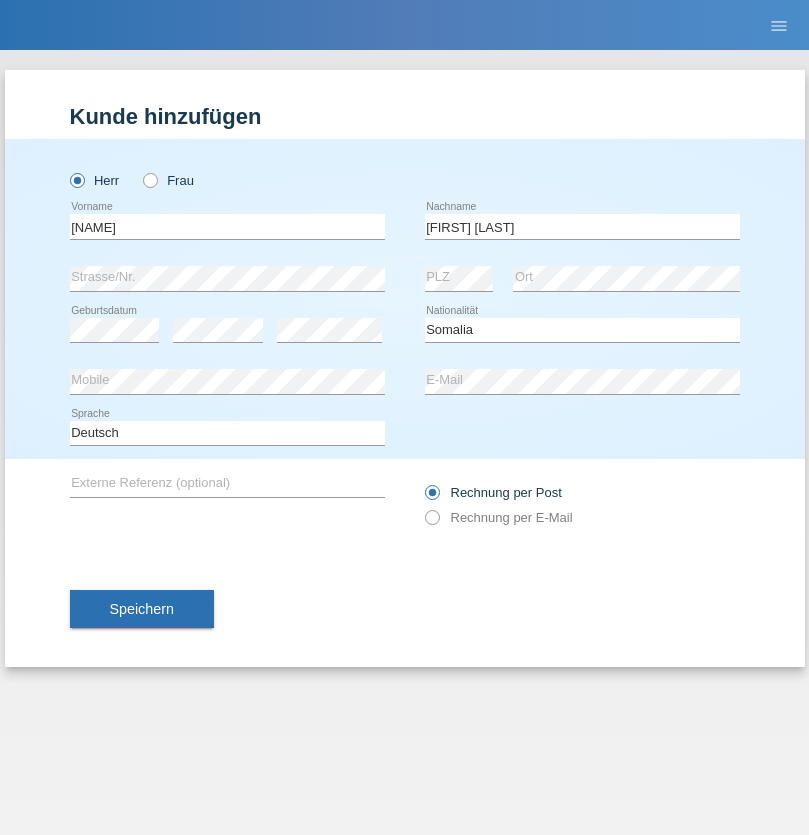 select on "C" 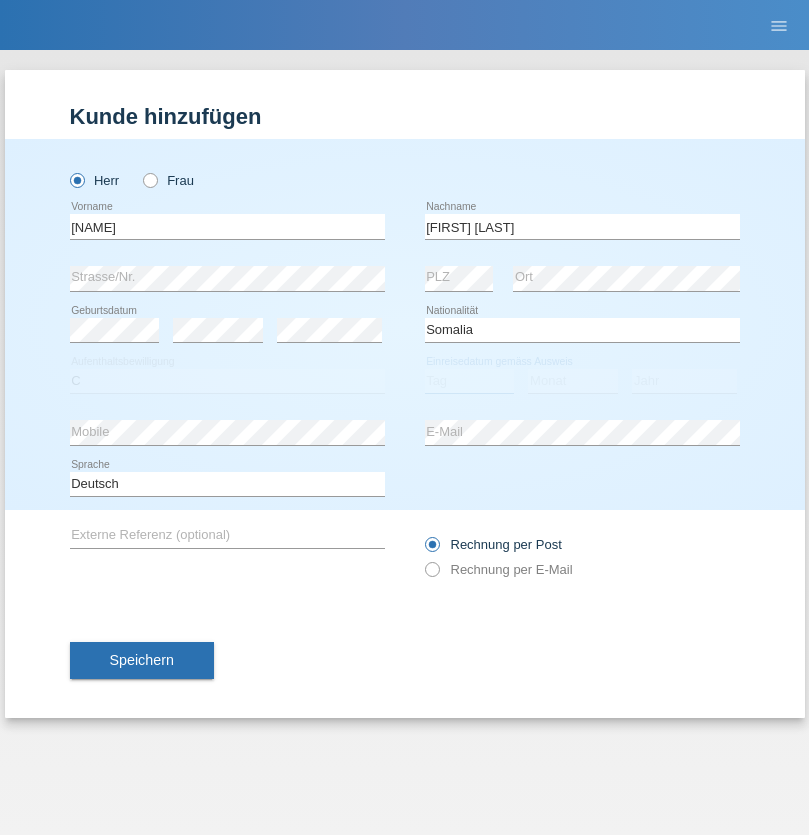 select on "16" 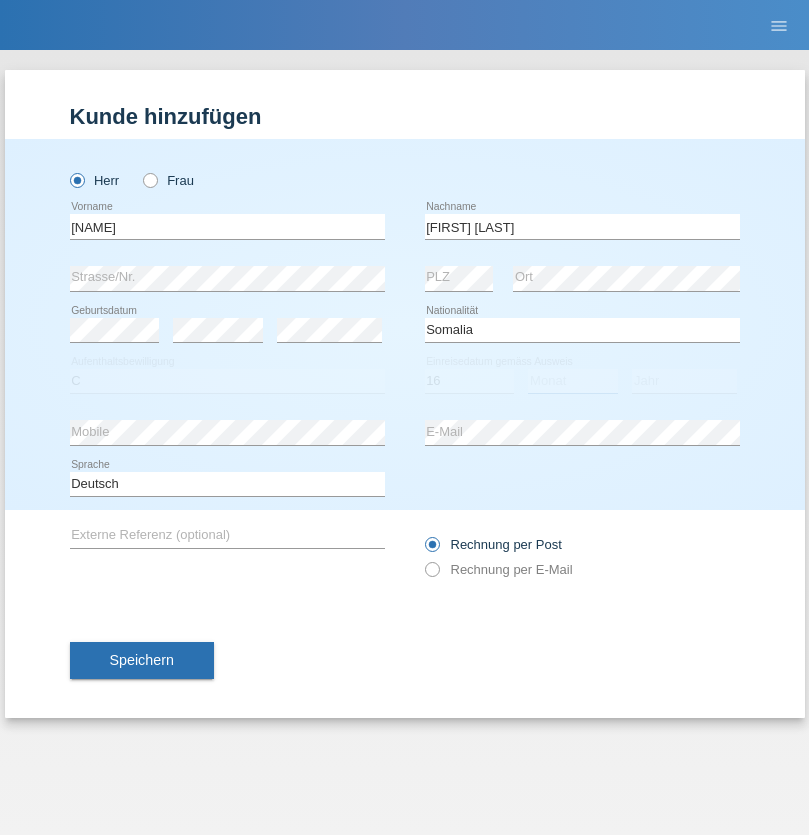 select on "04" 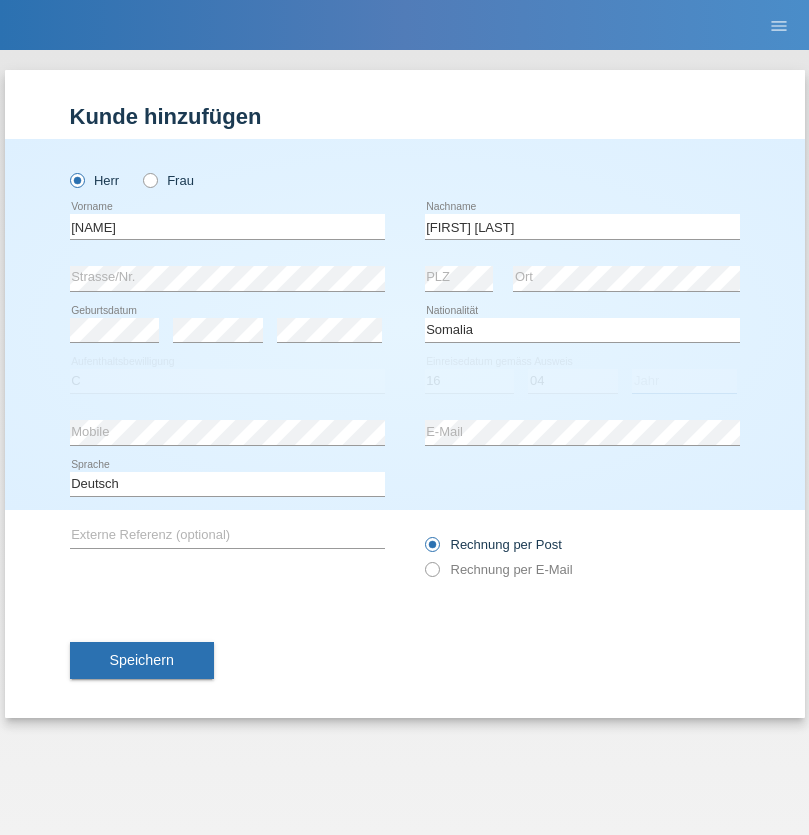 select on "2016" 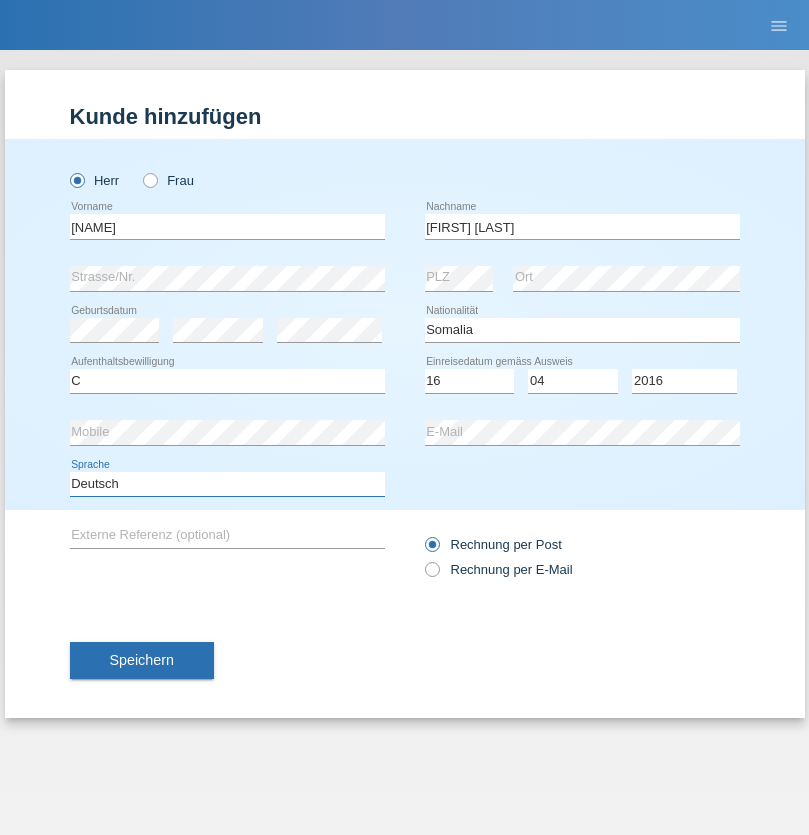 select on "en" 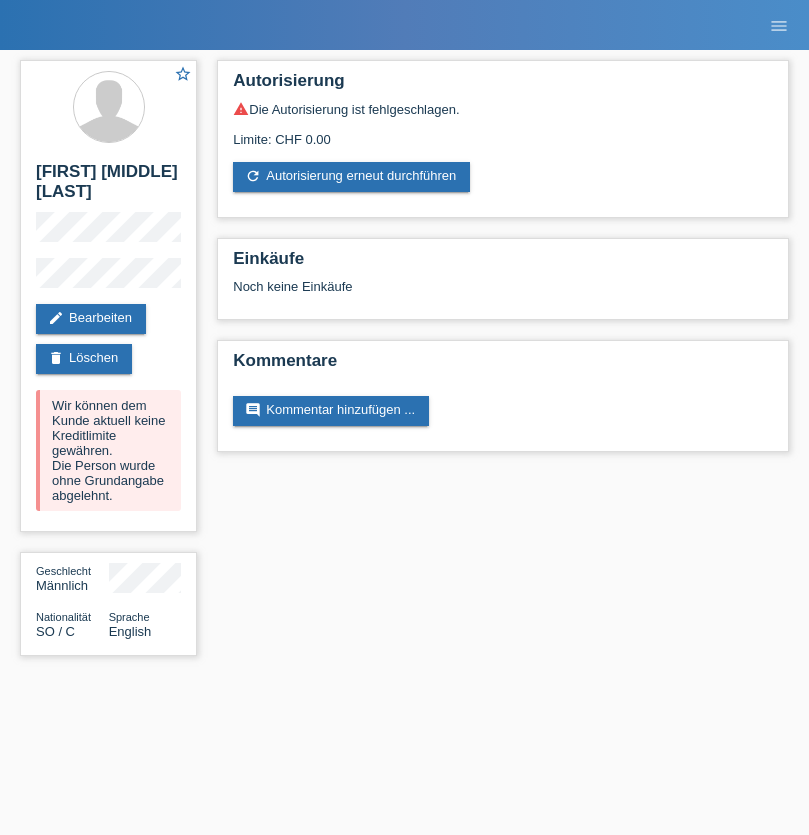scroll, scrollTop: 0, scrollLeft: 0, axis: both 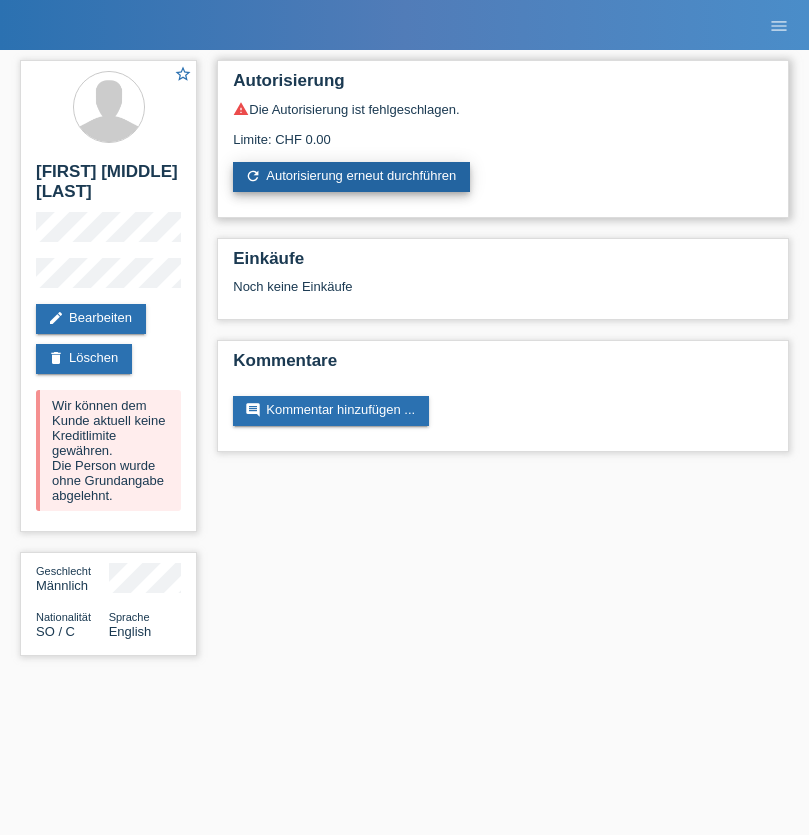 click on "refresh  Autorisierung erneut durchführen" at bounding box center (351, 177) 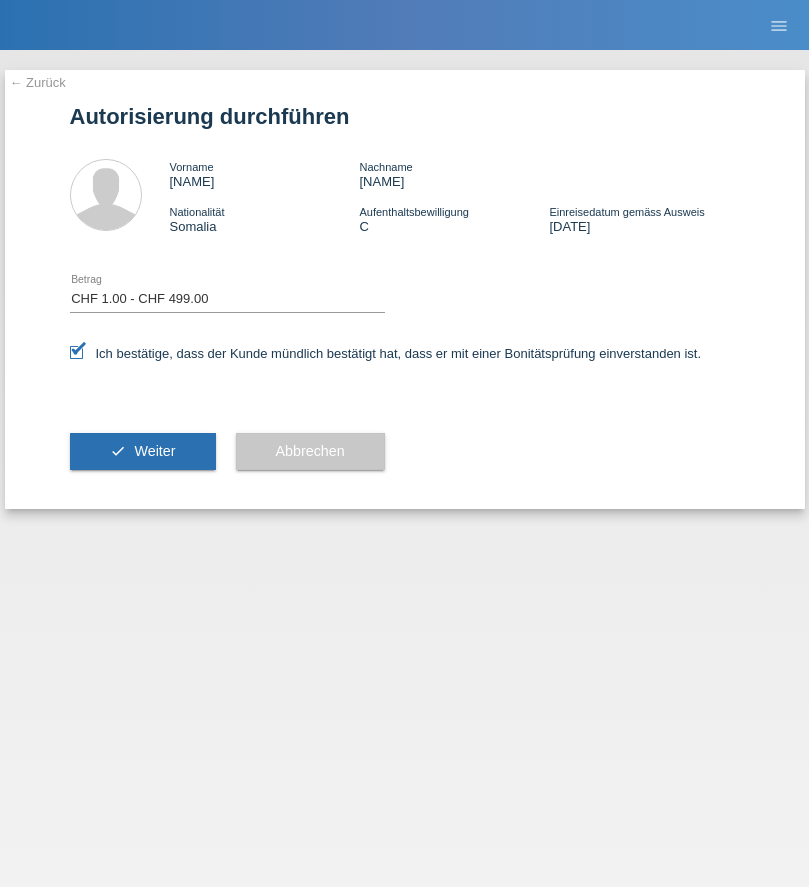 select on "1" 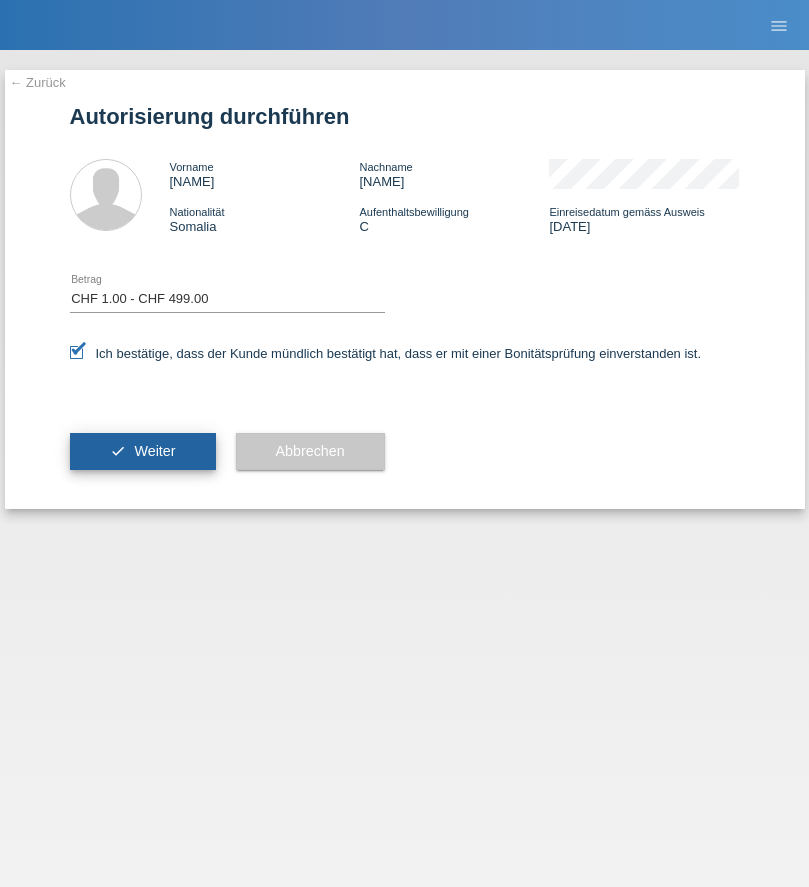 click on "Weiter" at bounding box center (154, 451) 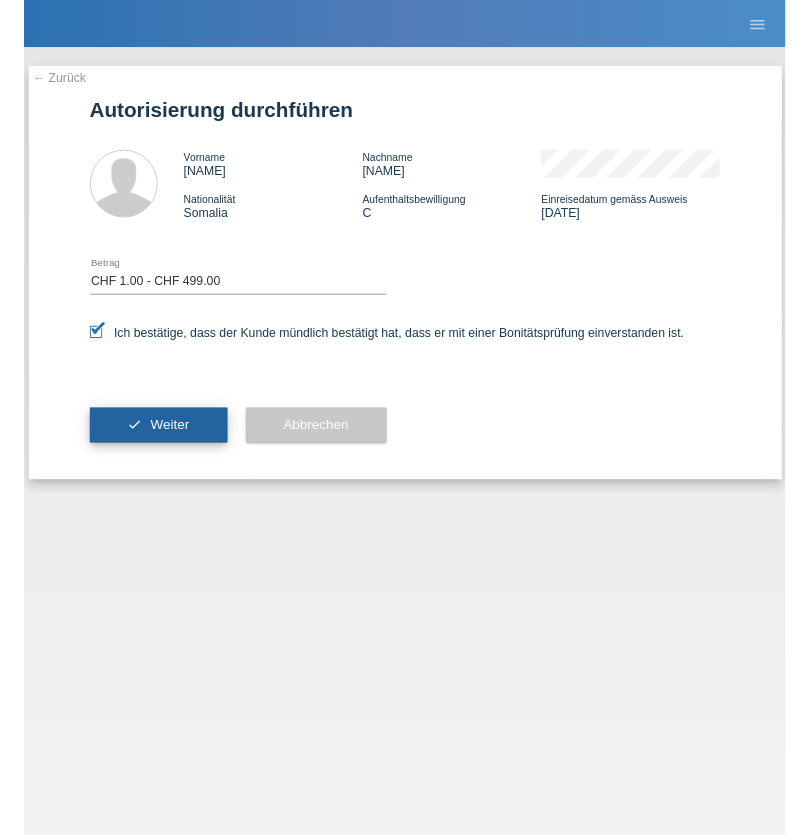 scroll, scrollTop: 0, scrollLeft: 0, axis: both 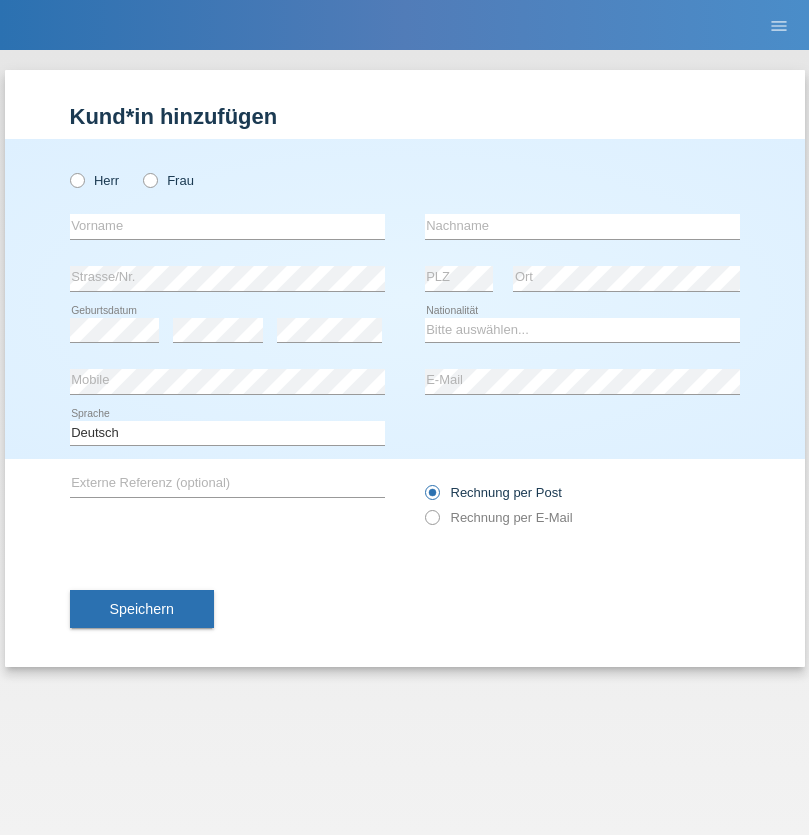 radio on "true" 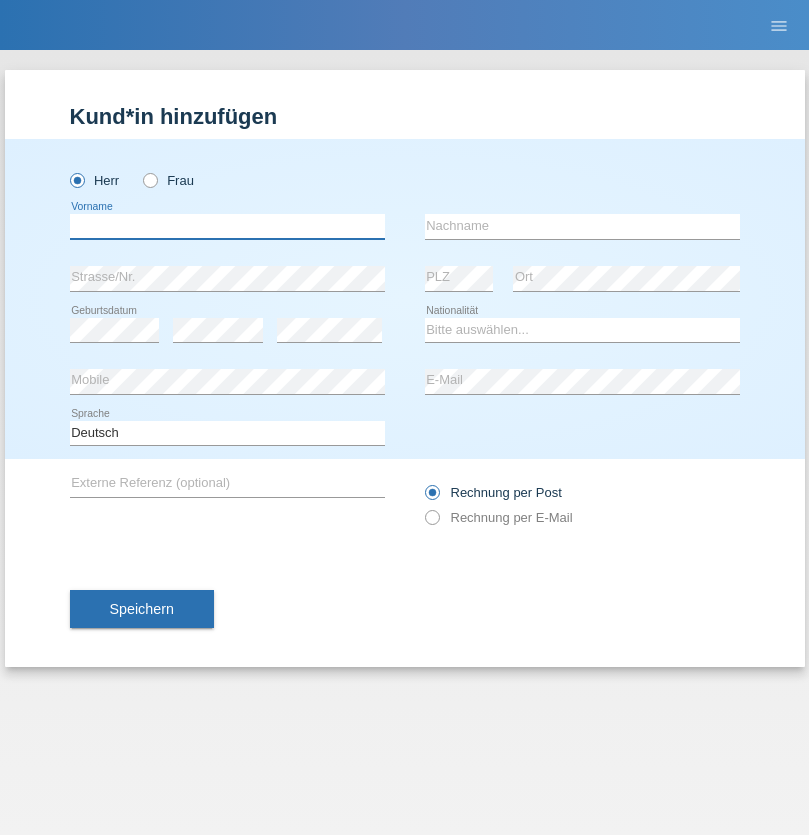 click at bounding box center (227, 226) 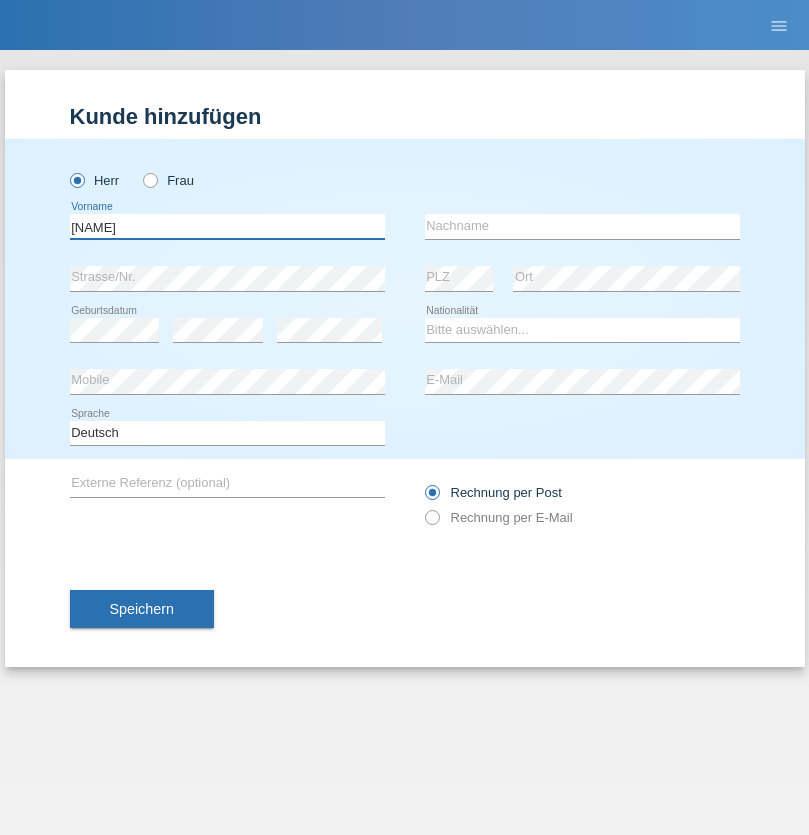 type on "[NAME]" 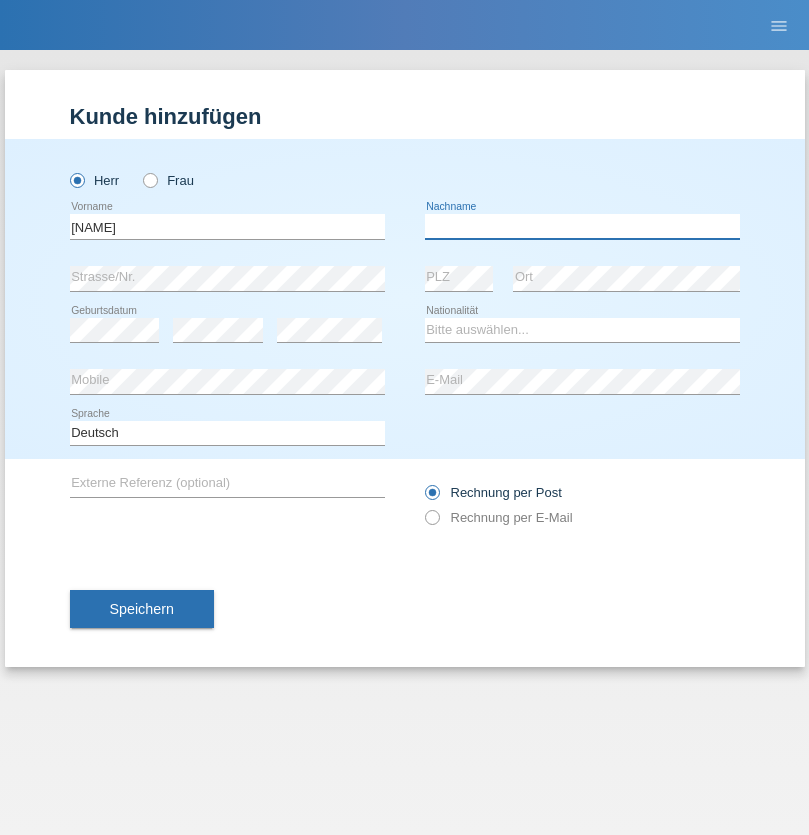 click at bounding box center [582, 226] 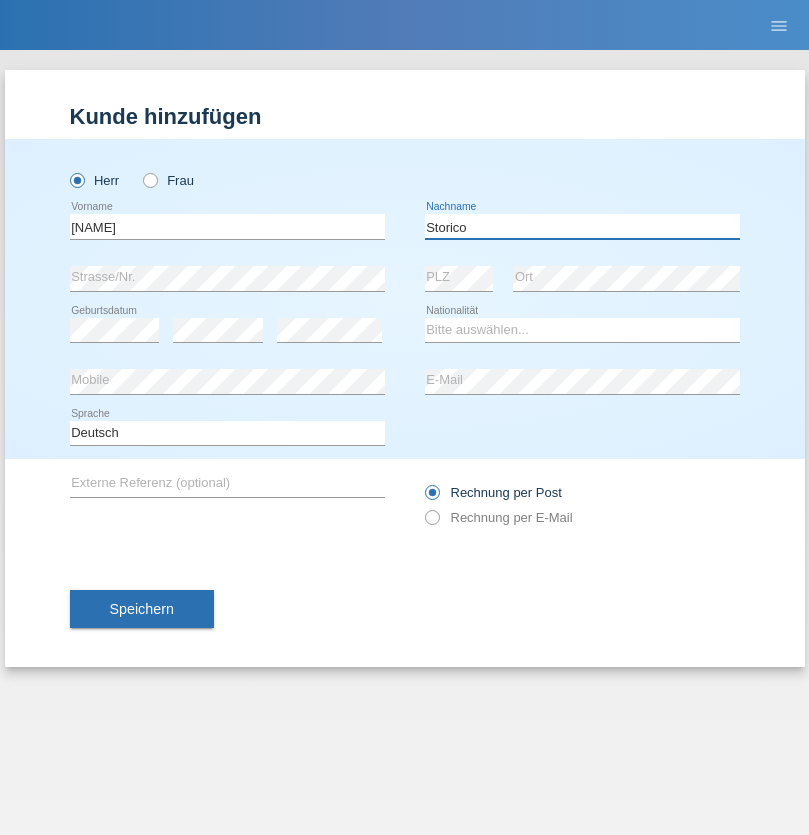 type on "Storico" 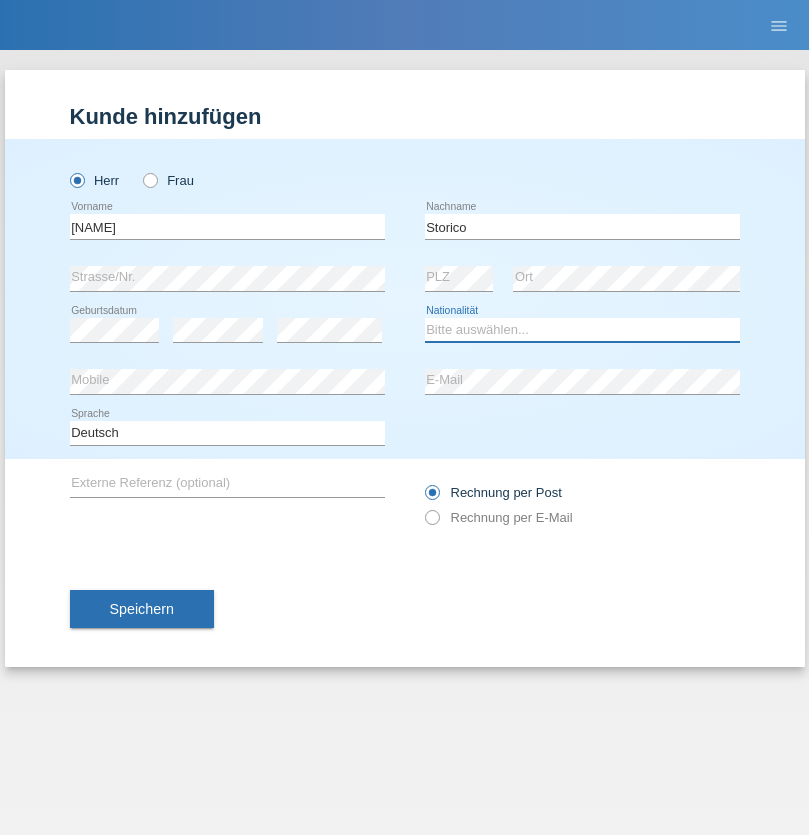 select on "IT" 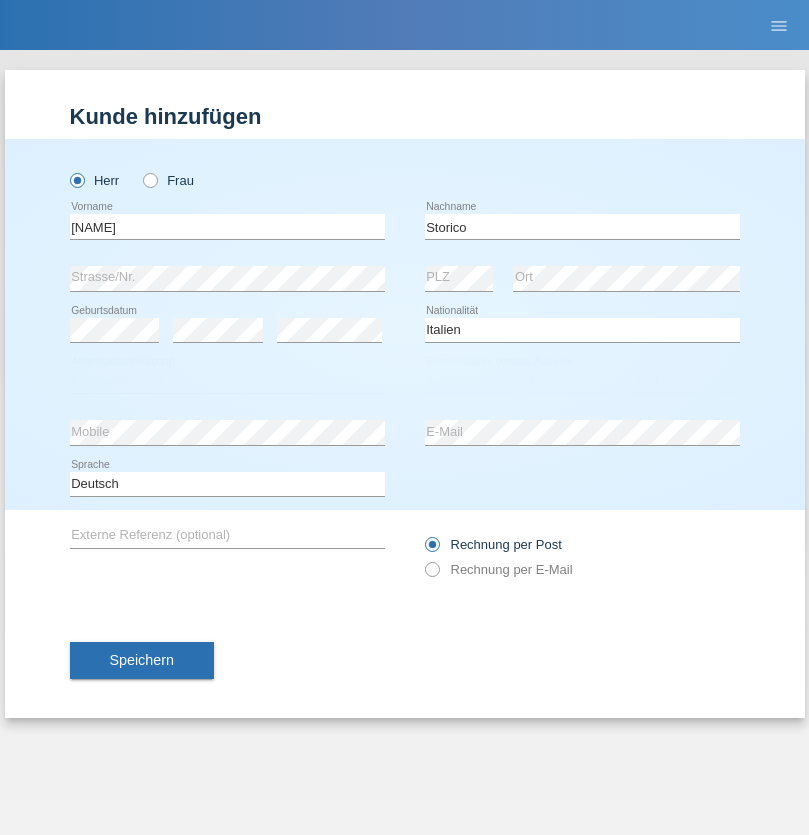 select on "C" 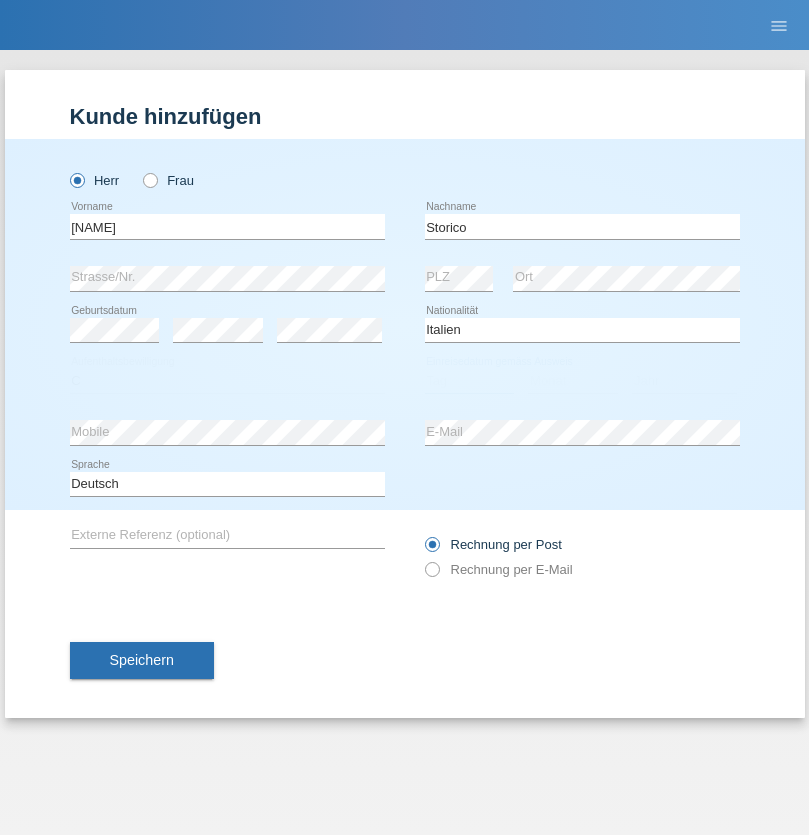 select on "01" 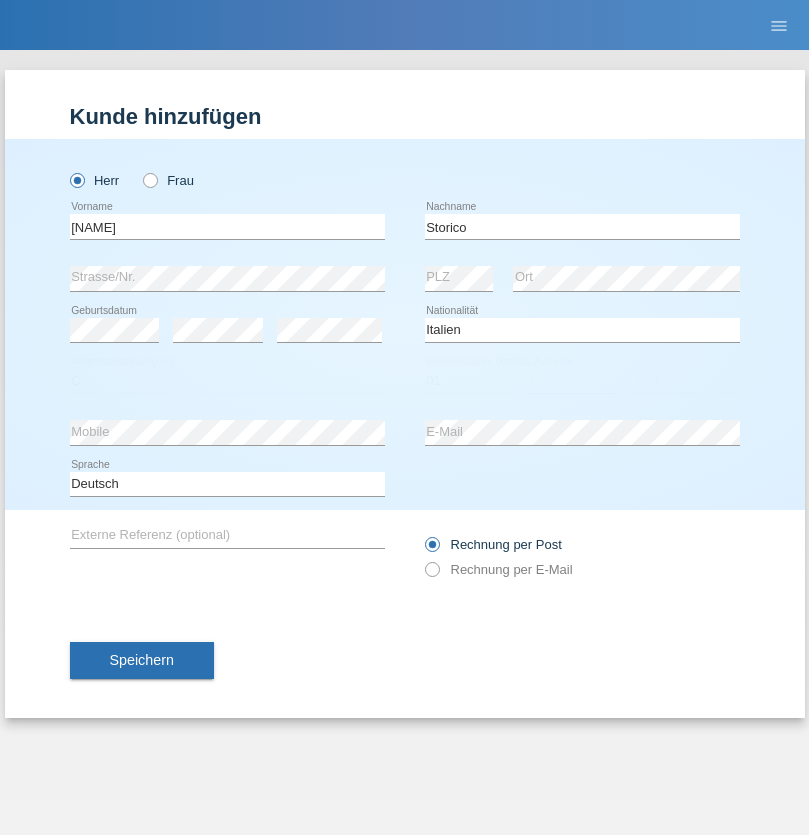 select on "08" 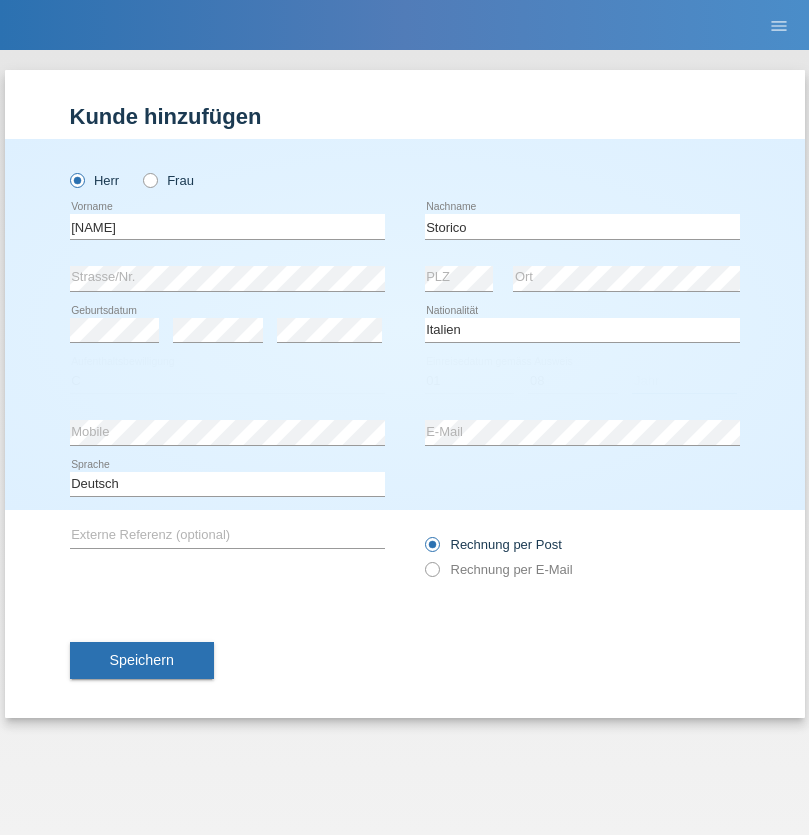 select on "2021" 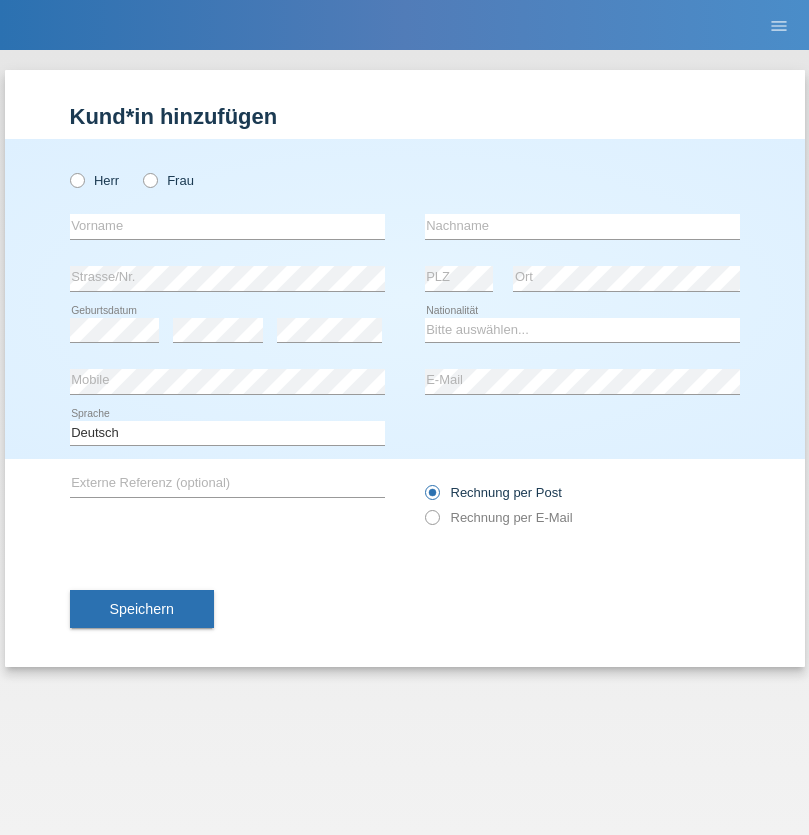 scroll, scrollTop: 0, scrollLeft: 0, axis: both 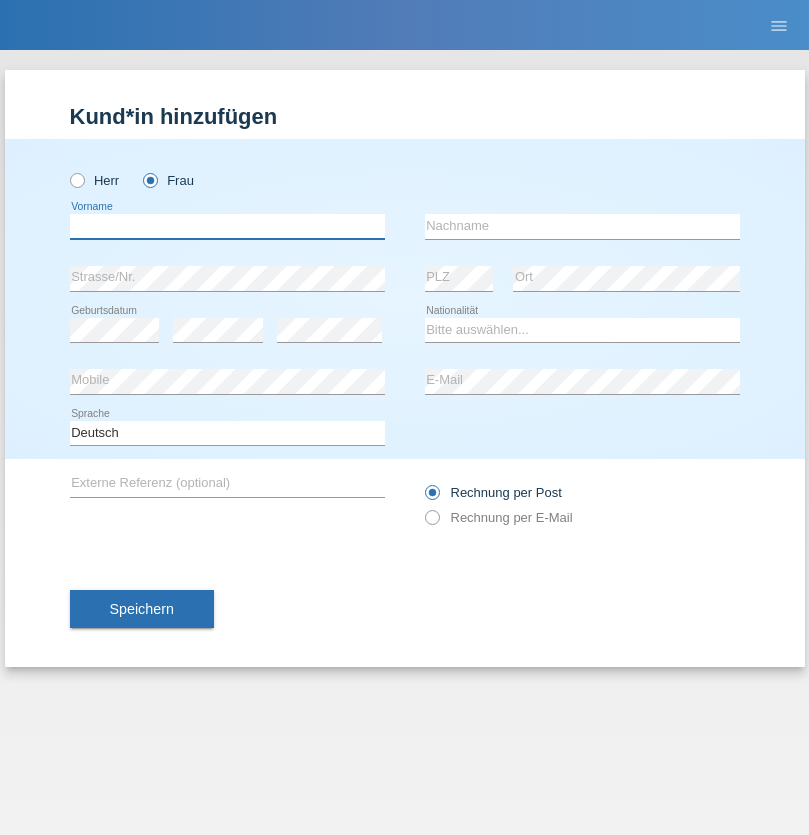 click at bounding box center (227, 226) 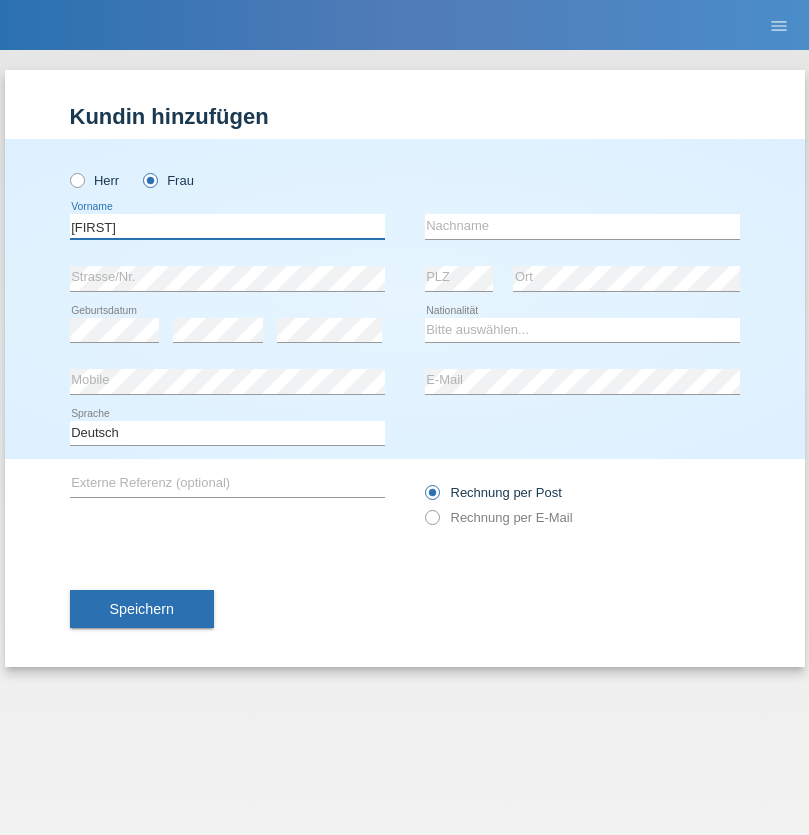 type on "Oleksandr" 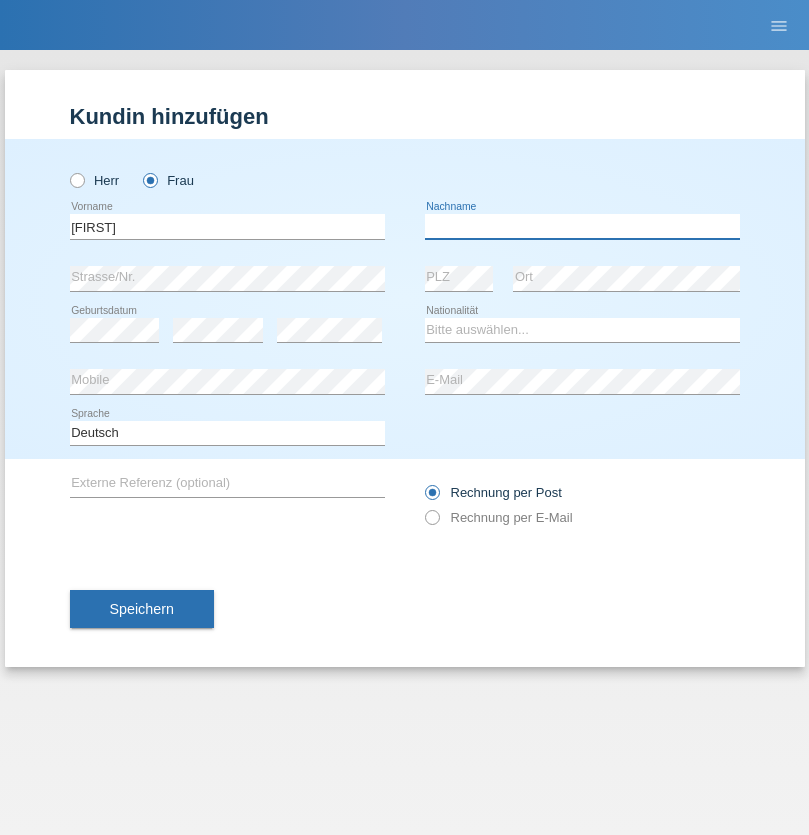 click at bounding box center (582, 226) 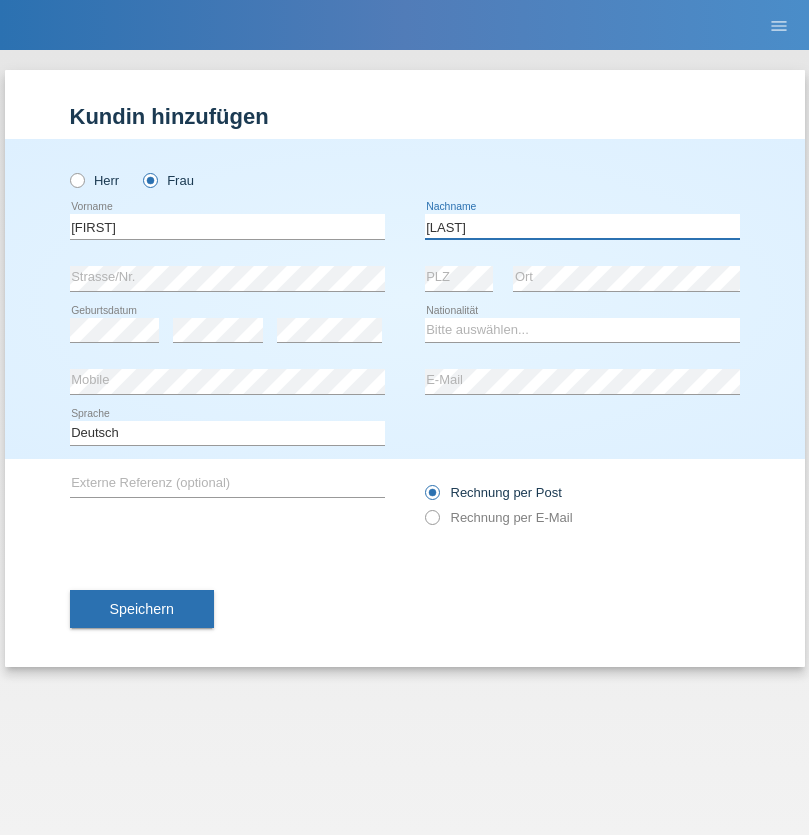 type on "Lakatosh" 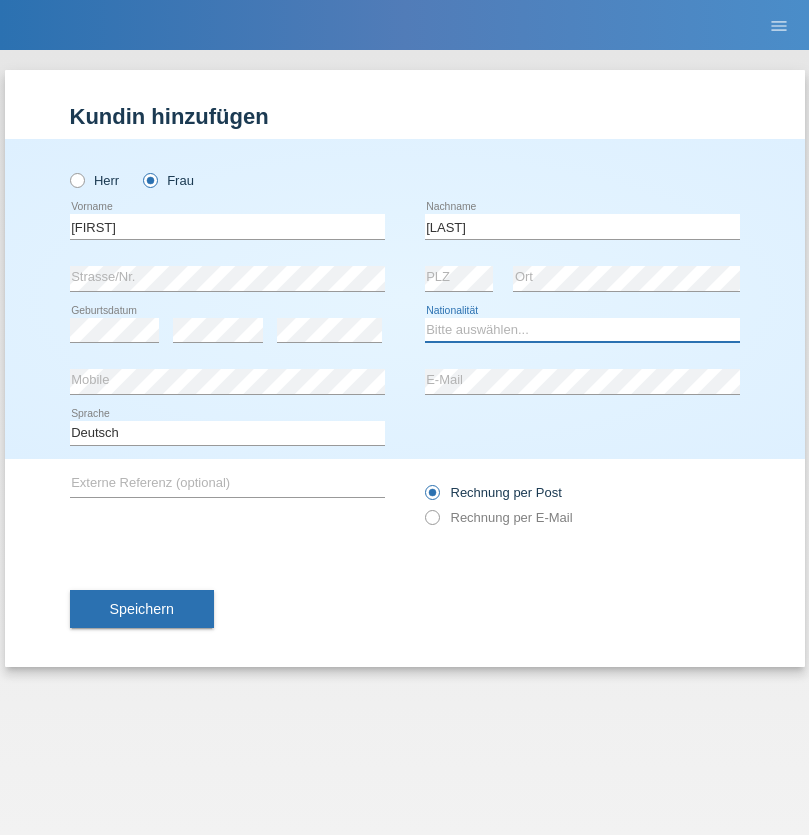 select on "CH" 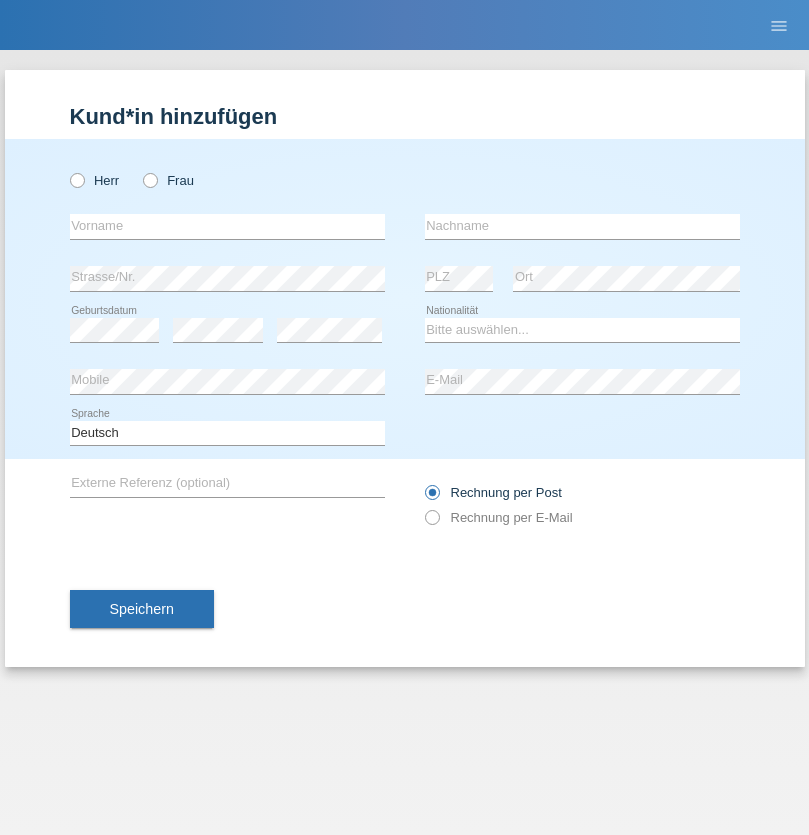 scroll, scrollTop: 0, scrollLeft: 0, axis: both 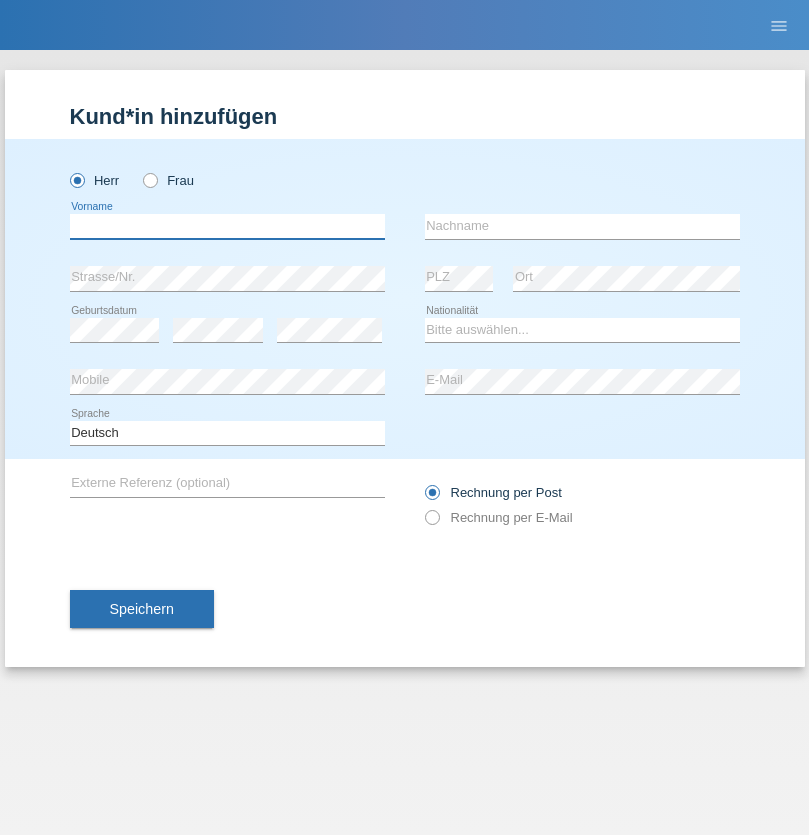 click at bounding box center (227, 226) 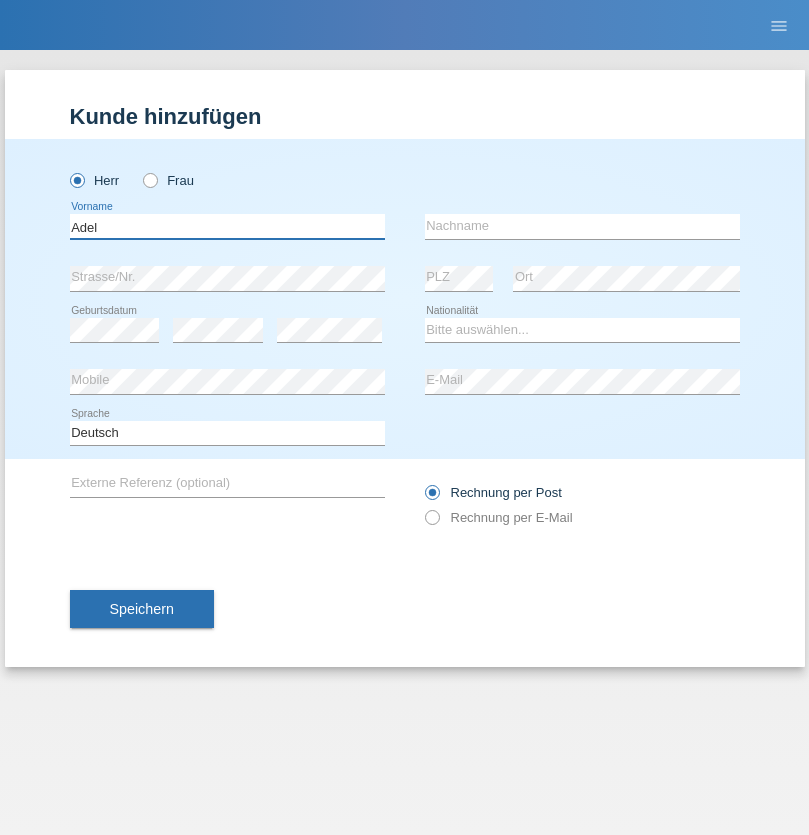 type on "Adel" 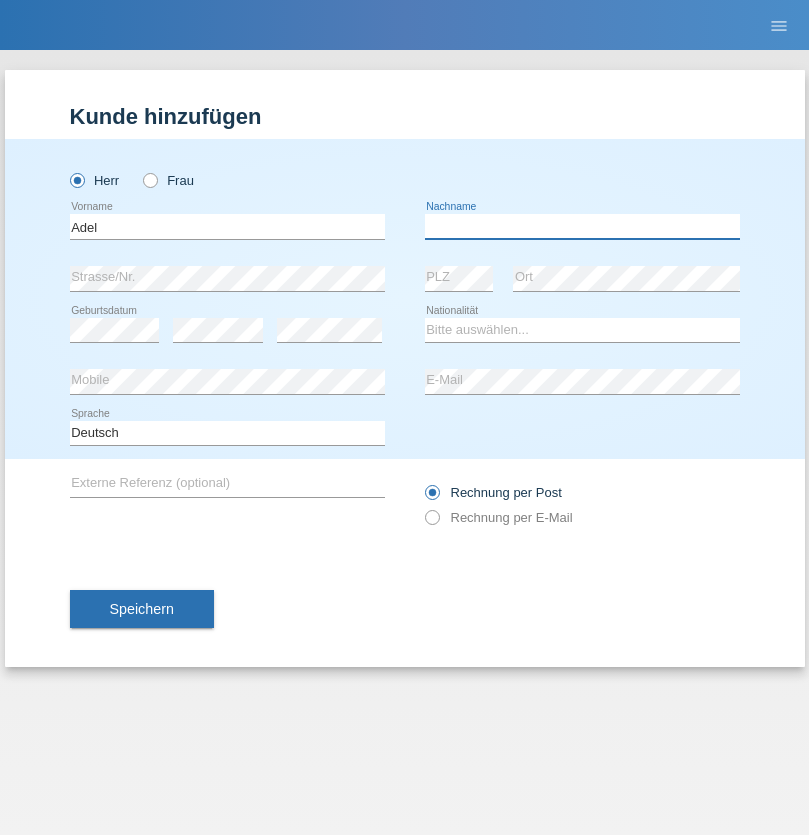 click at bounding box center [582, 226] 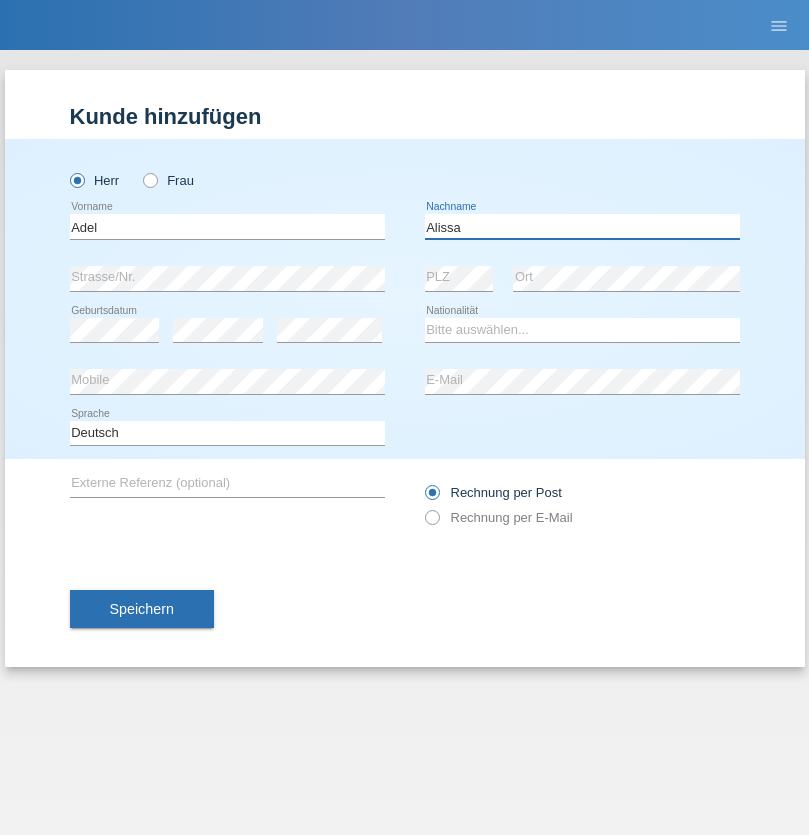 type on "Alissa" 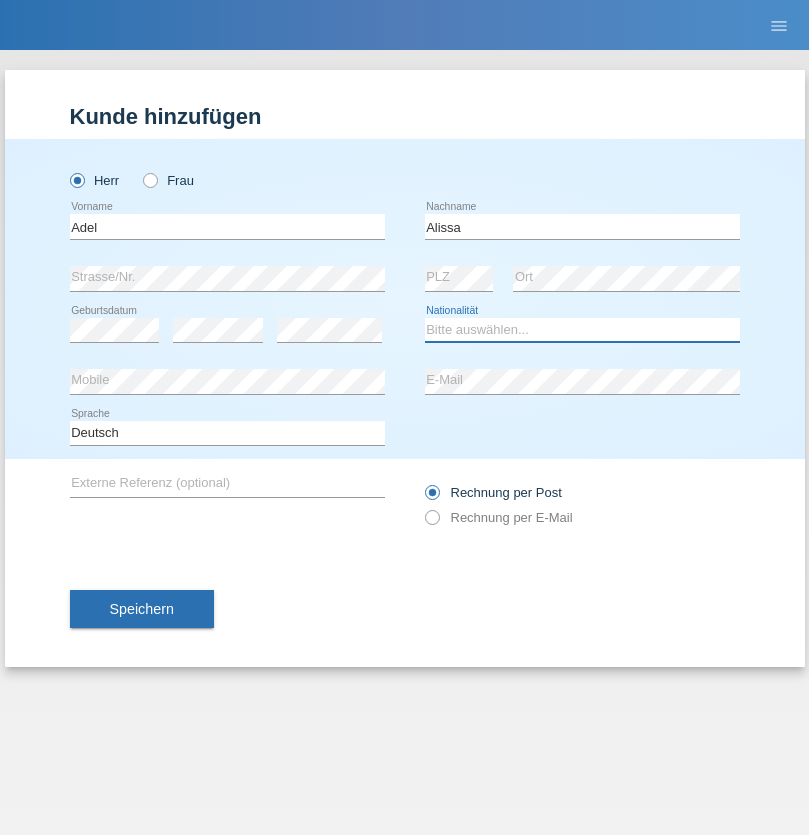select on "SY" 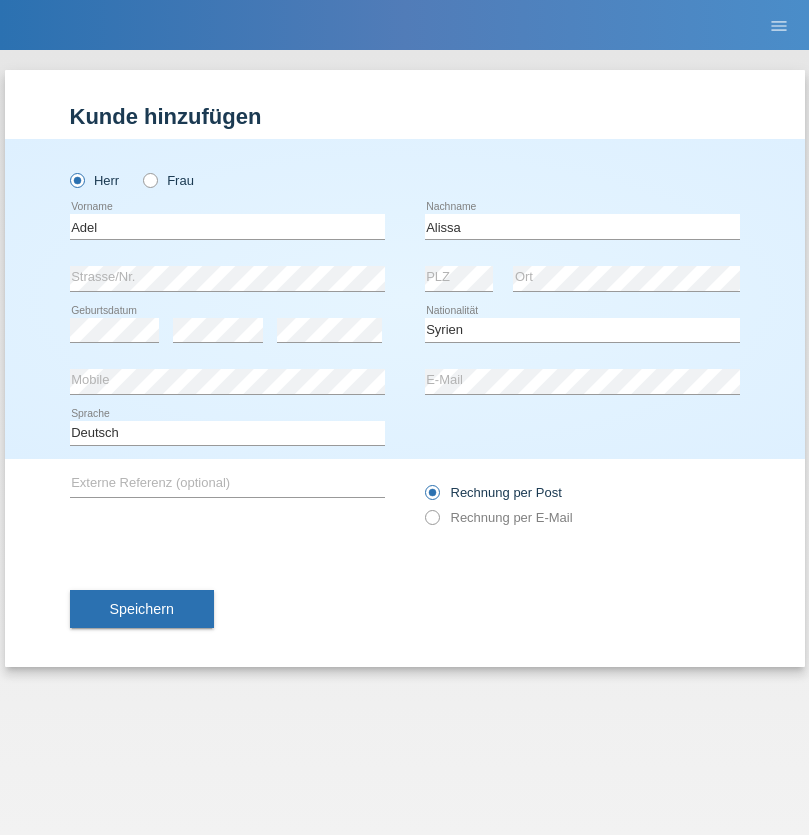 select on "C" 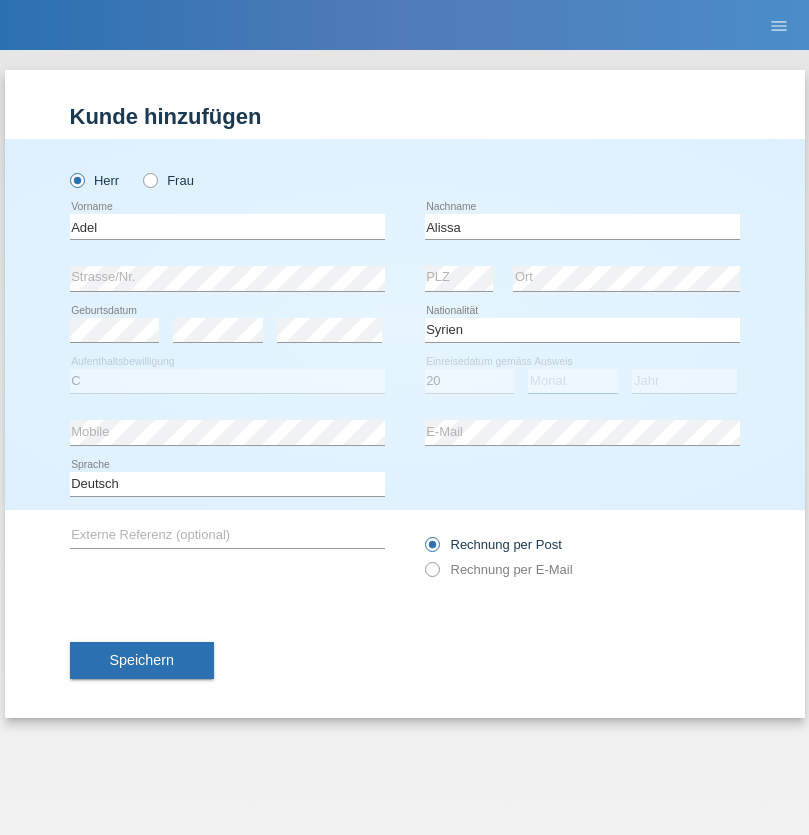 select on "09" 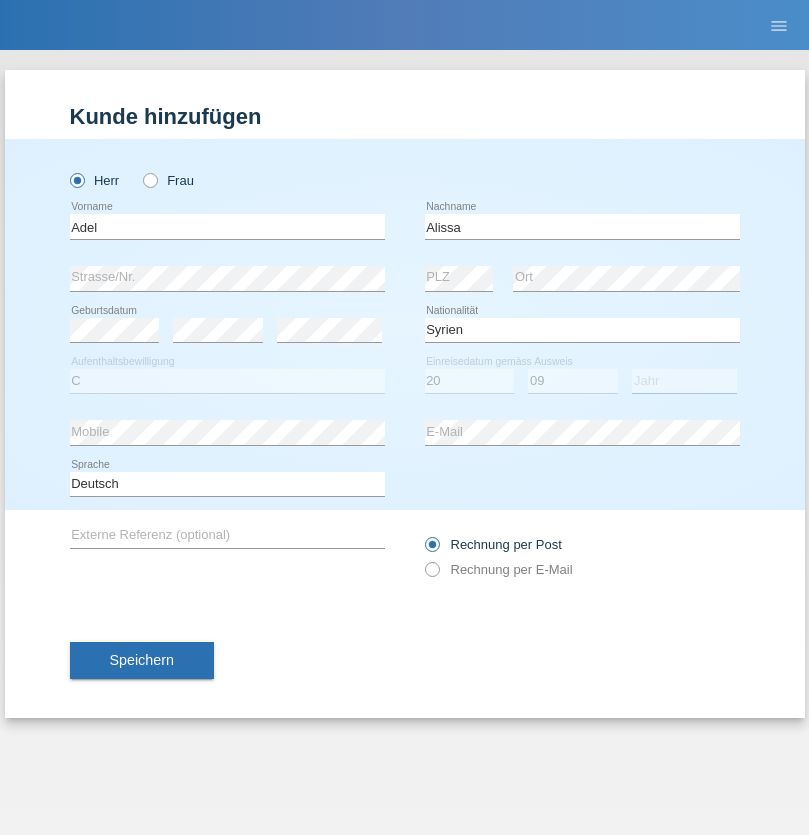 select on "2018" 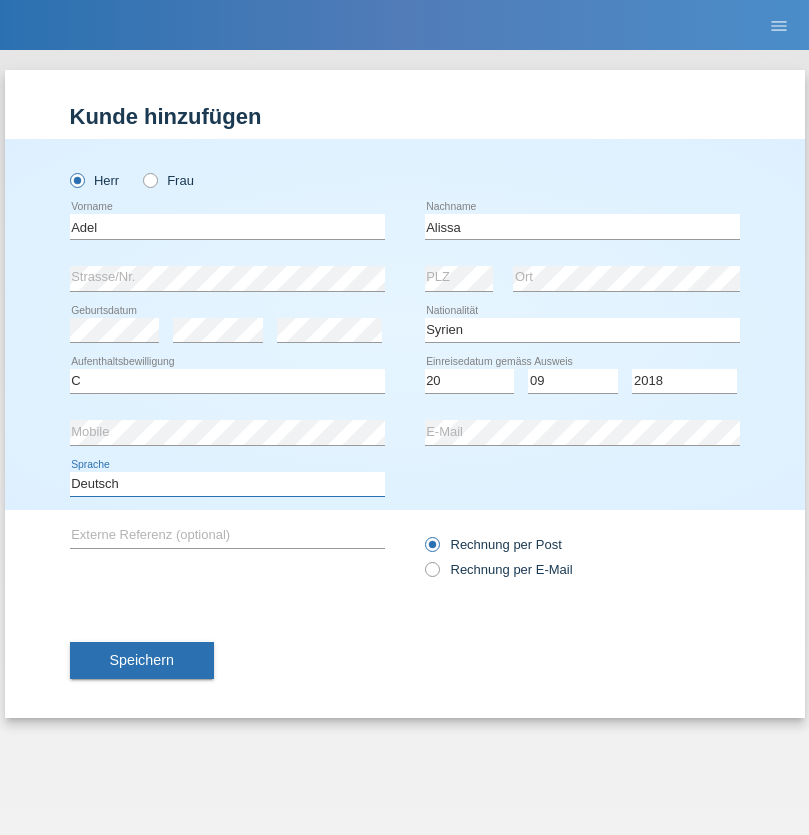 select on "en" 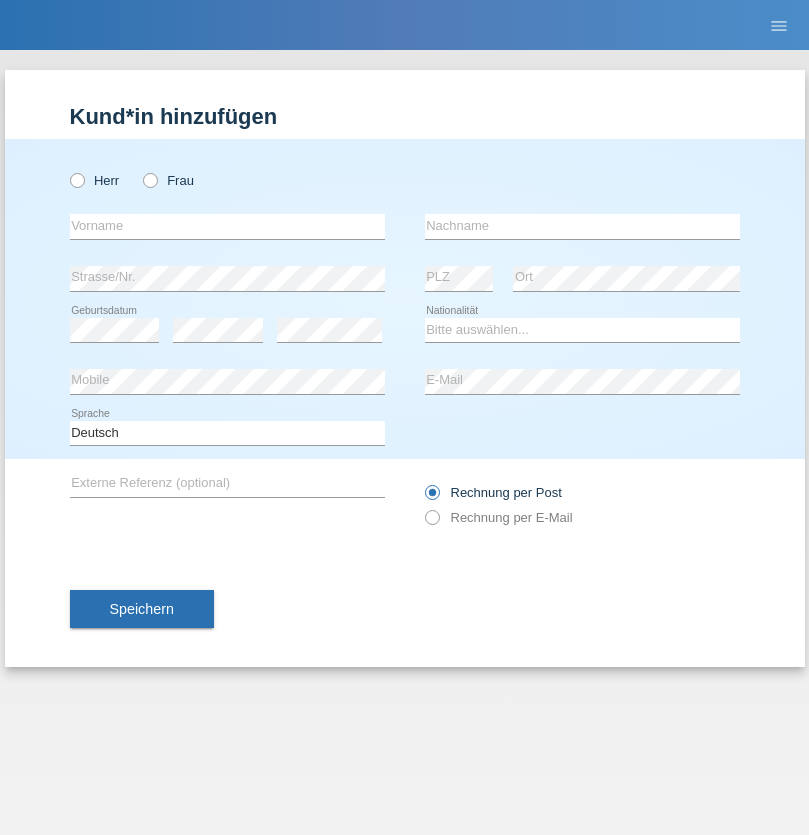 scroll, scrollTop: 0, scrollLeft: 0, axis: both 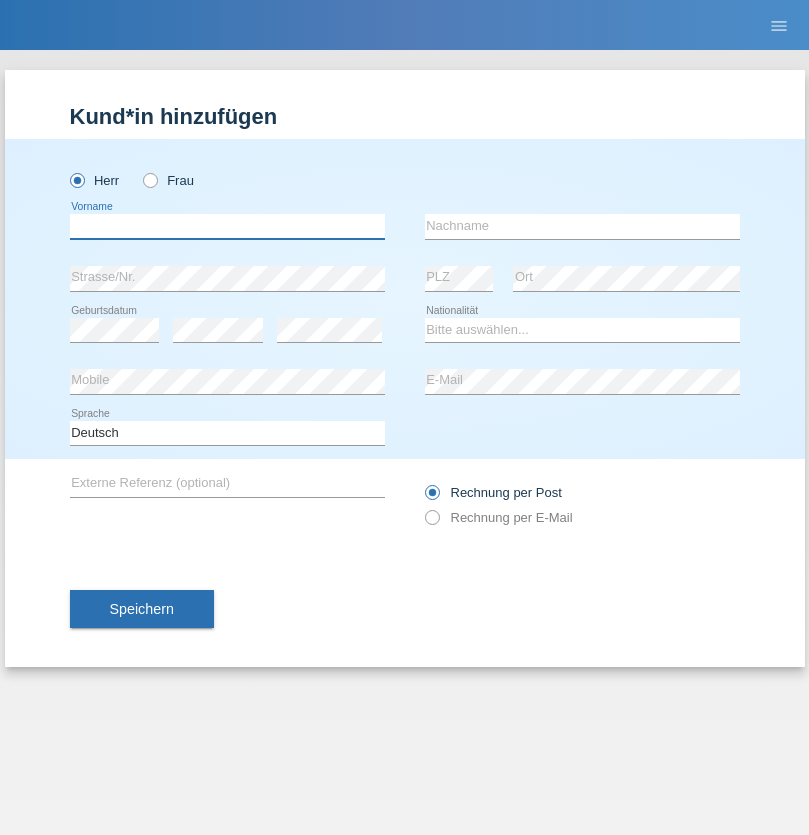 click at bounding box center [227, 226] 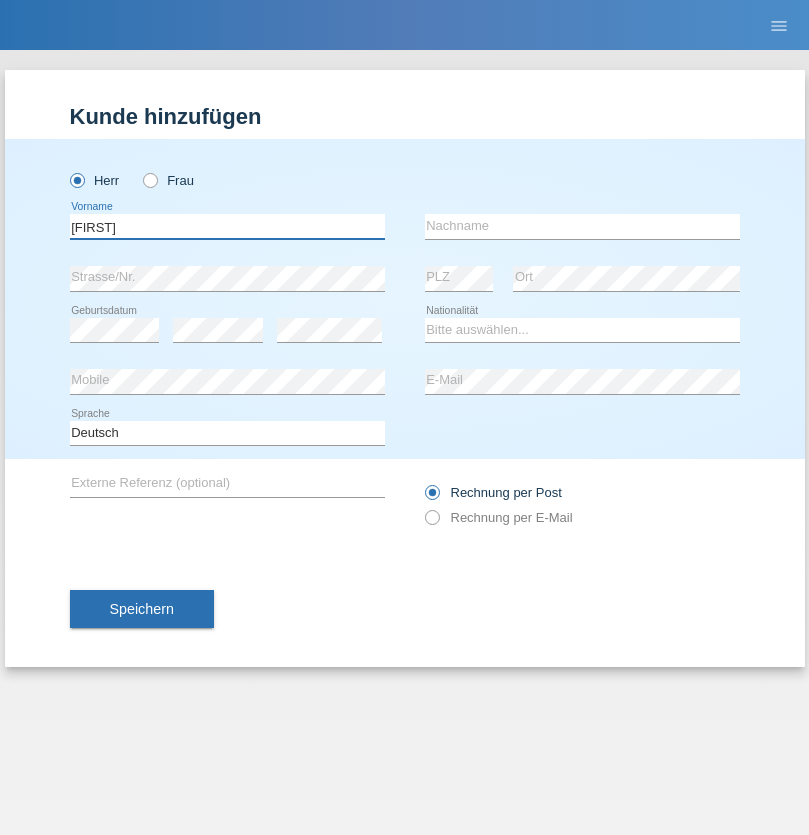 type on "[FIRST]" 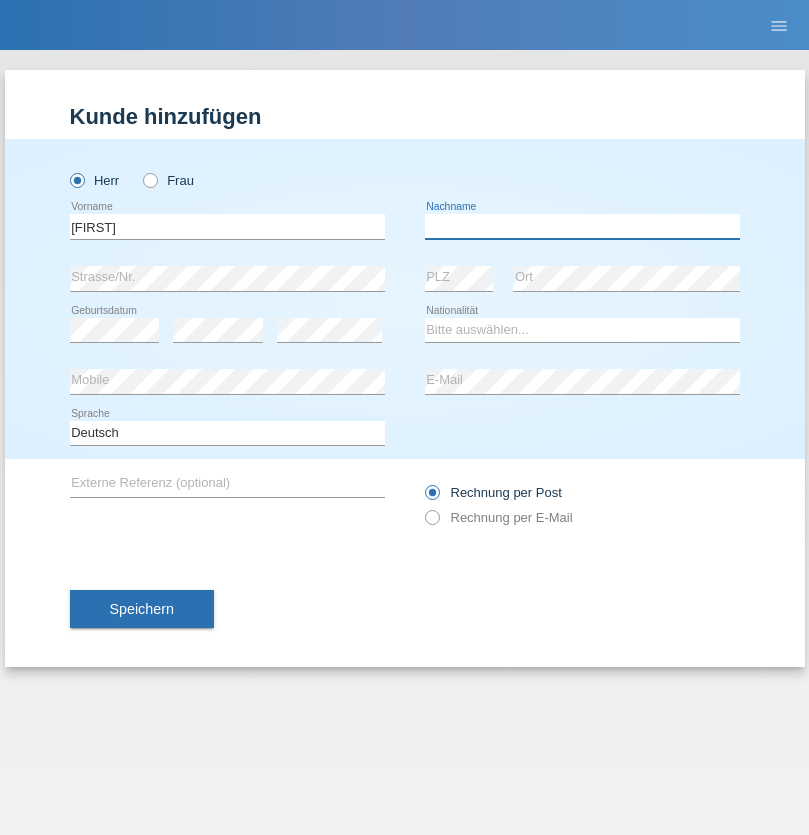 click at bounding box center [582, 226] 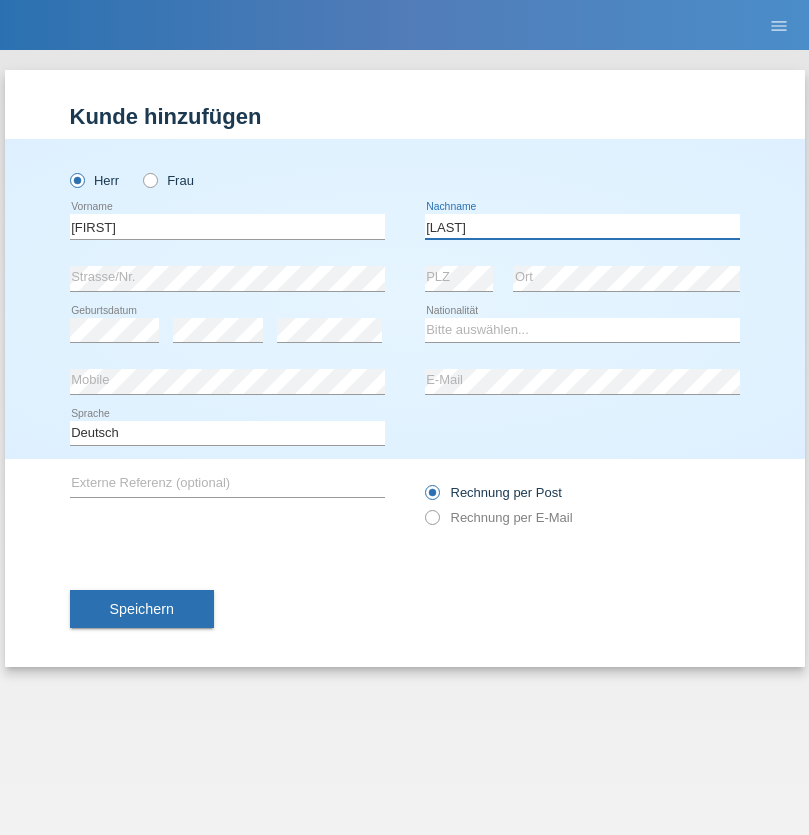type on "[LAST]" 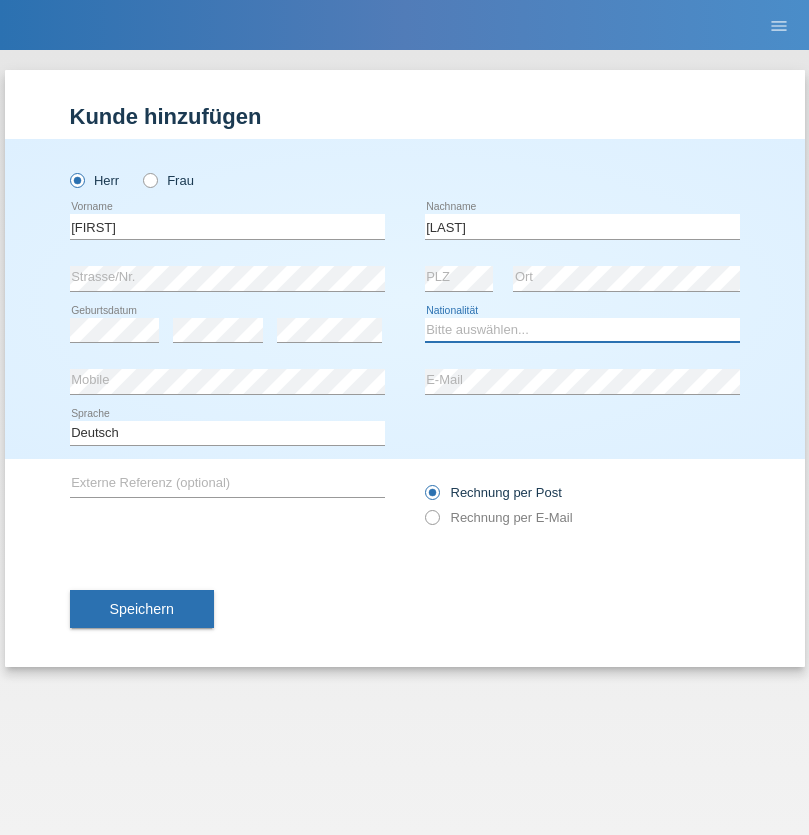 select on "IT" 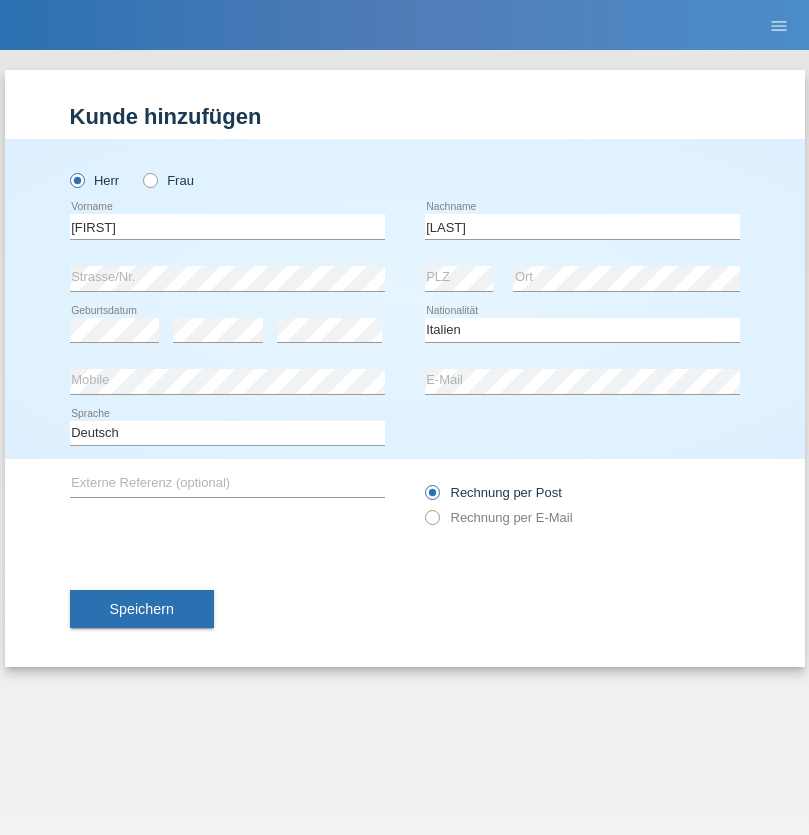 select on "C" 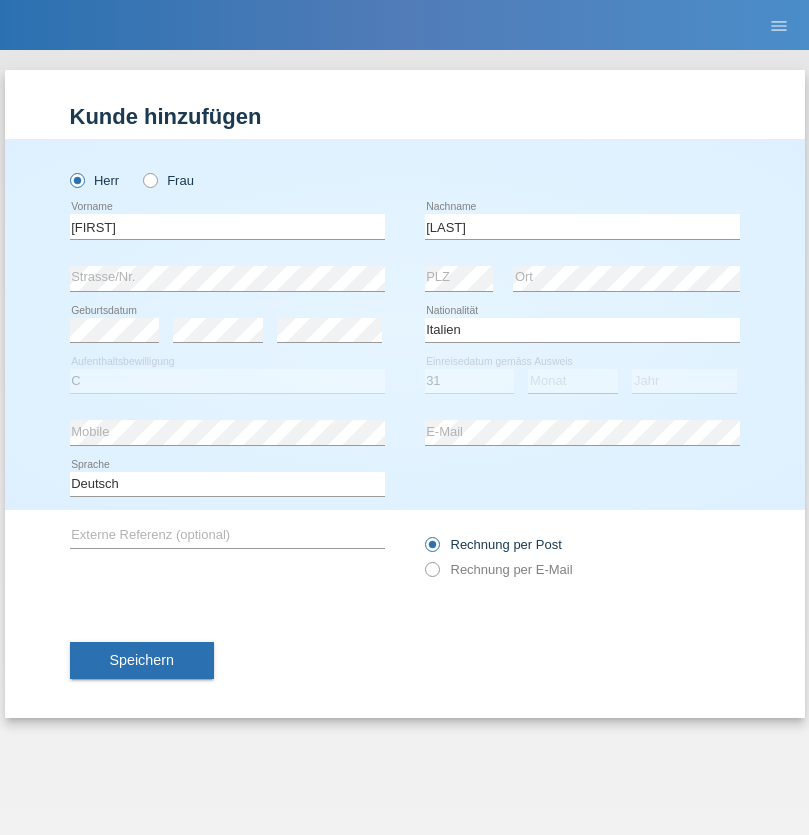 select on "12" 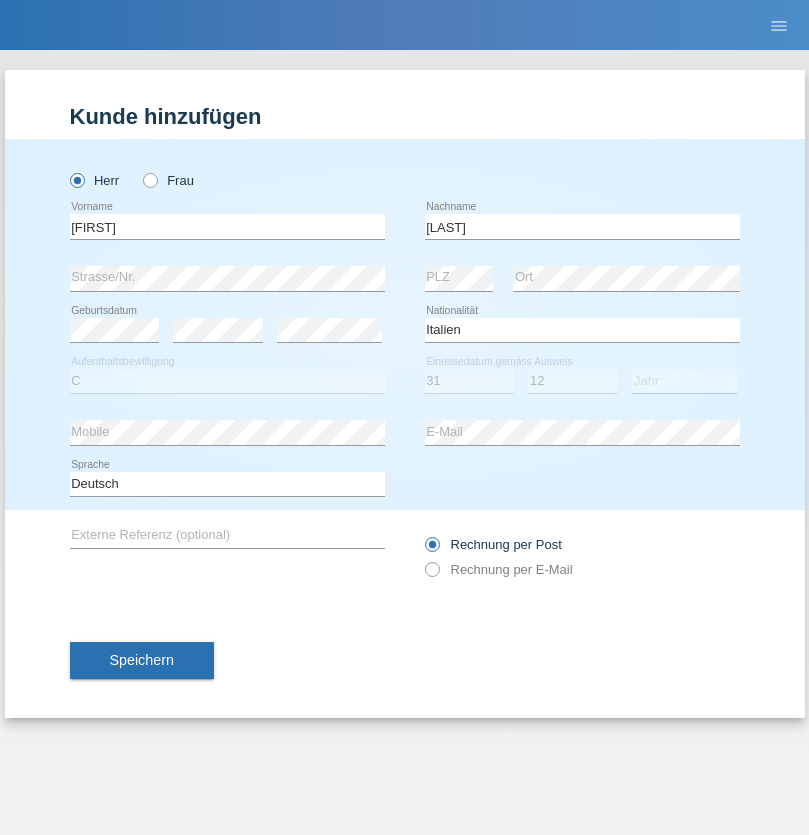 select on "2004" 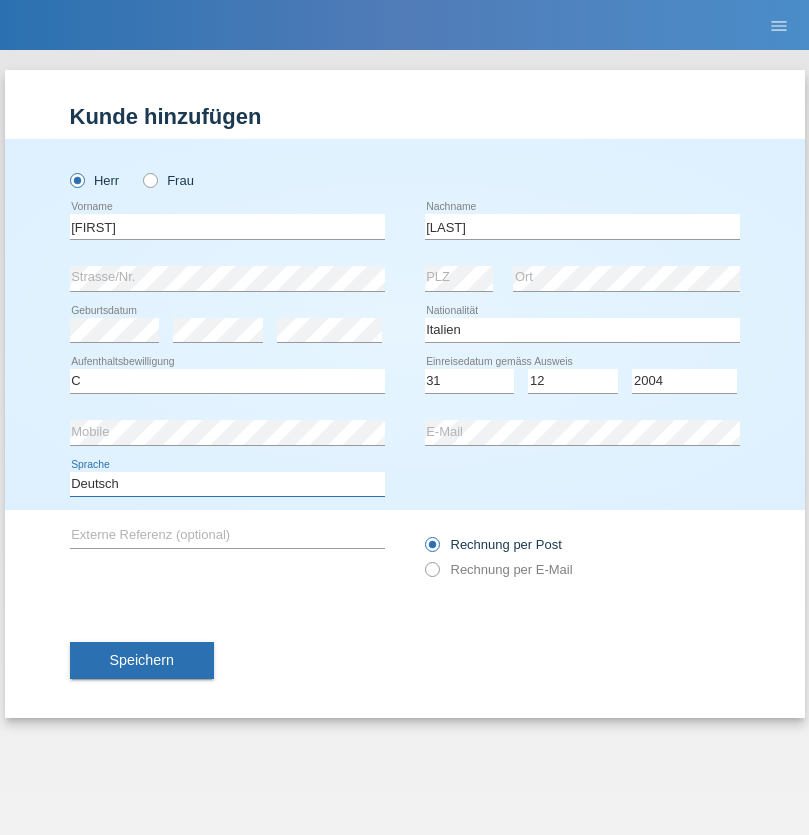 select on "en" 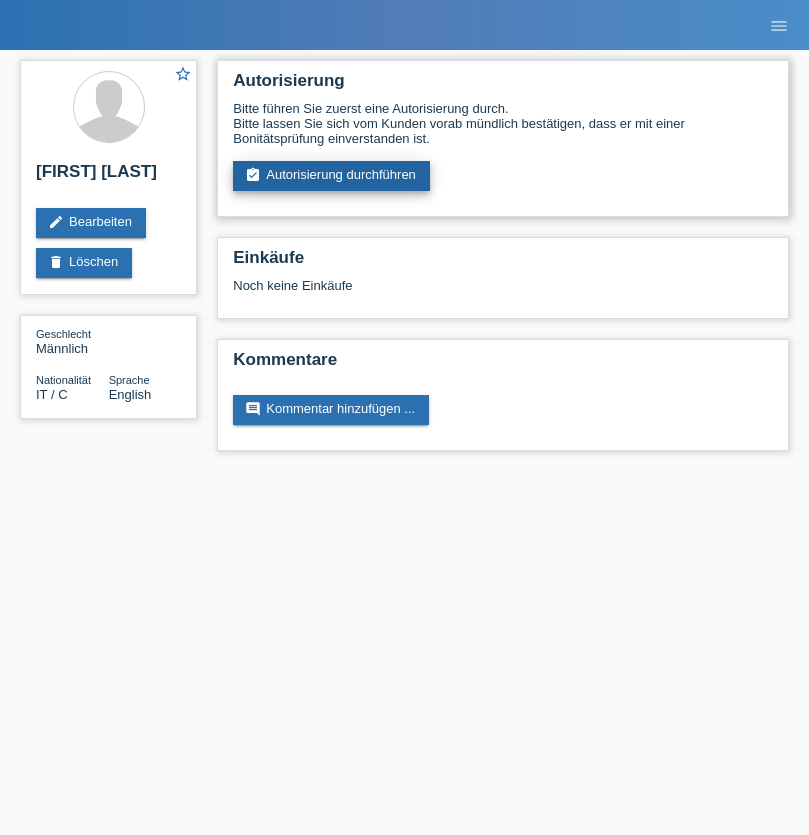 click on "assignment_turned_in  Autorisierung durchführen" at bounding box center [331, 176] 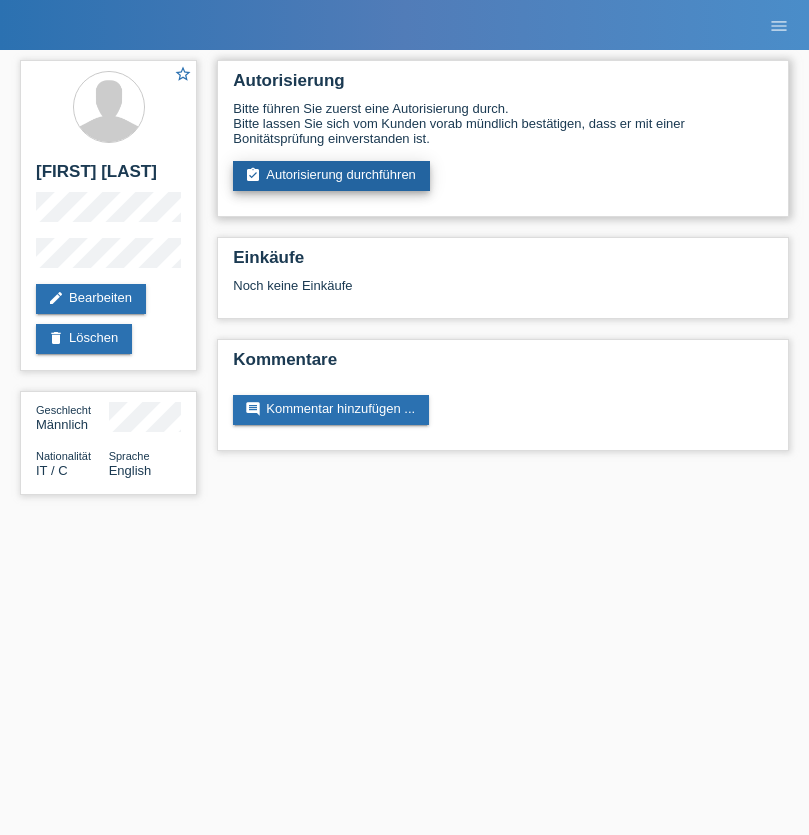 scroll, scrollTop: 0, scrollLeft: 0, axis: both 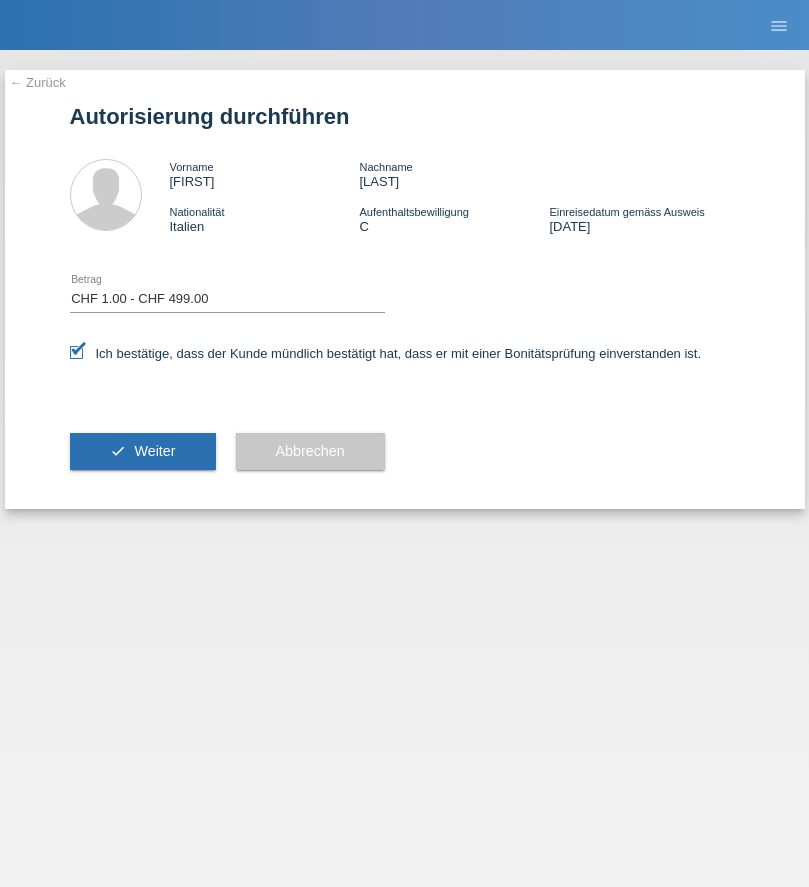 select on "1" 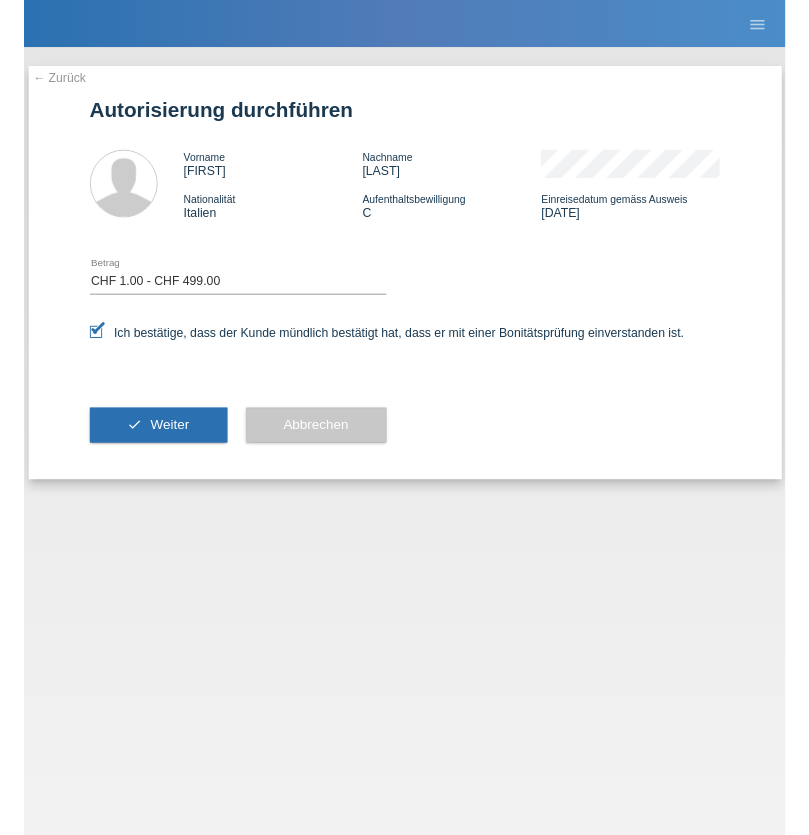 scroll, scrollTop: 0, scrollLeft: 0, axis: both 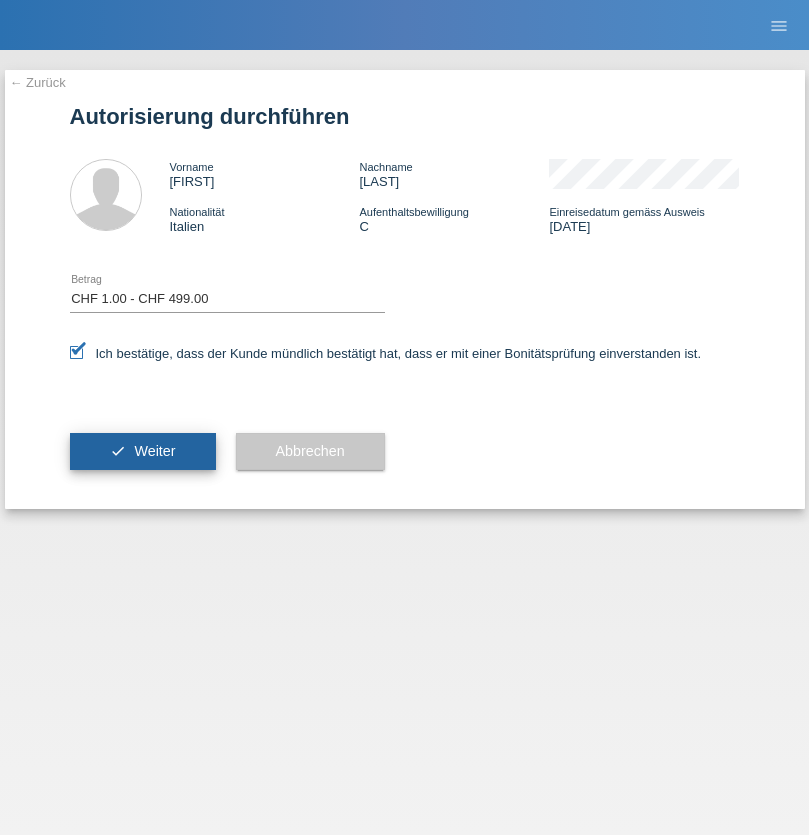 click on "Weiter" at bounding box center [154, 451] 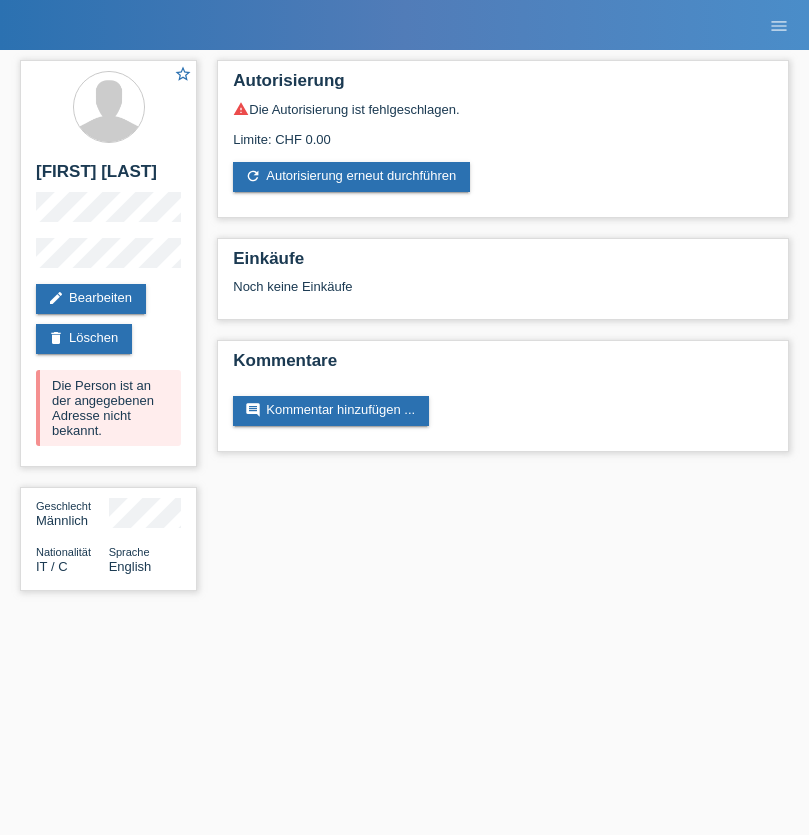 scroll, scrollTop: 0, scrollLeft: 0, axis: both 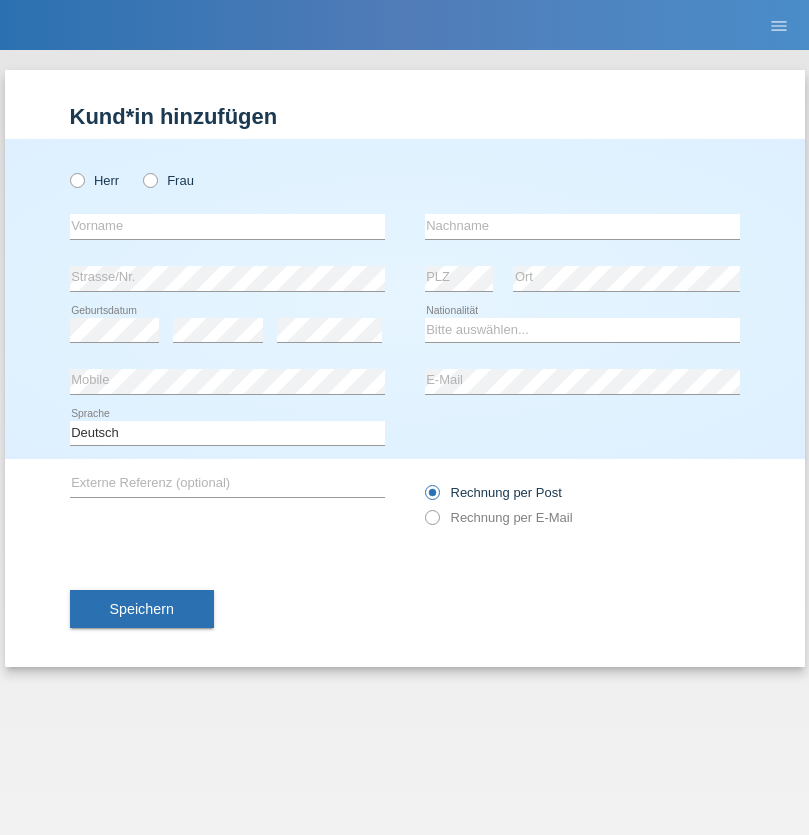 radio on "true" 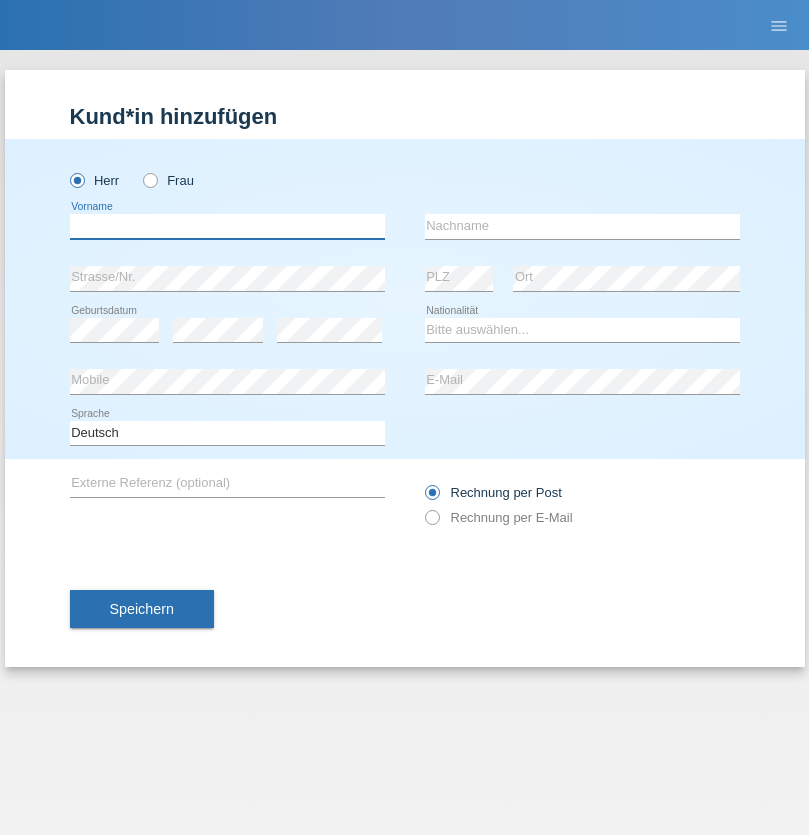 click at bounding box center [227, 226] 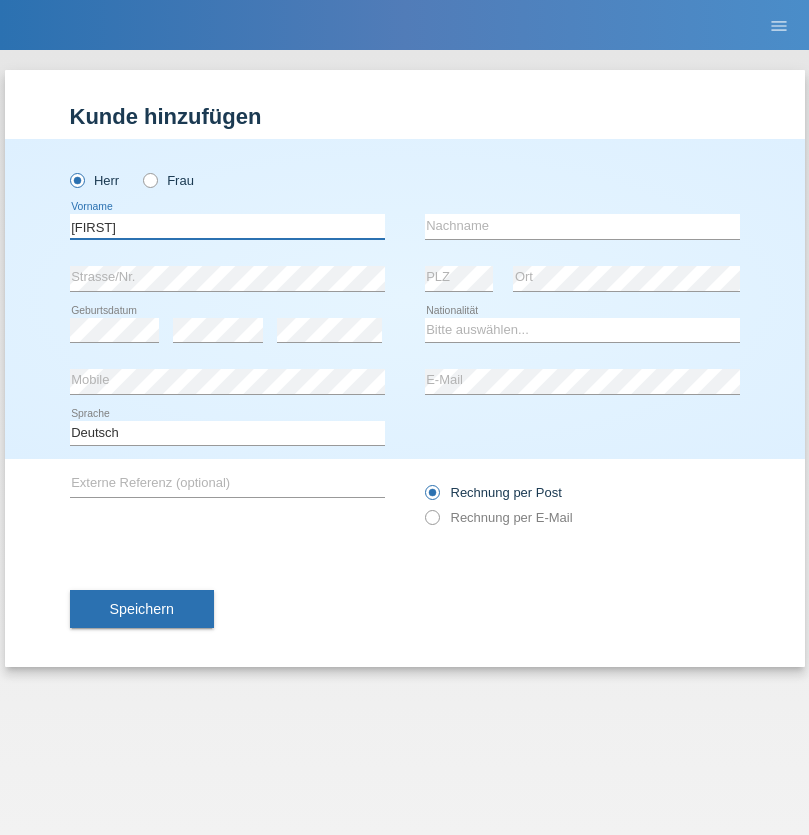 type on "[FIRST]" 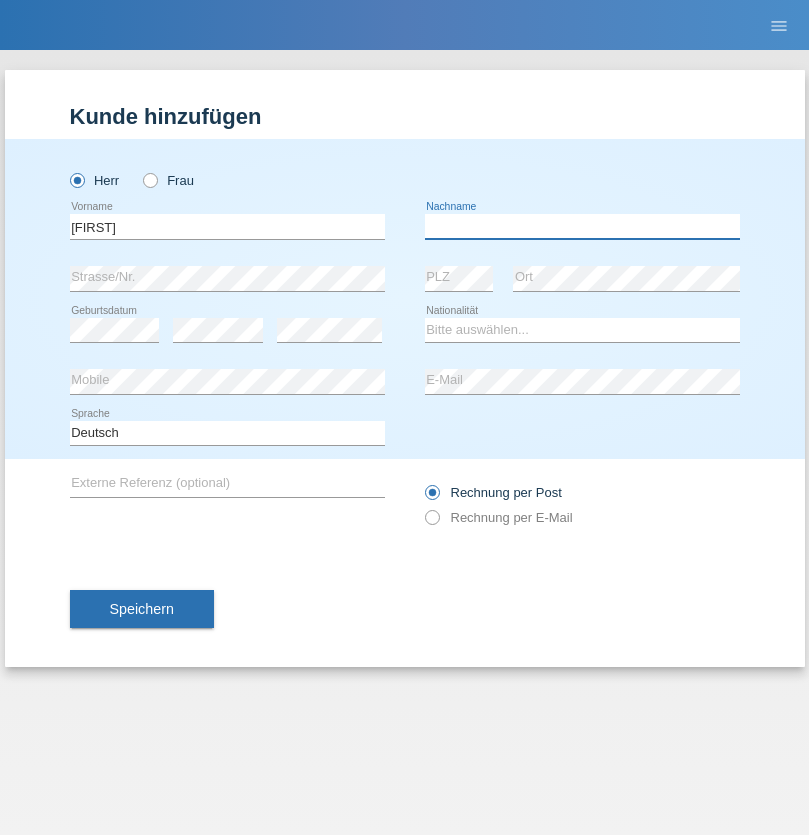 click at bounding box center [582, 226] 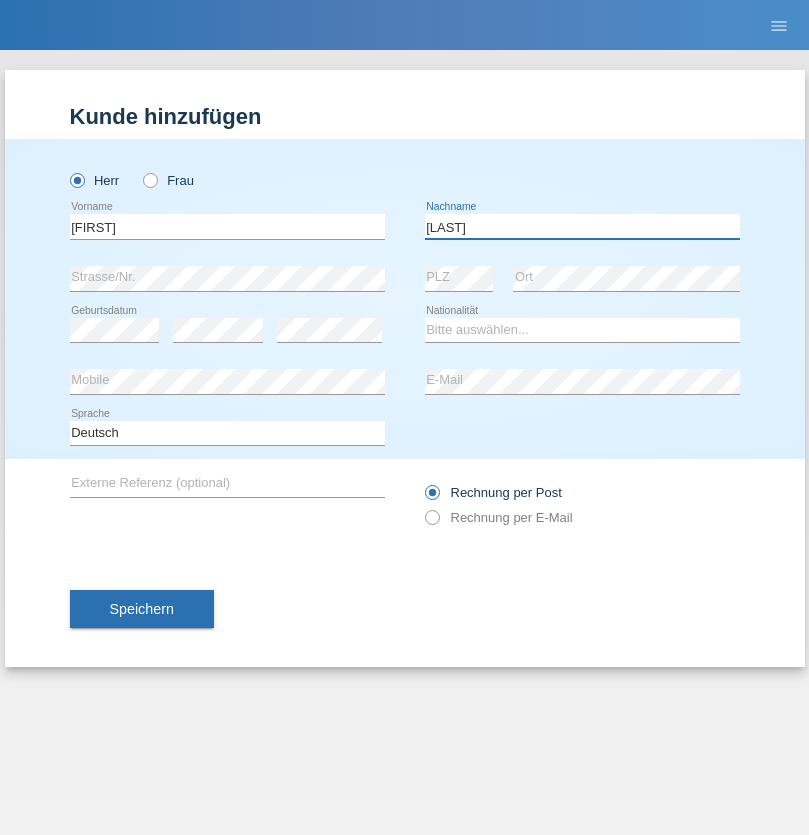 type on "[LAST]" 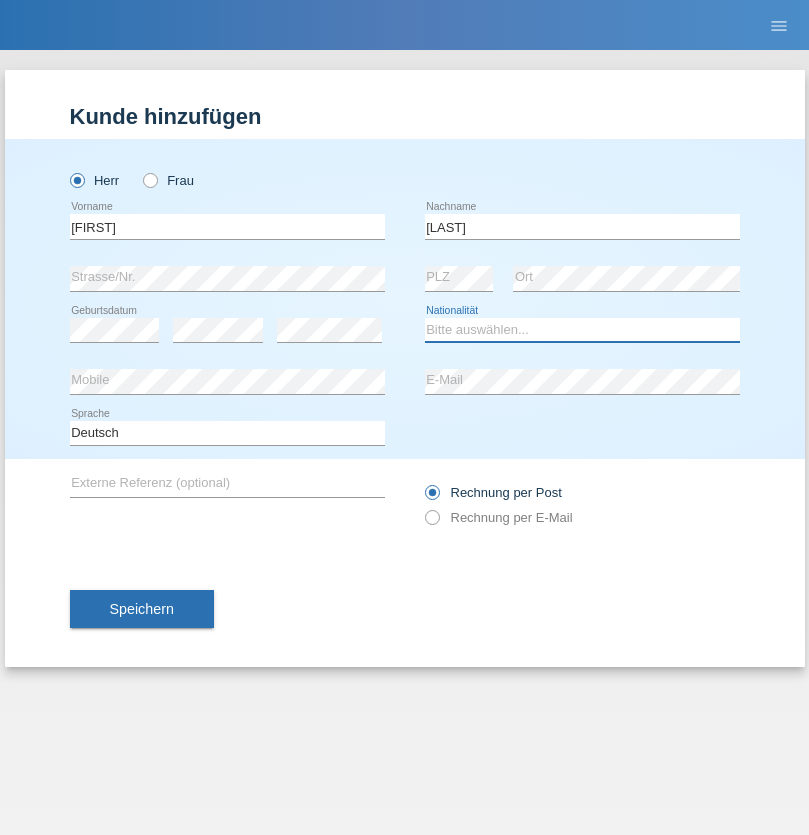 select on "IT" 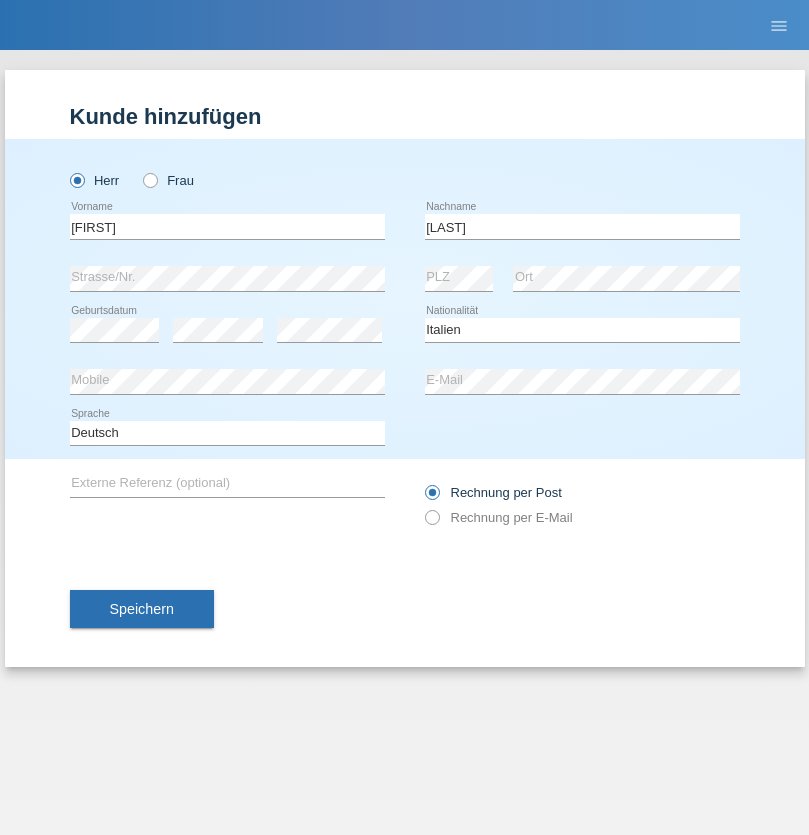 select on "C" 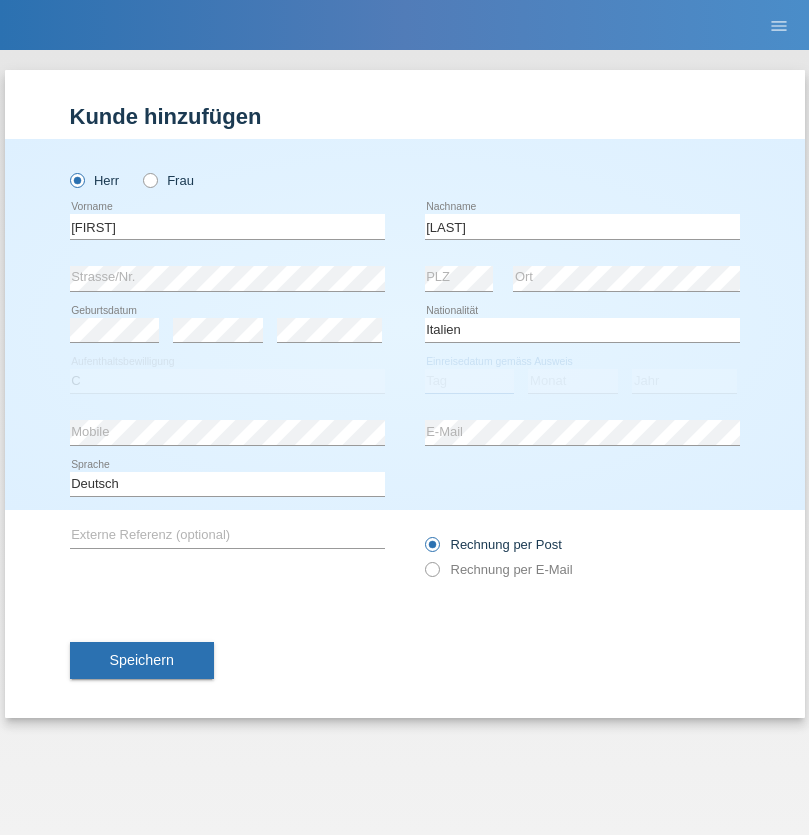 select on "31" 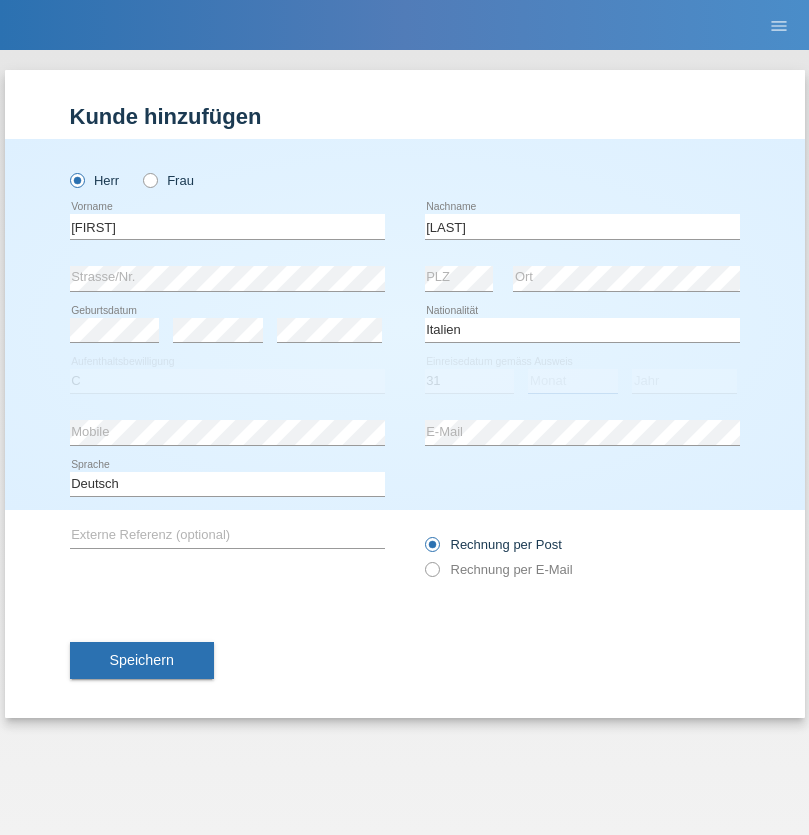 select on "12" 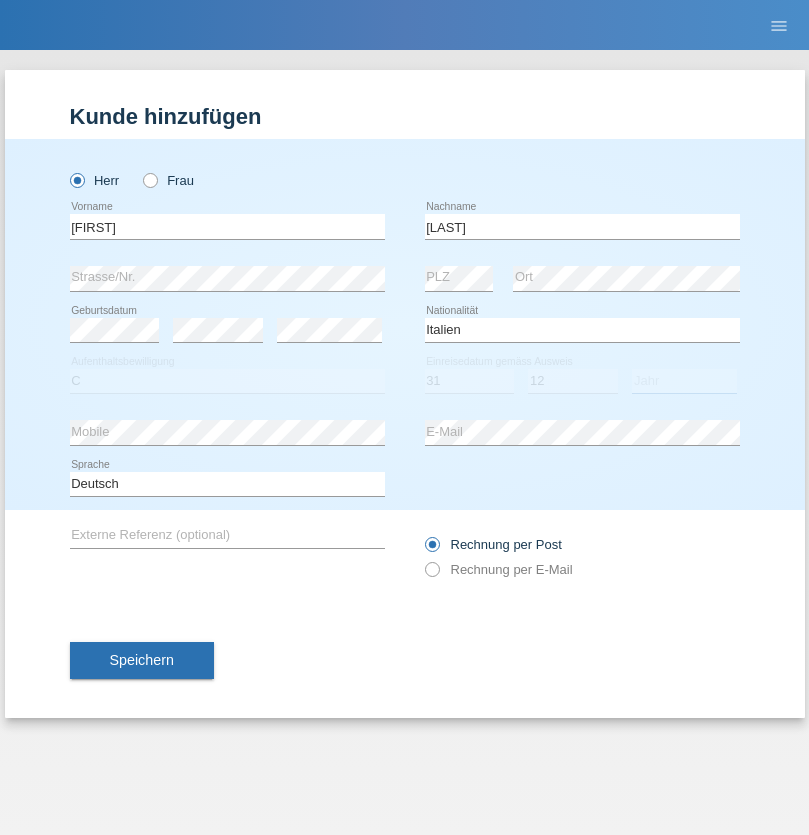 select on "2004" 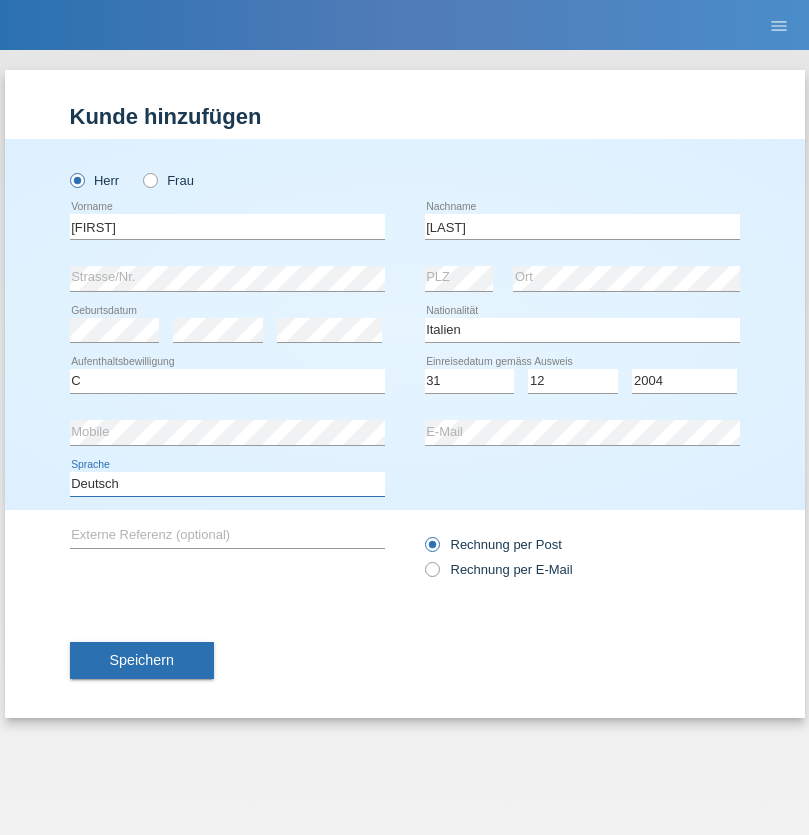select on "en" 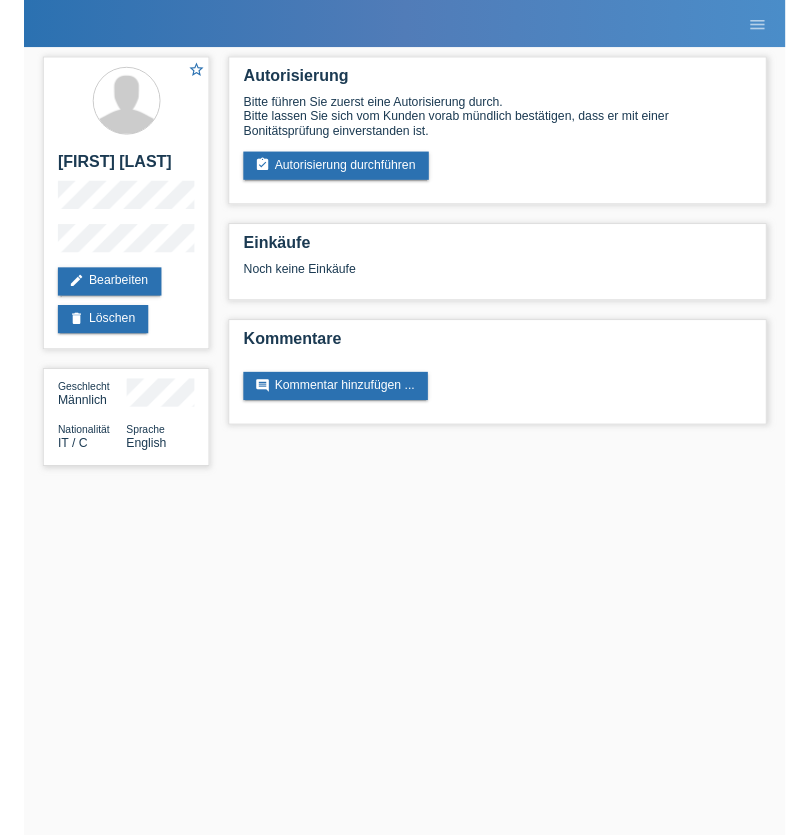 scroll, scrollTop: 0, scrollLeft: 0, axis: both 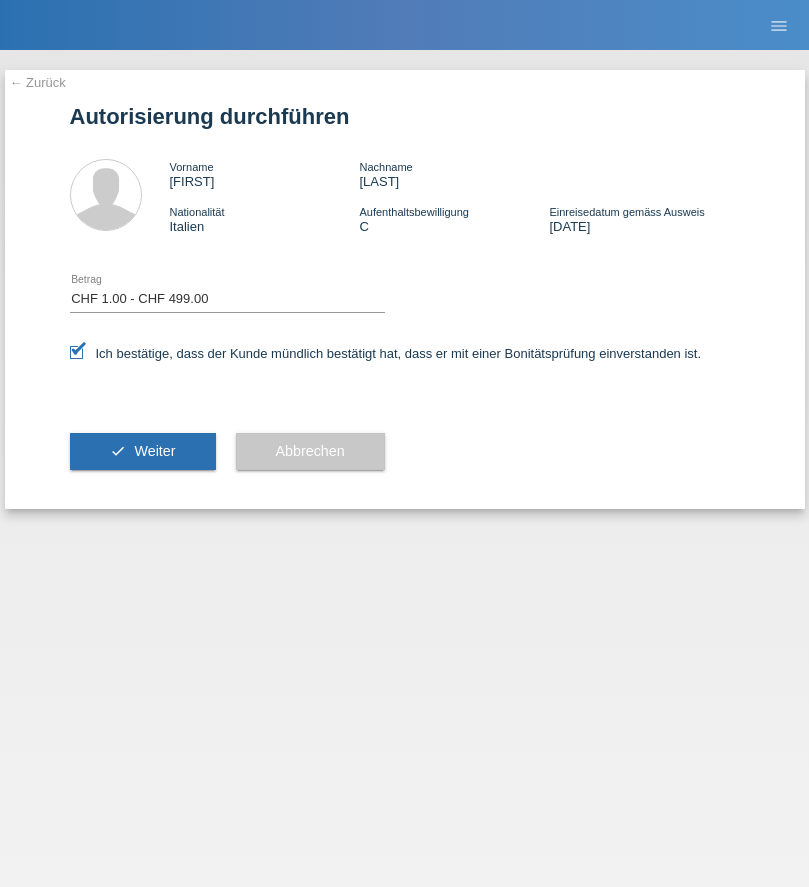 select on "1" 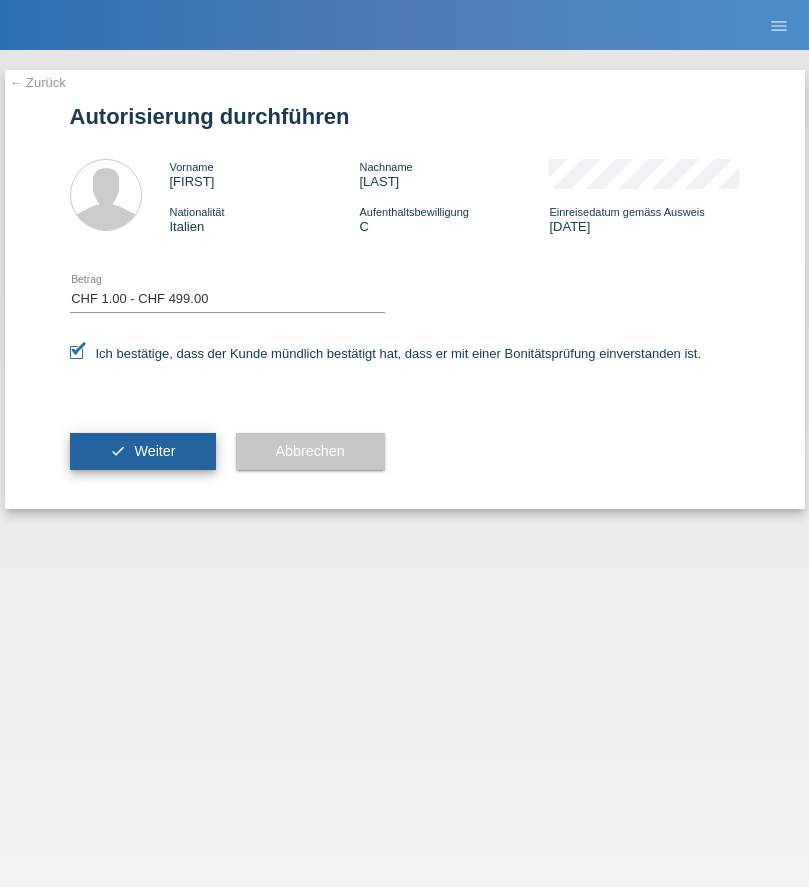 click on "Weiter" at bounding box center (154, 451) 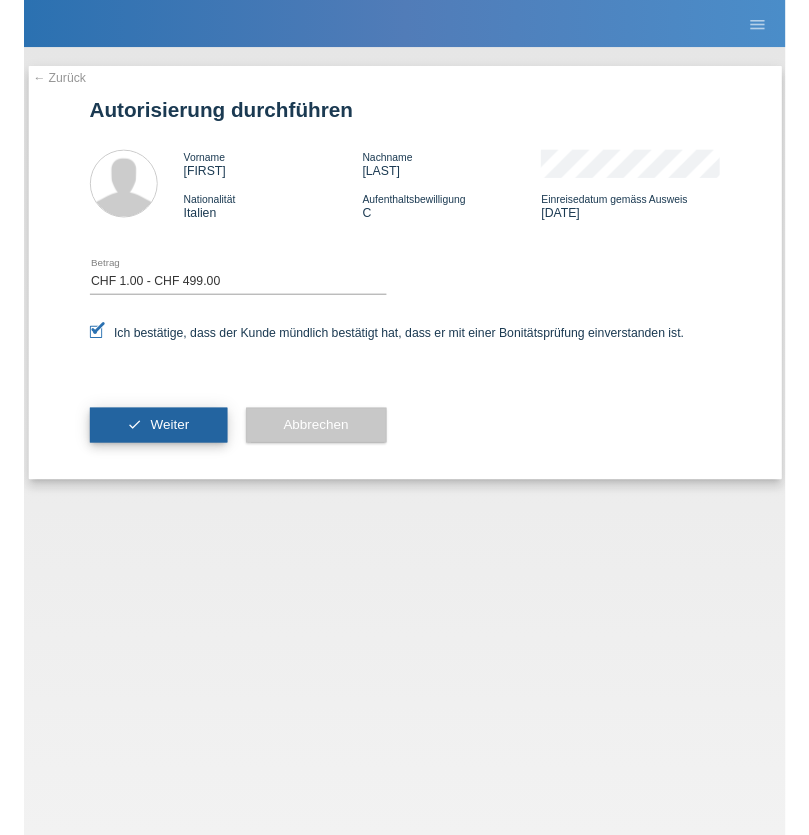 scroll, scrollTop: 0, scrollLeft: 0, axis: both 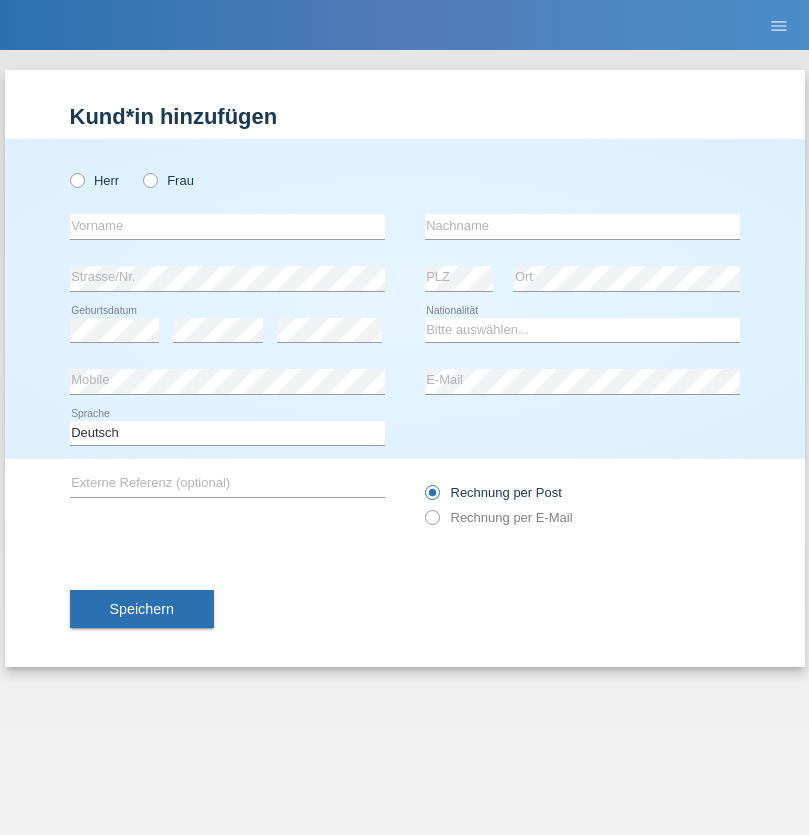radio on "true" 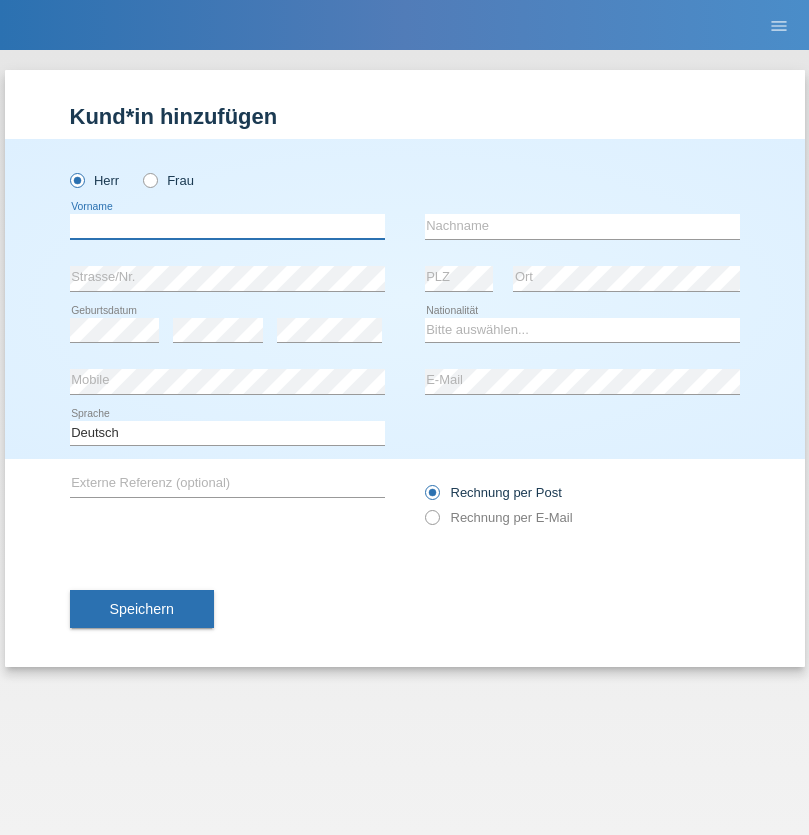click at bounding box center (227, 226) 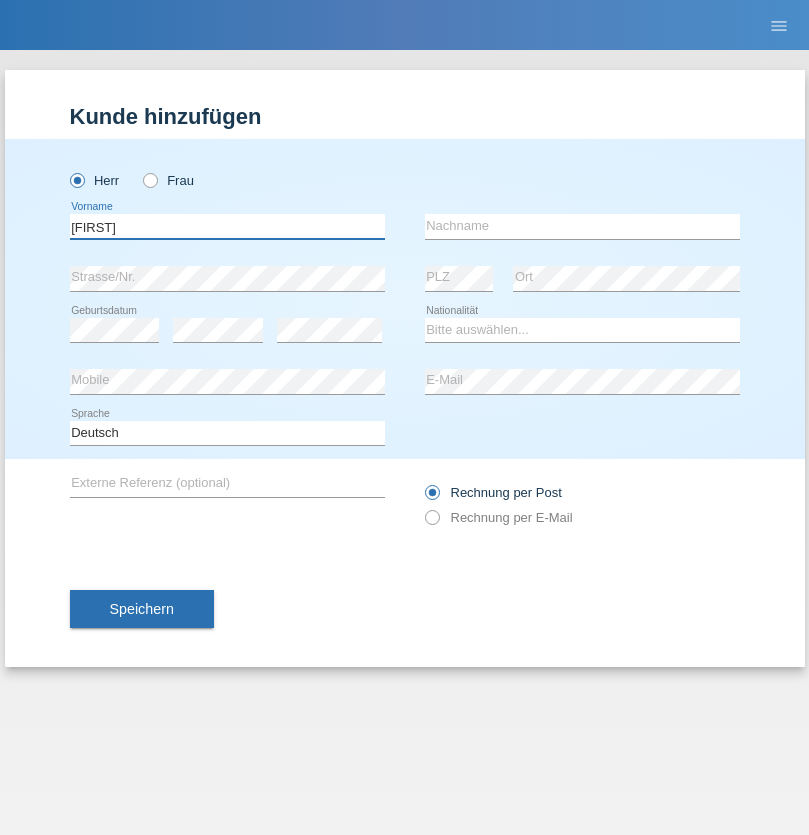 type on "[FIRST]" 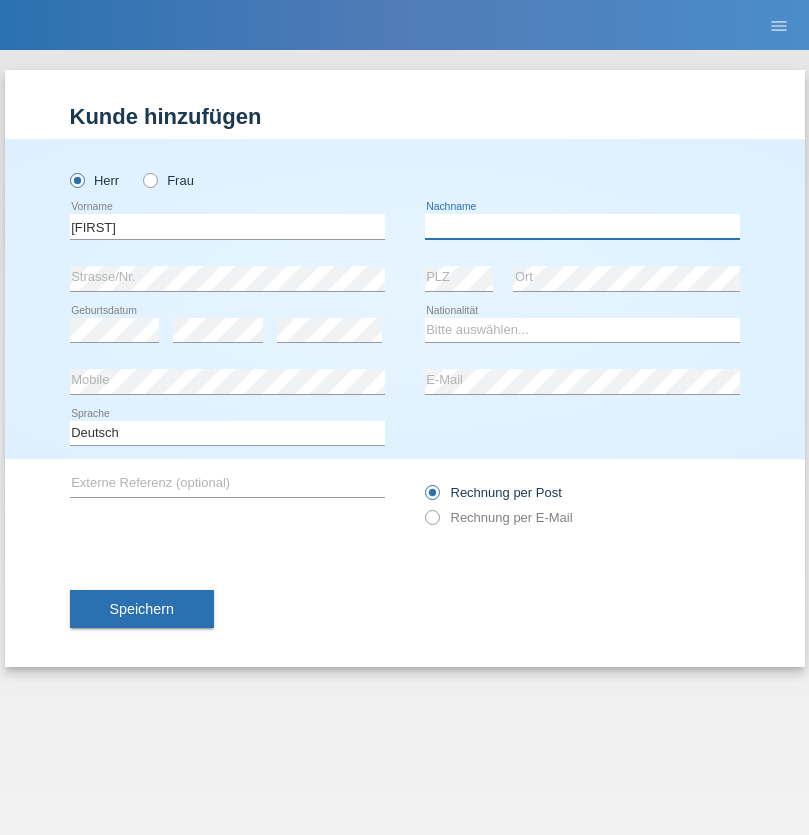 click at bounding box center (582, 226) 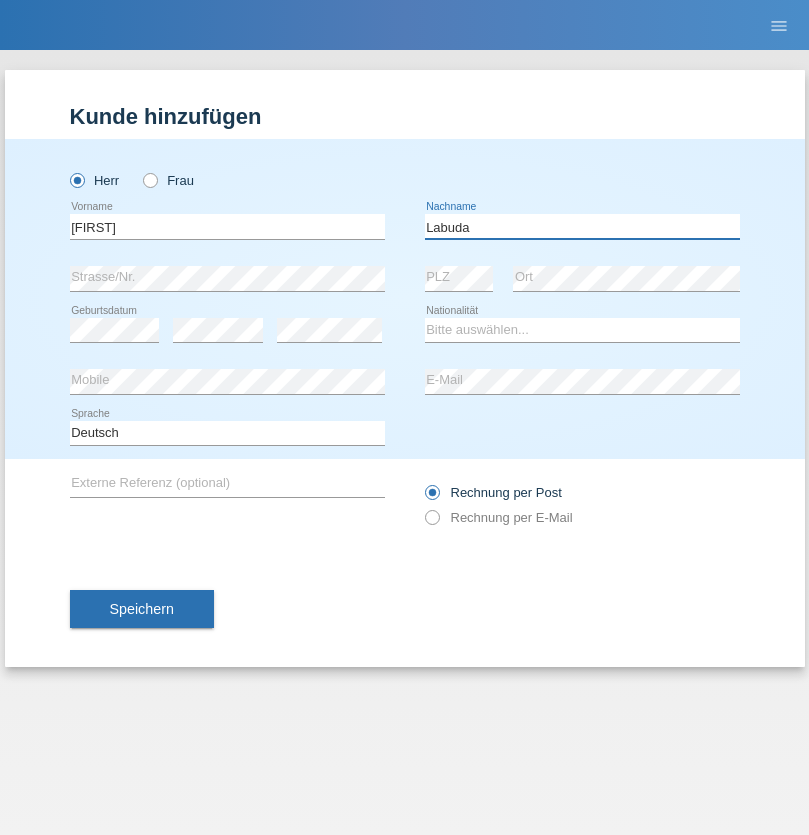 type on "Labuda" 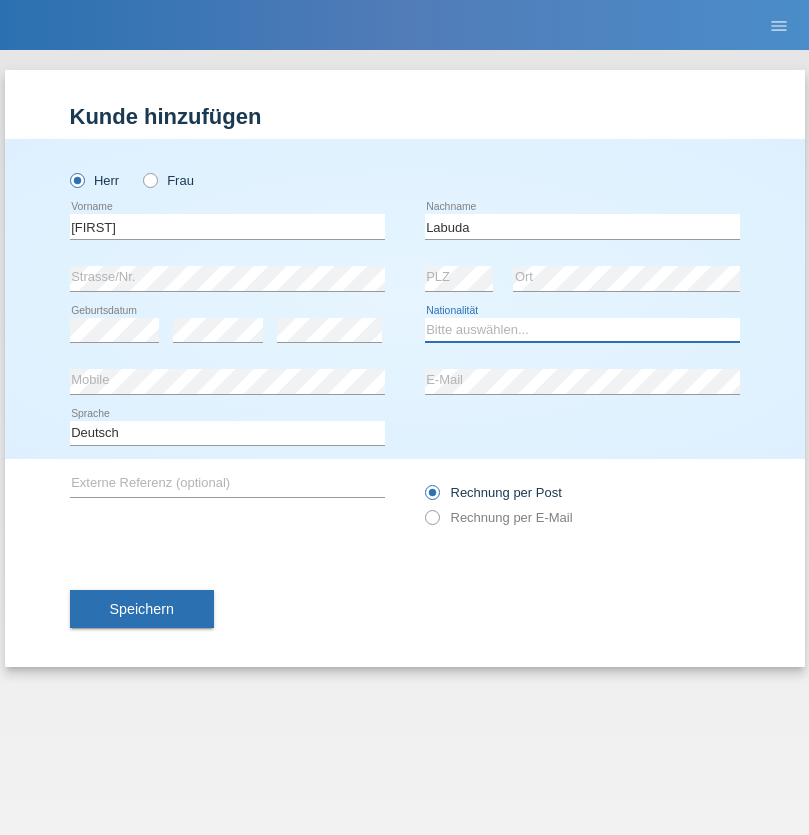 select on "SK" 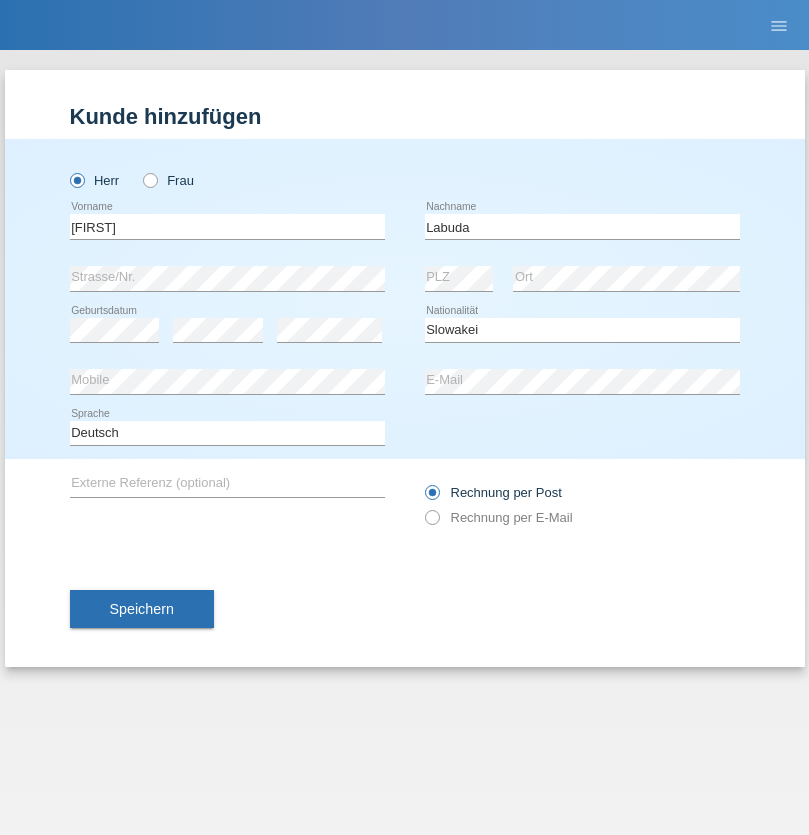 select on "C" 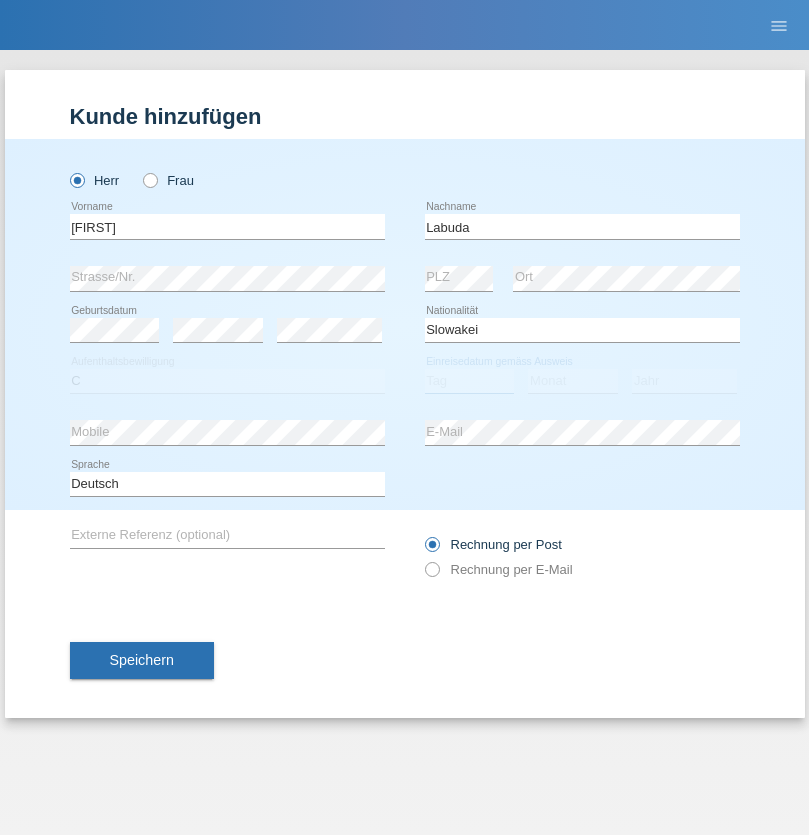 select on "01" 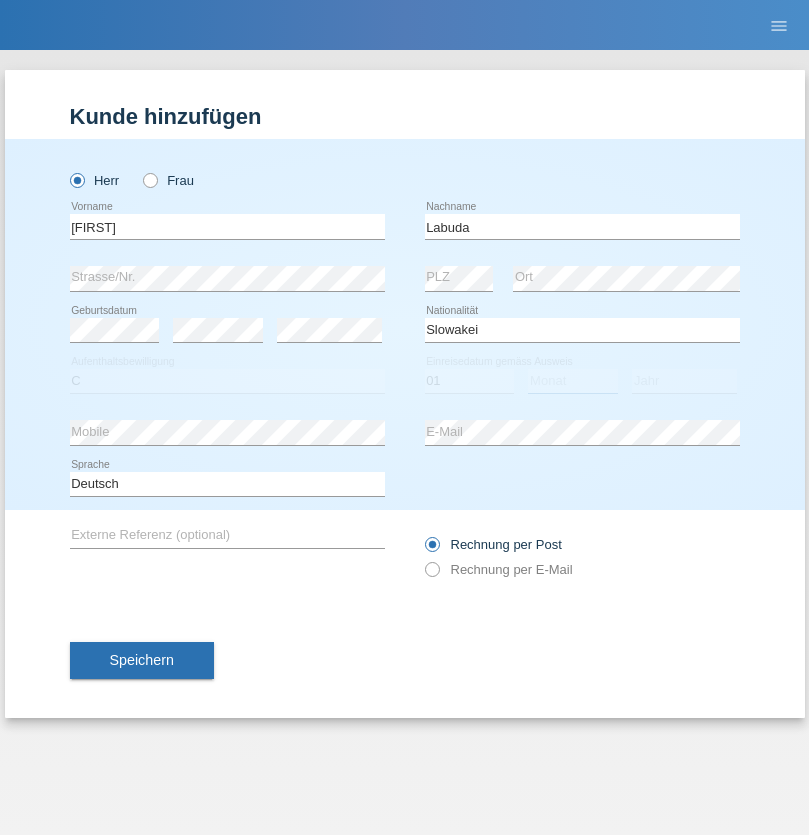 select on "09" 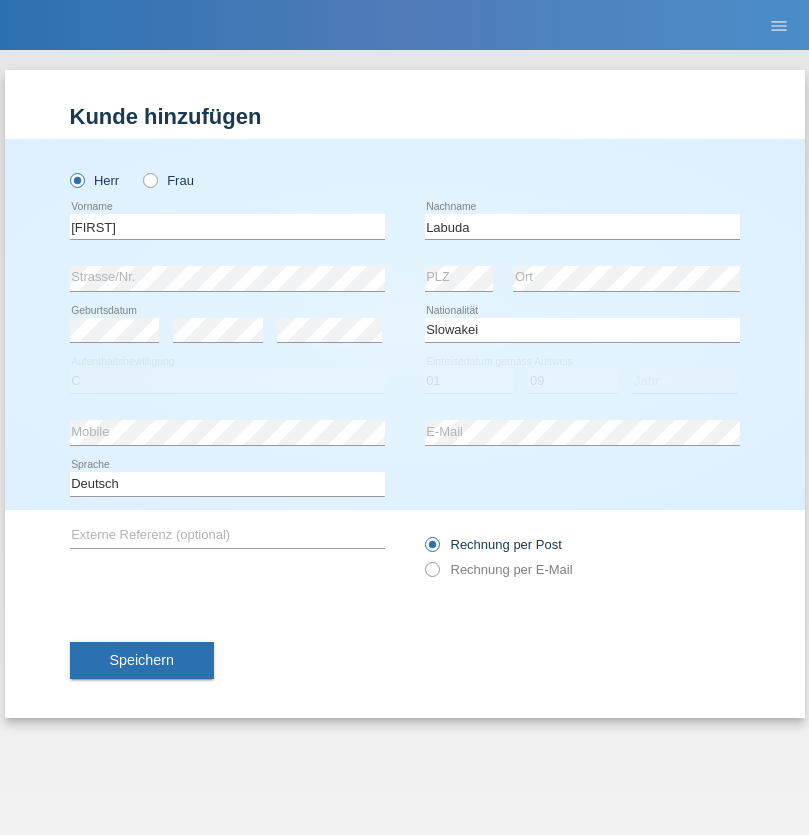select on "2021" 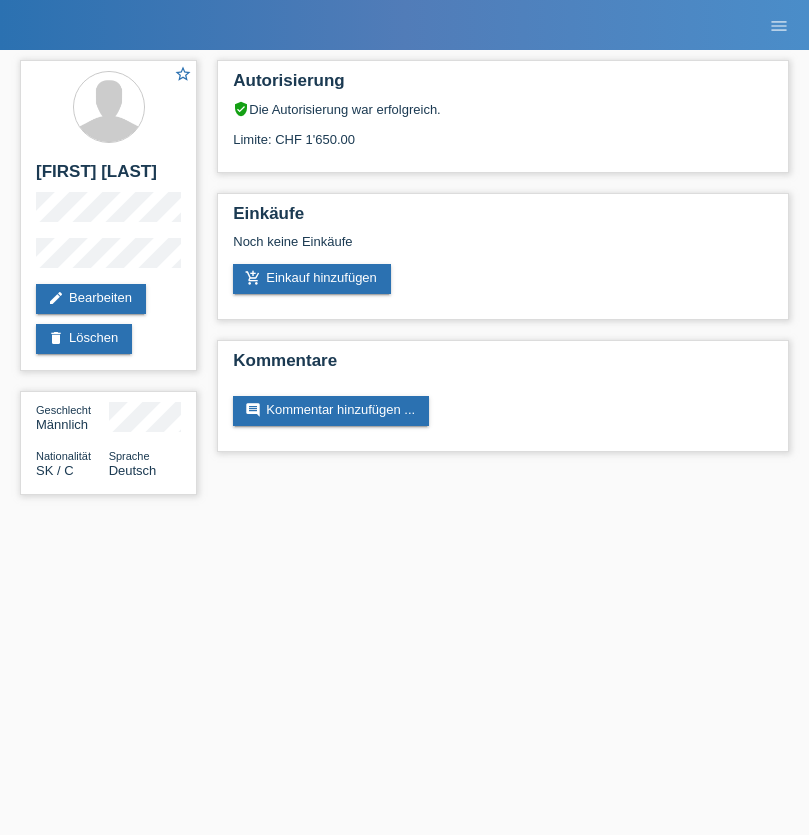 scroll, scrollTop: 0, scrollLeft: 0, axis: both 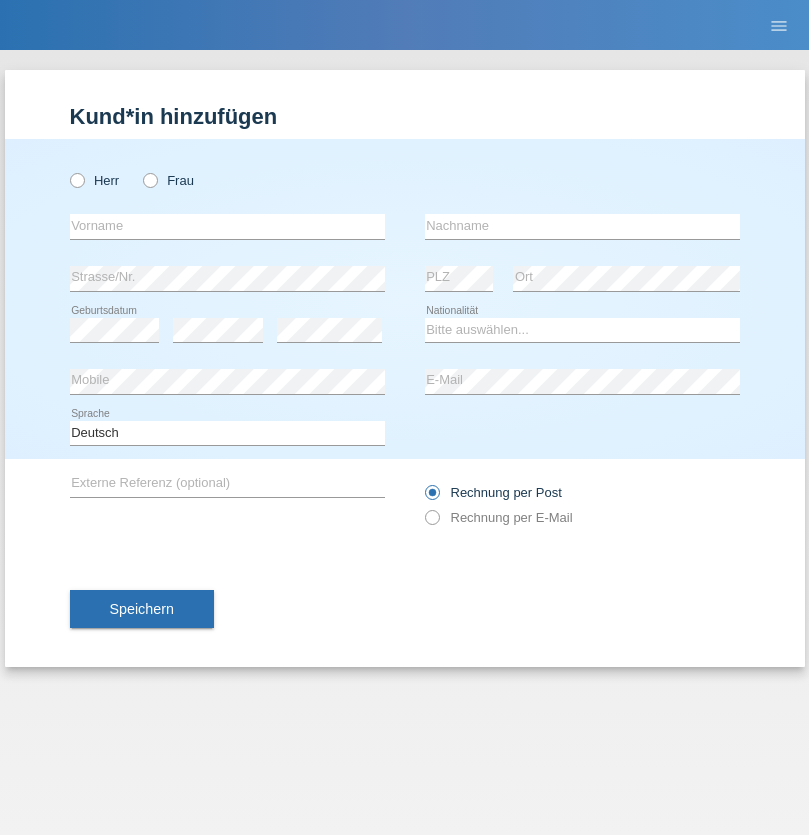 radio on "true" 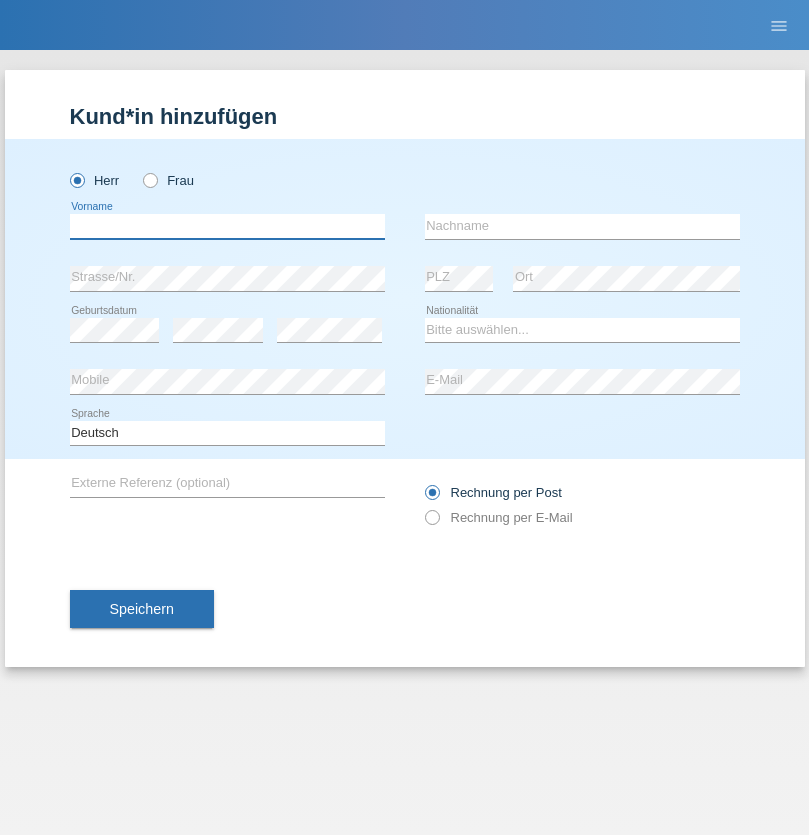 click at bounding box center (227, 226) 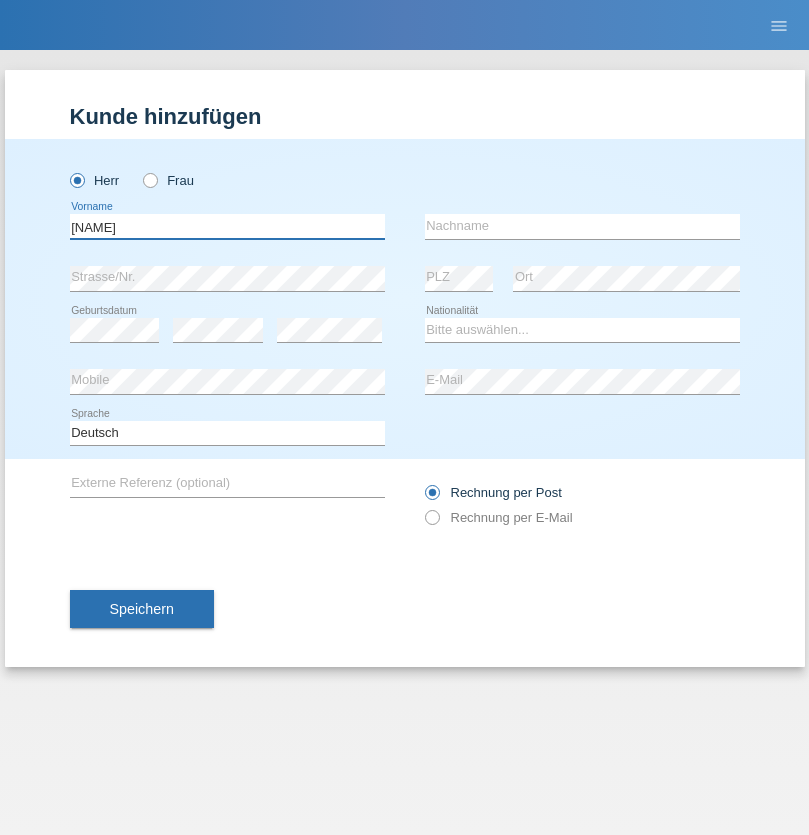 type on "[FIRST]" 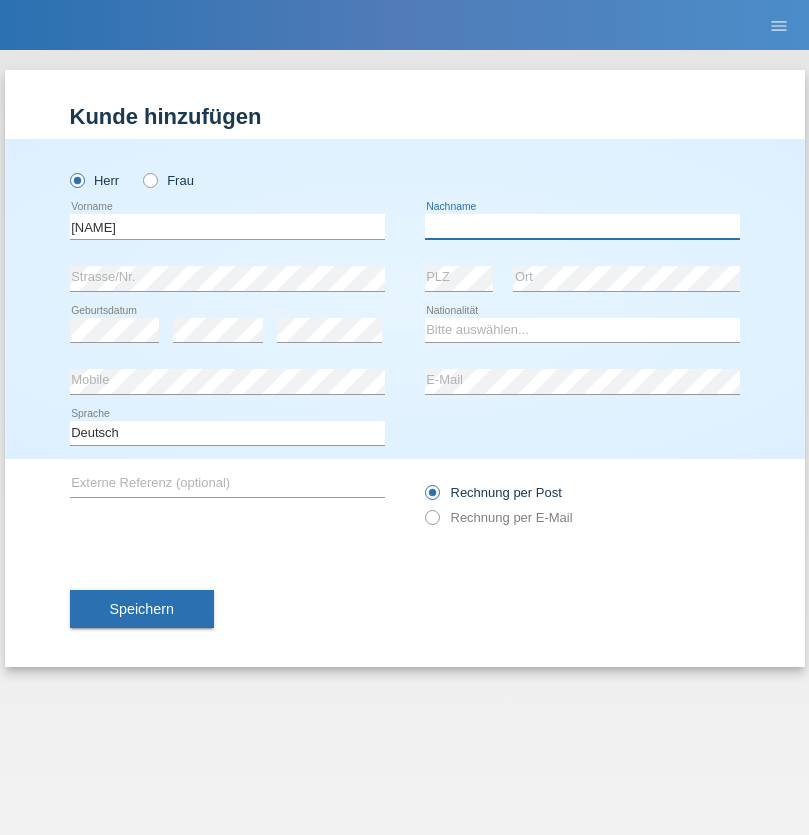 click at bounding box center [582, 226] 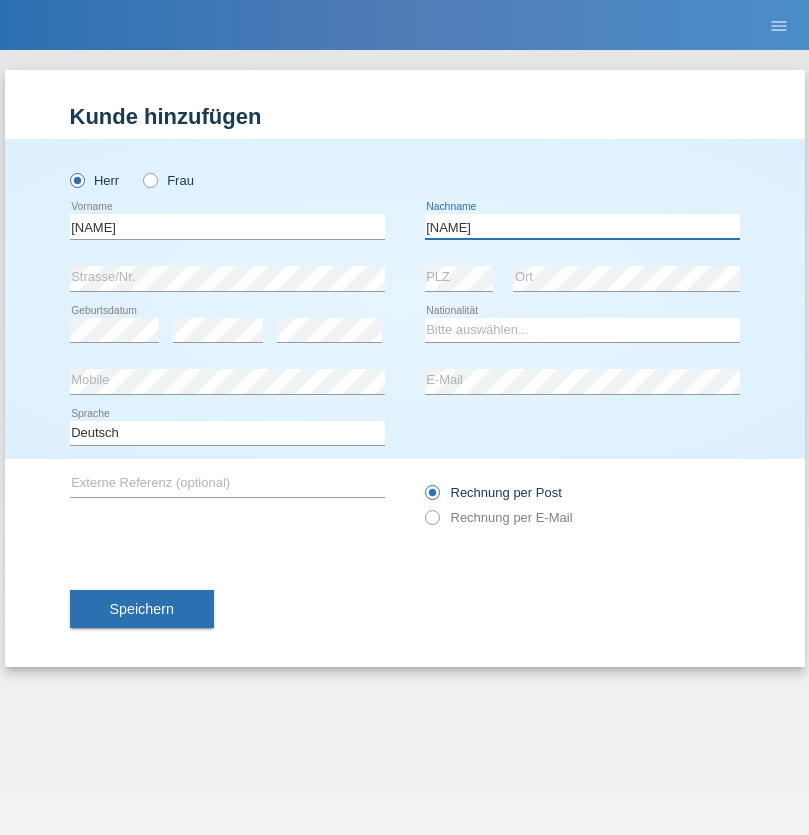 type on "[CITY]" 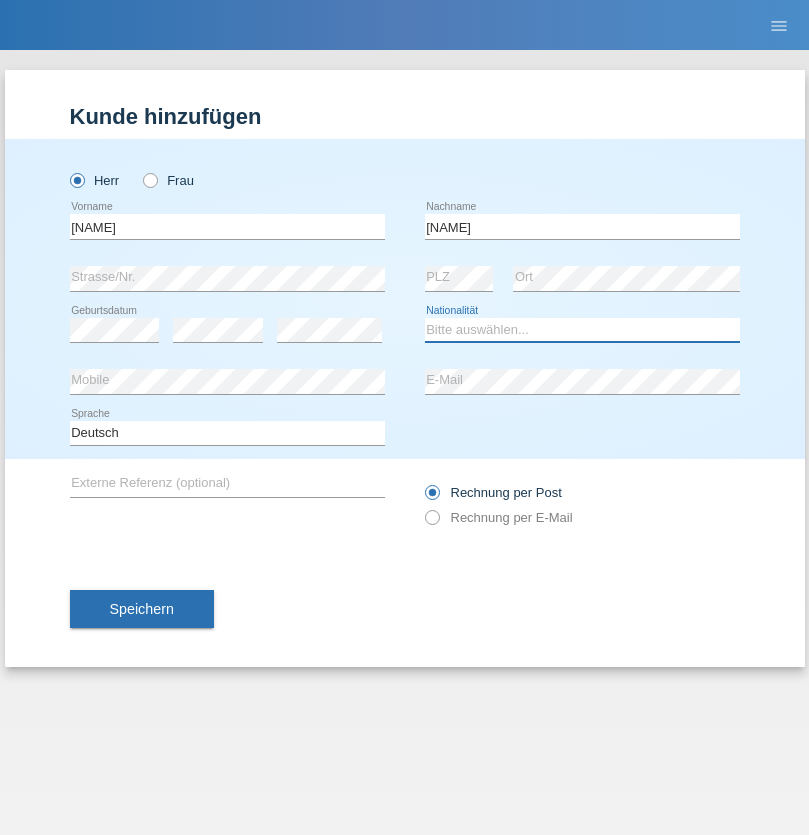 select on "AT" 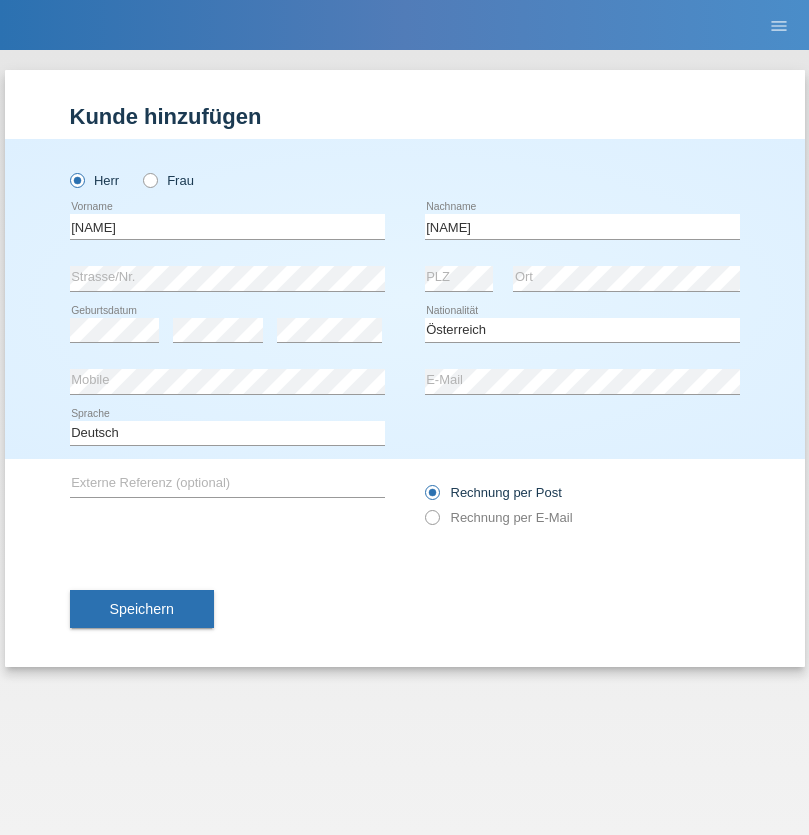 select on "C" 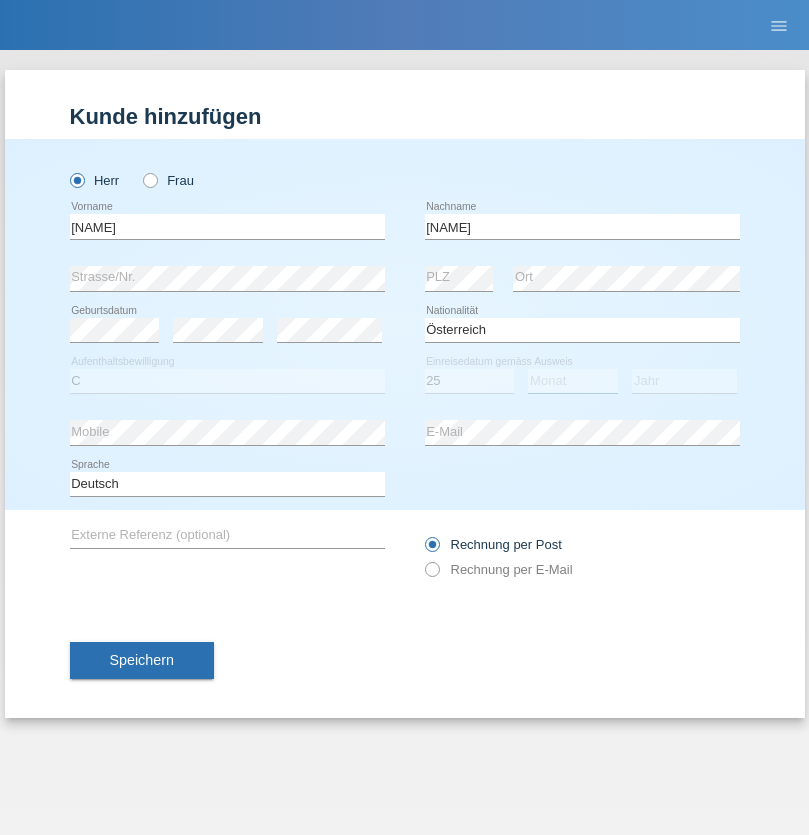 select on "05" 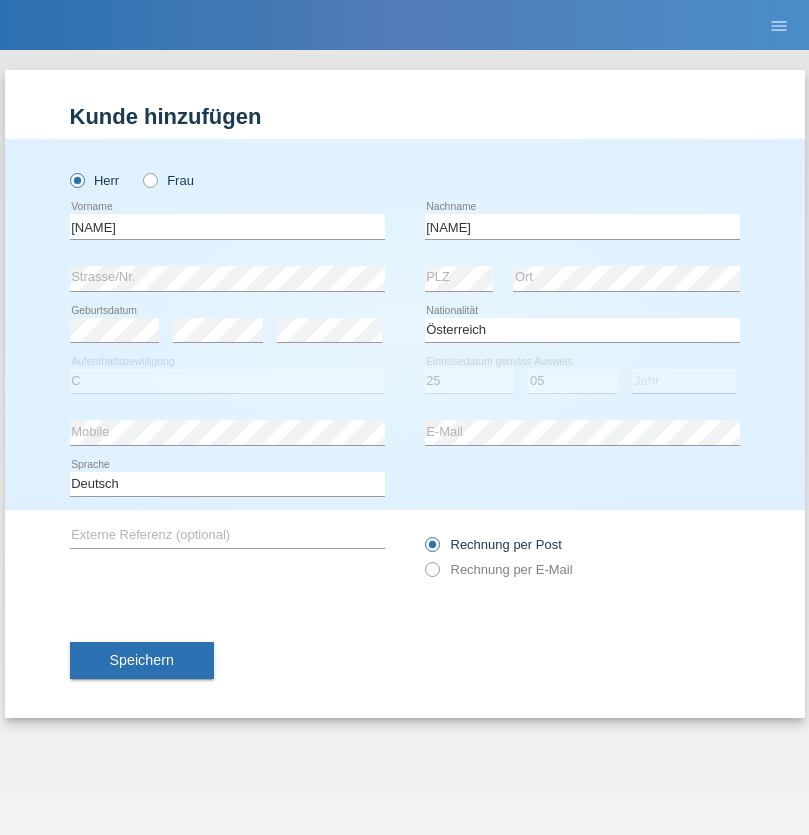 select on "2015" 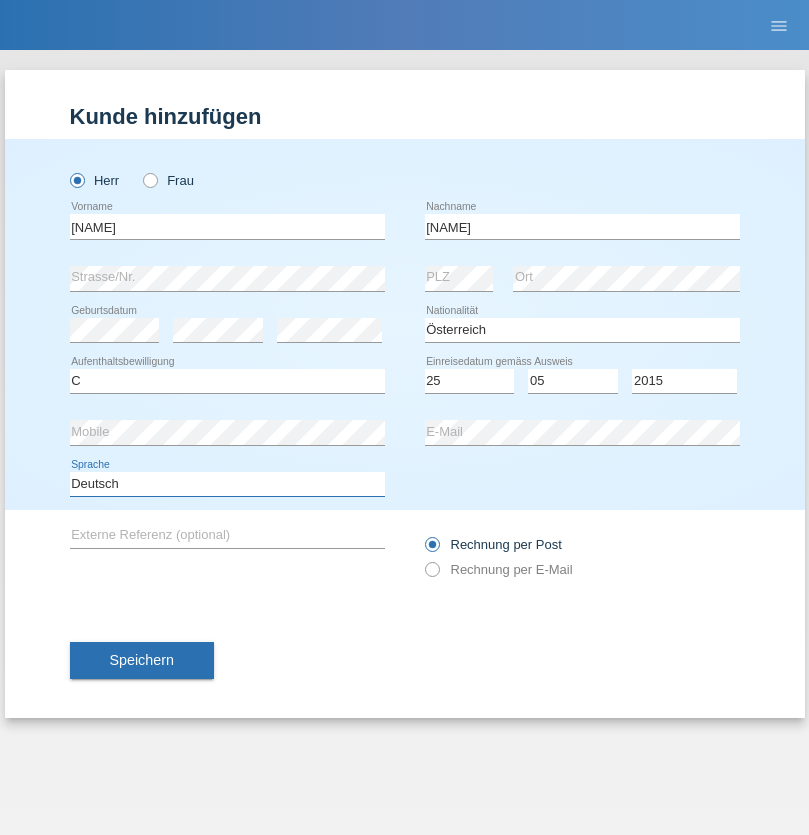 select on "en" 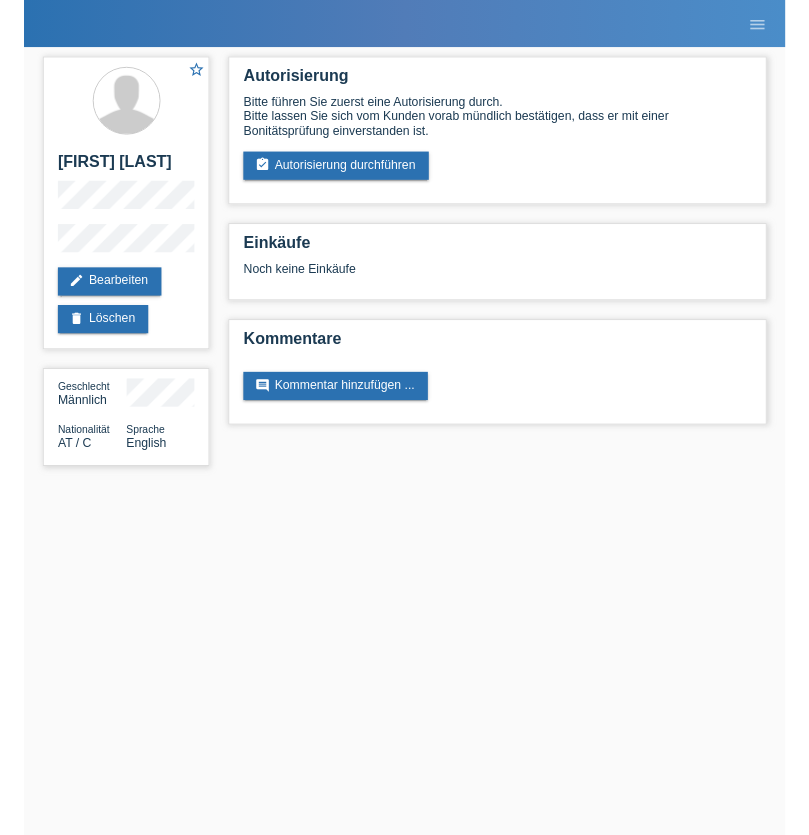 scroll, scrollTop: 0, scrollLeft: 0, axis: both 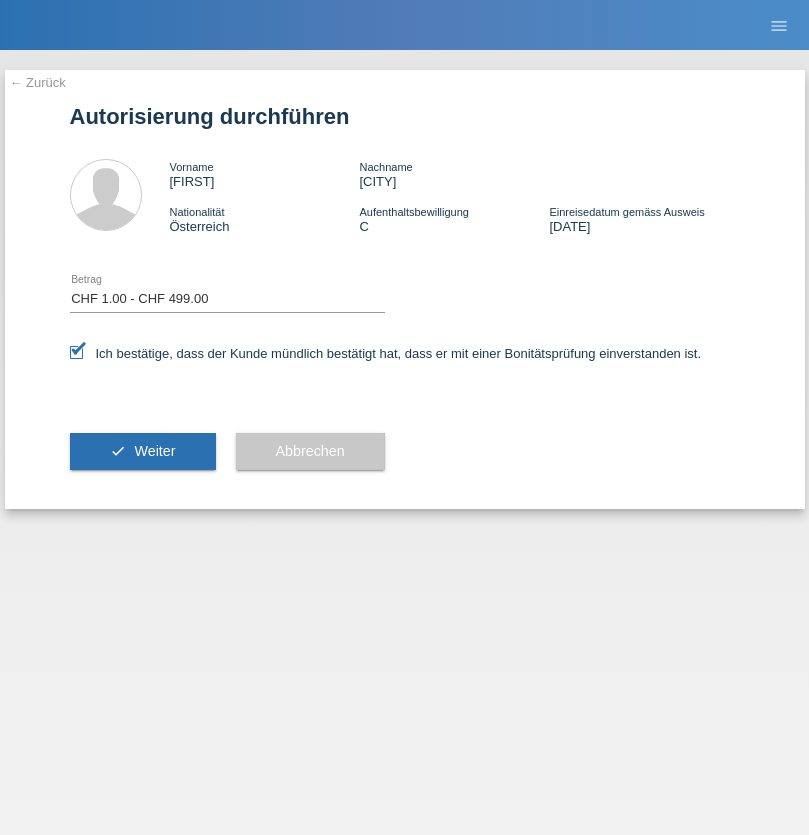 select on "1" 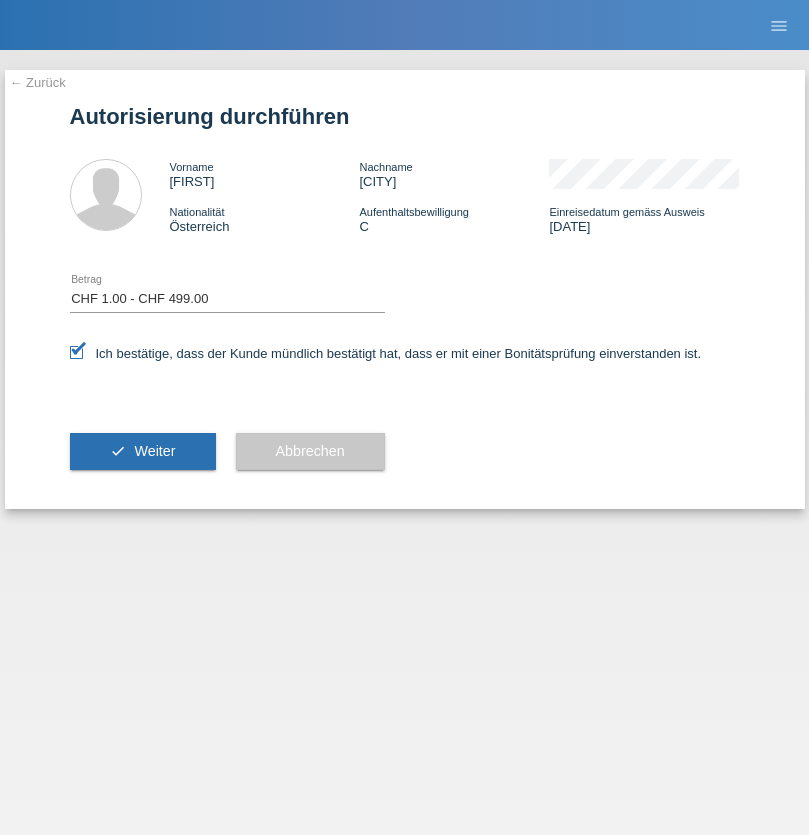 scroll, scrollTop: 0, scrollLeft: 0, axis: both 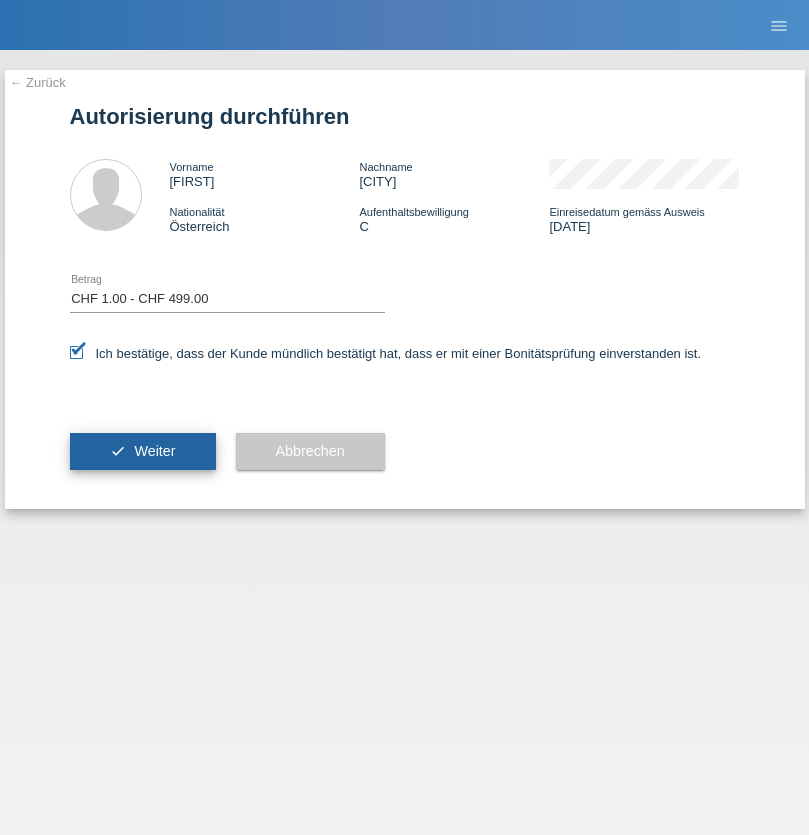 click on "Weiter" at bounding box center (154, 451) 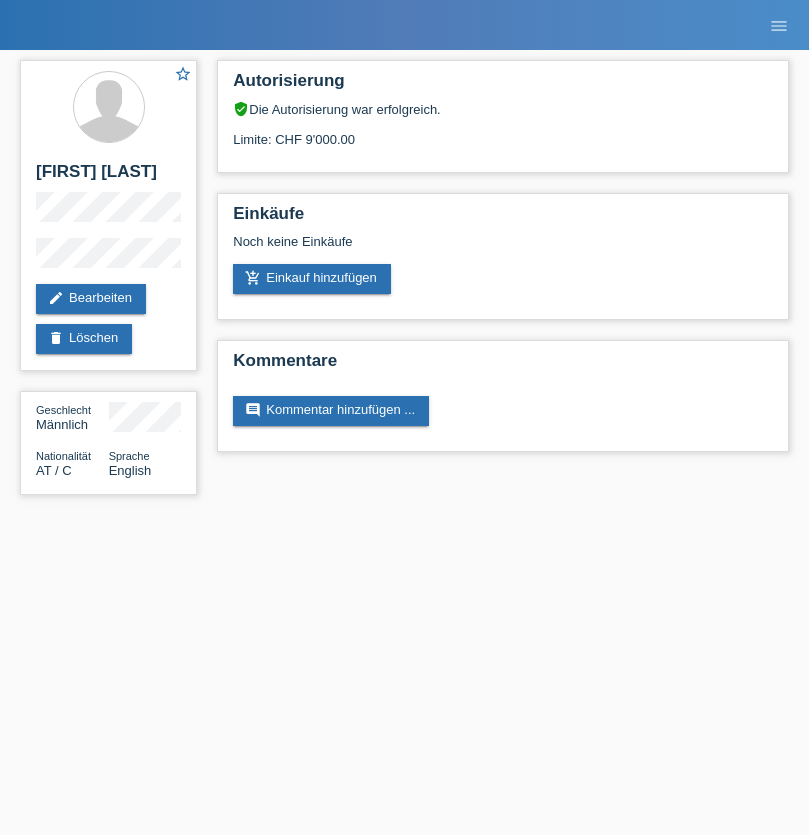 scroll, scrollTop: 0, scrollLeft: 0, axis: both 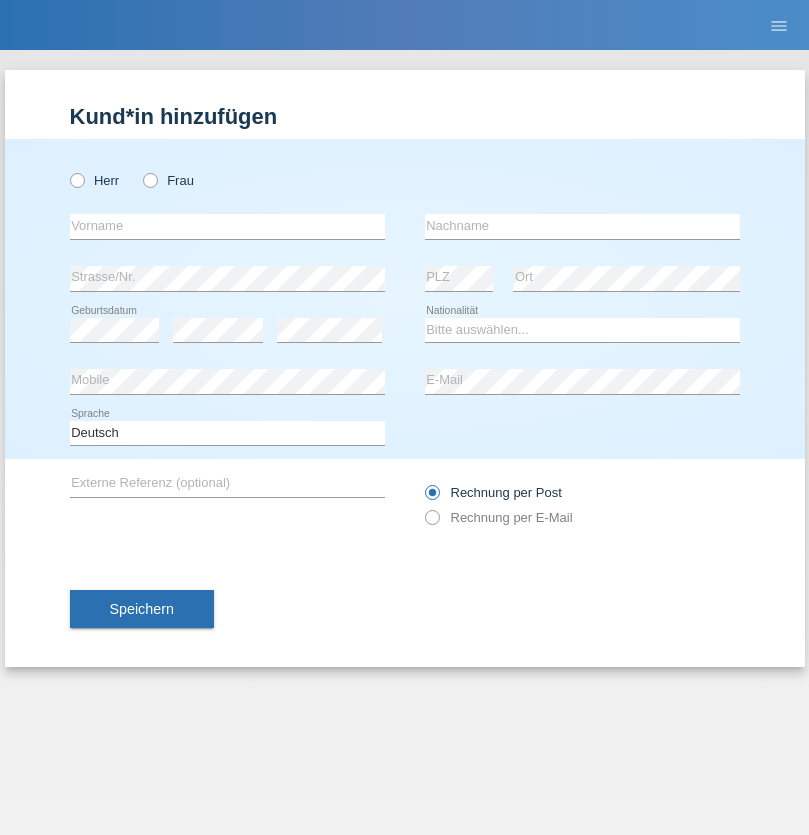 radio on "true" 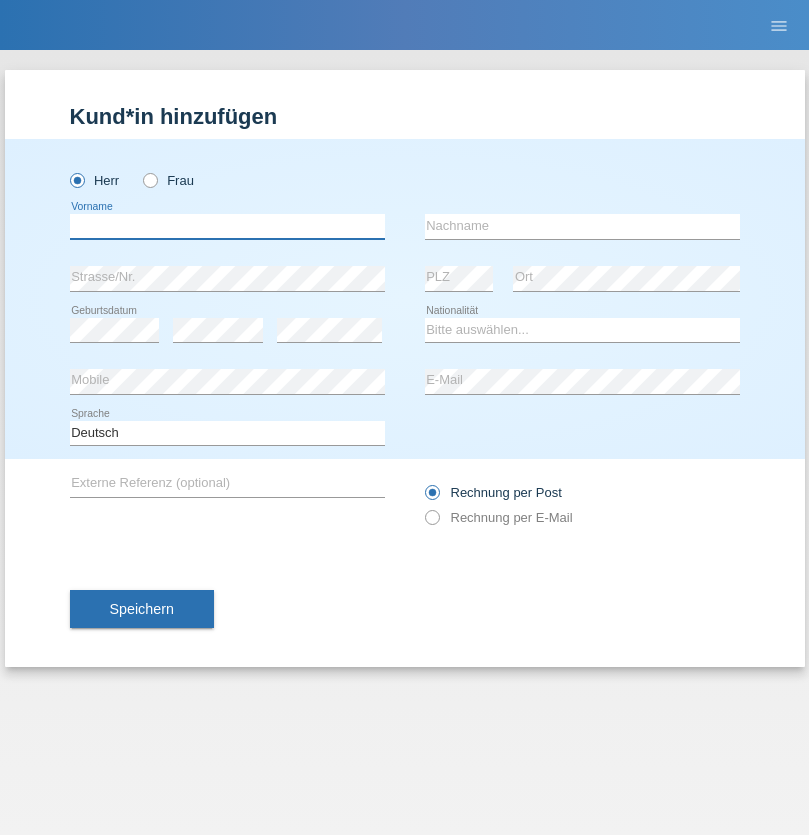 click at bounding box center [227, 226] 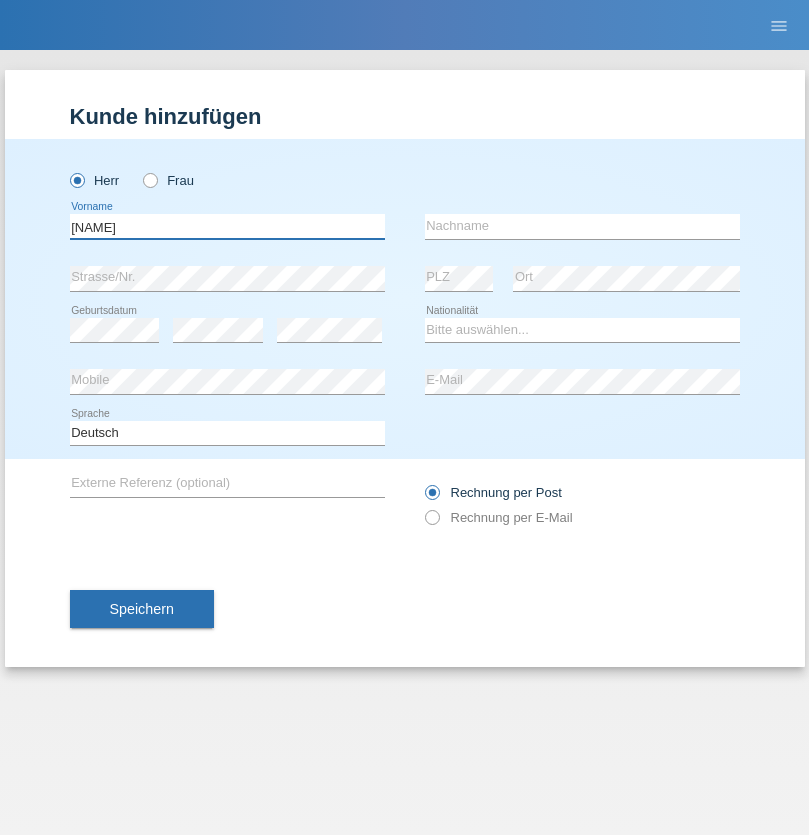 type on "[NAME]" 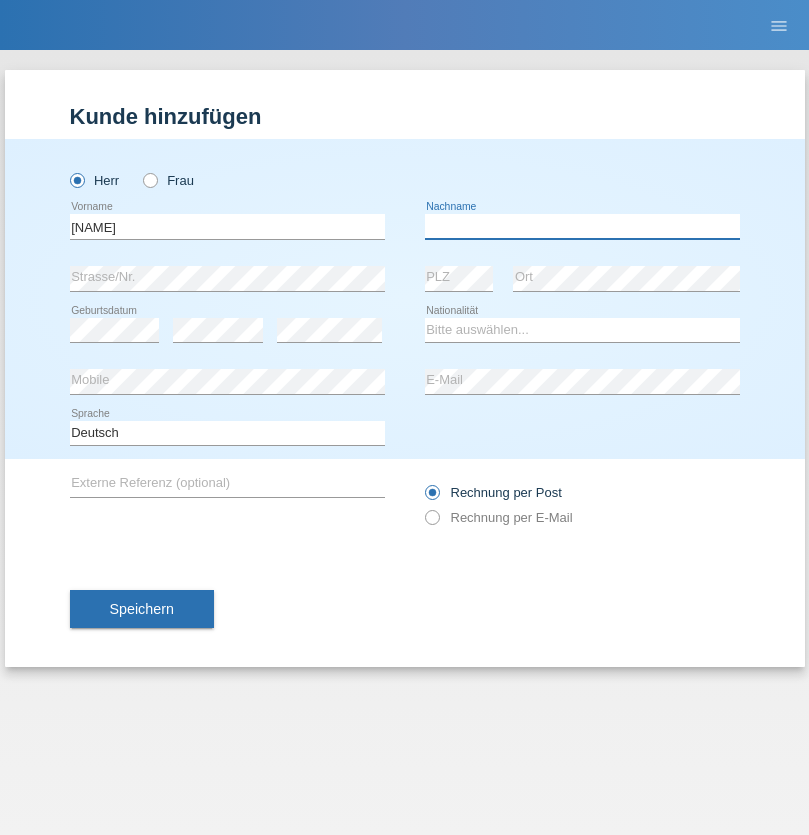 click at bounding box center [582, 226] 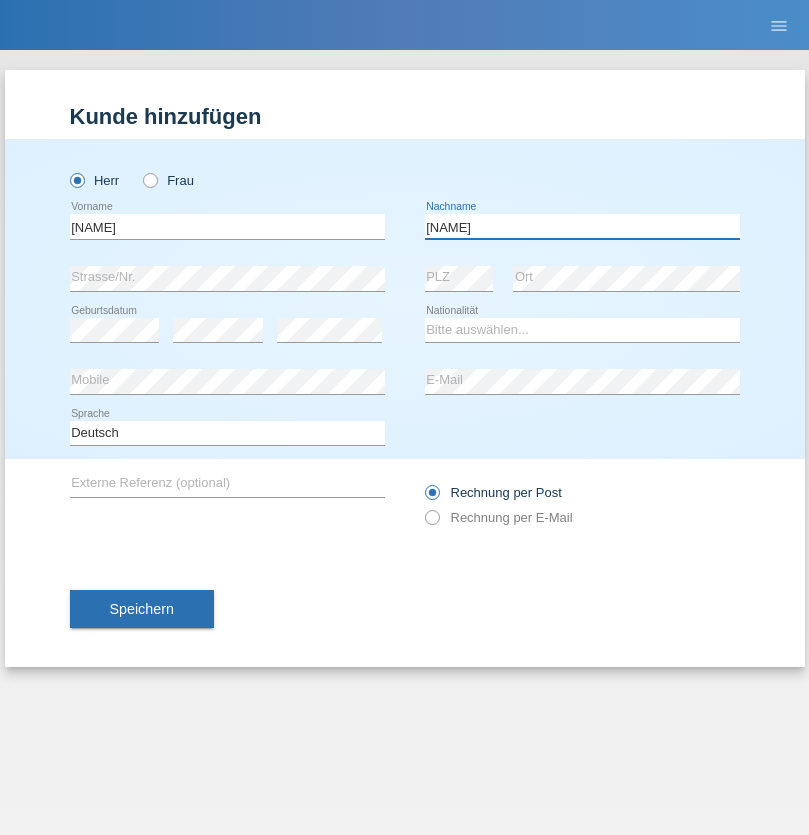 type on "[NAME]" 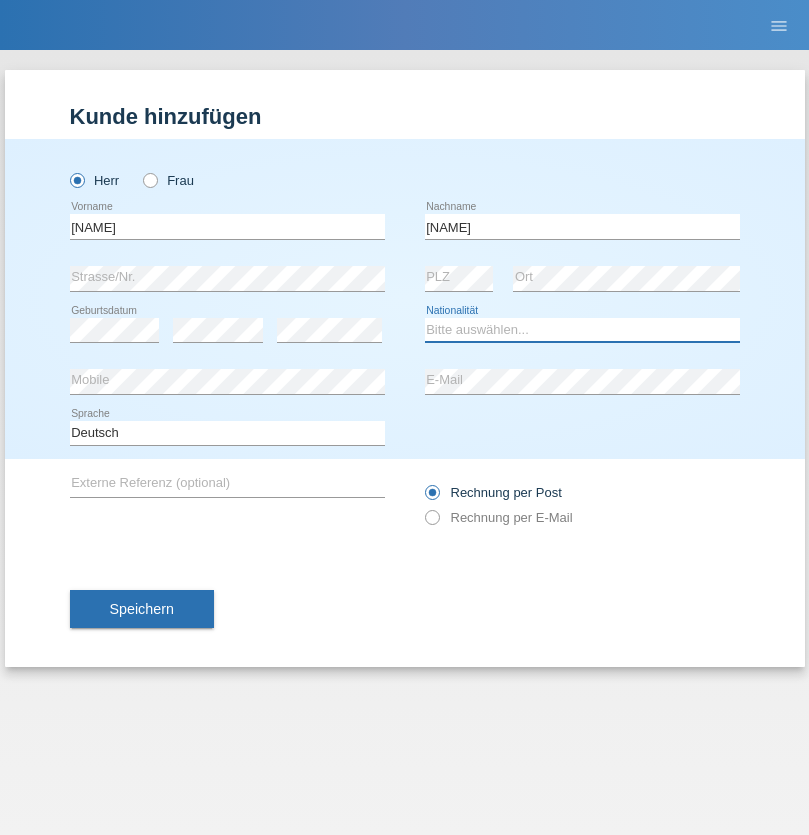select on "FR" 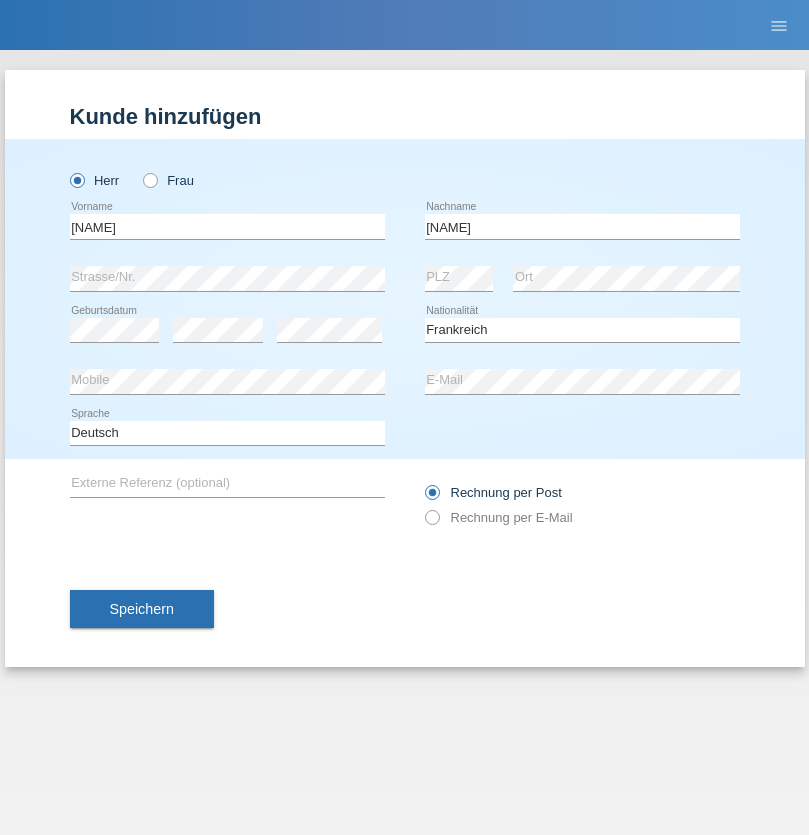 select on "C" 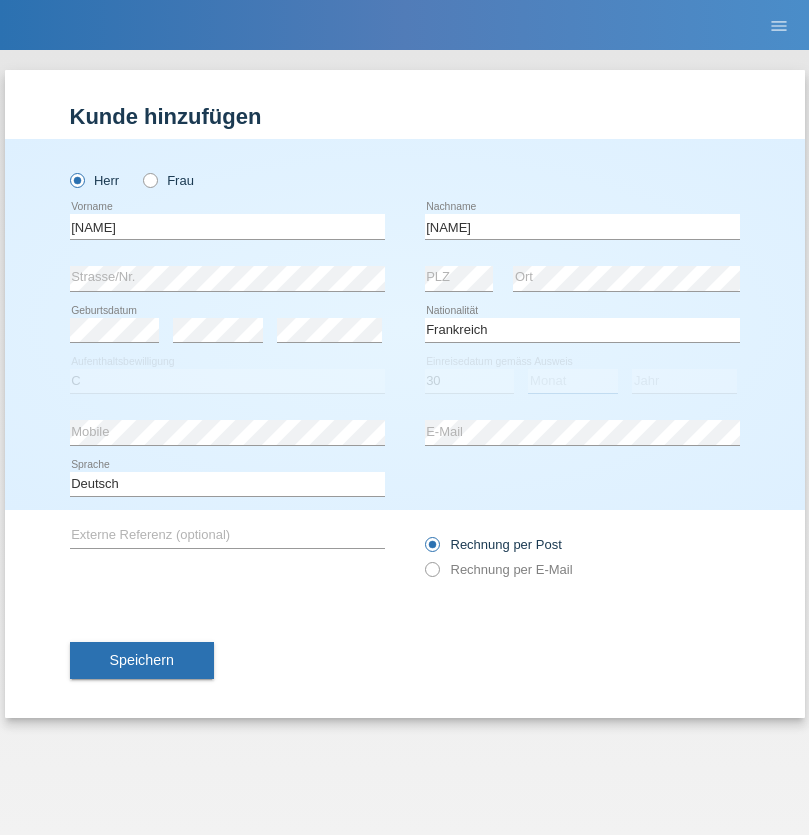 select on "10" 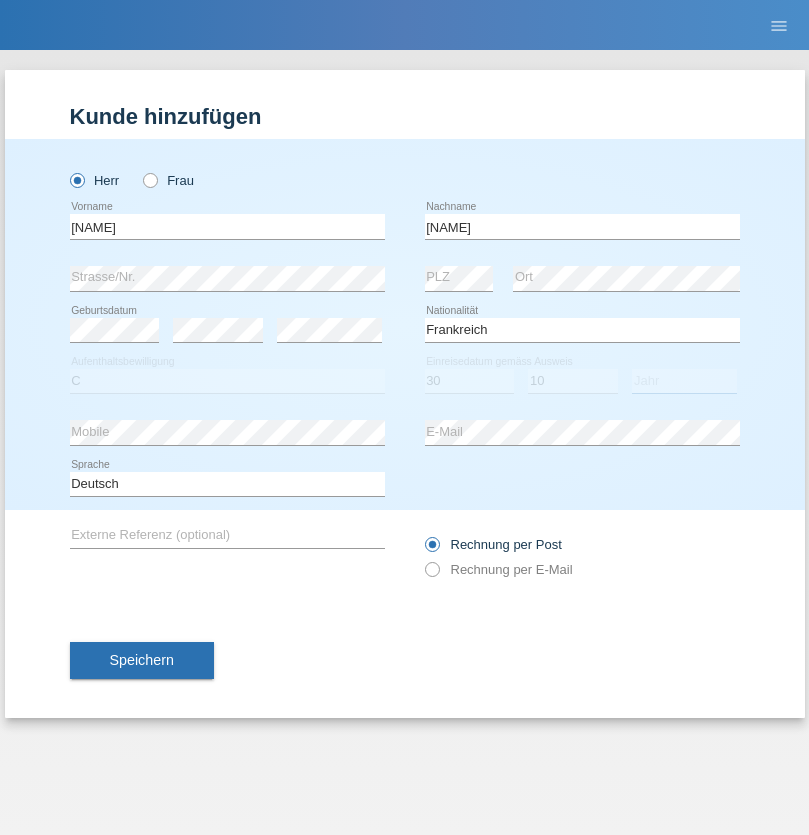 select on "1994" 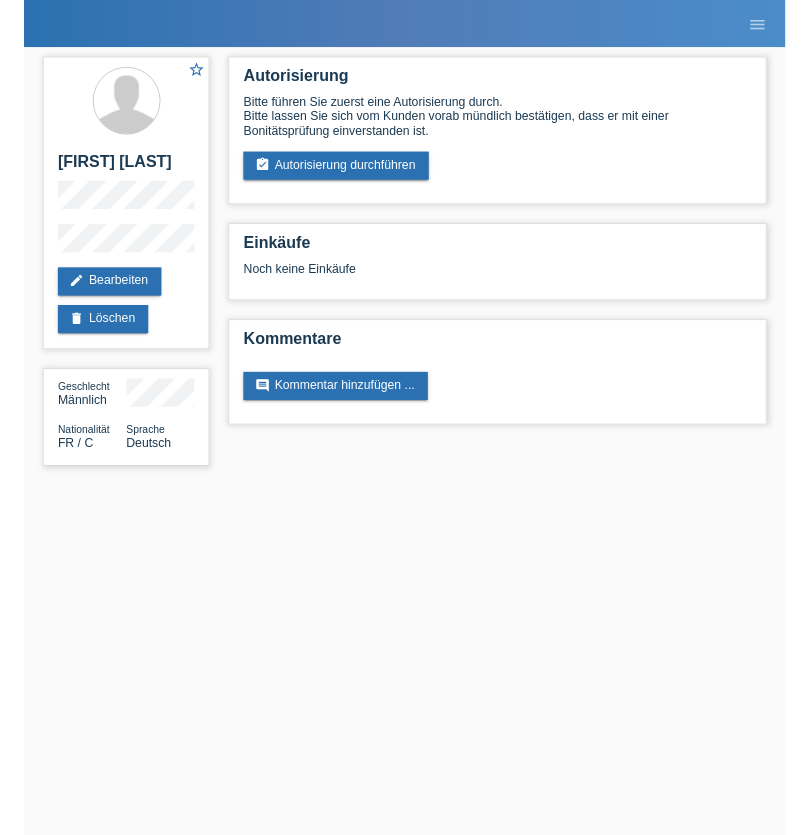 scroll, scrollTop: 0, scrollLeft: 0, axis: both 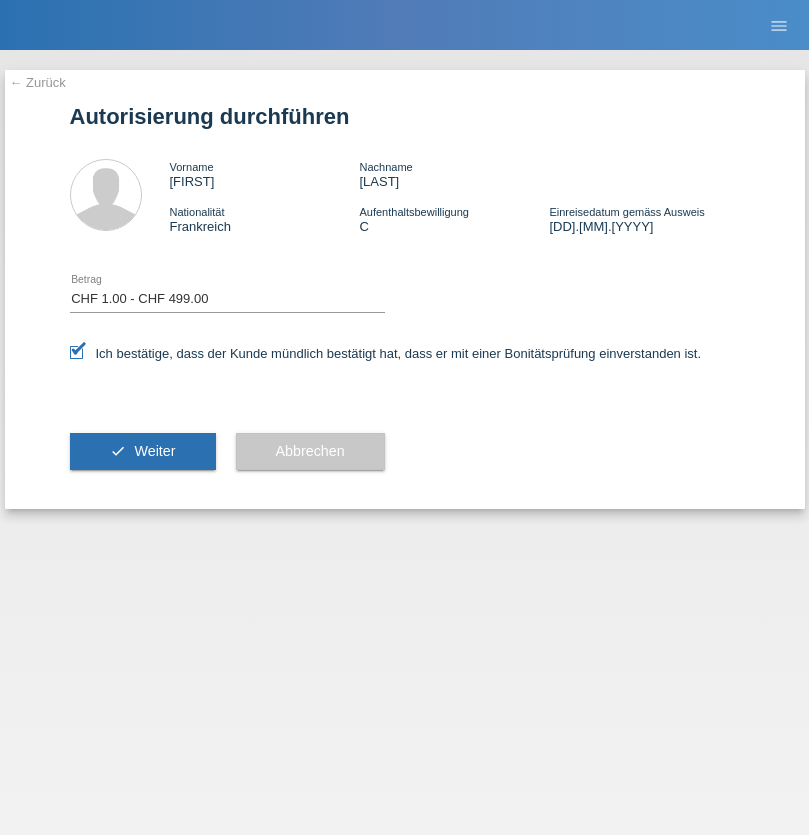select on "1" 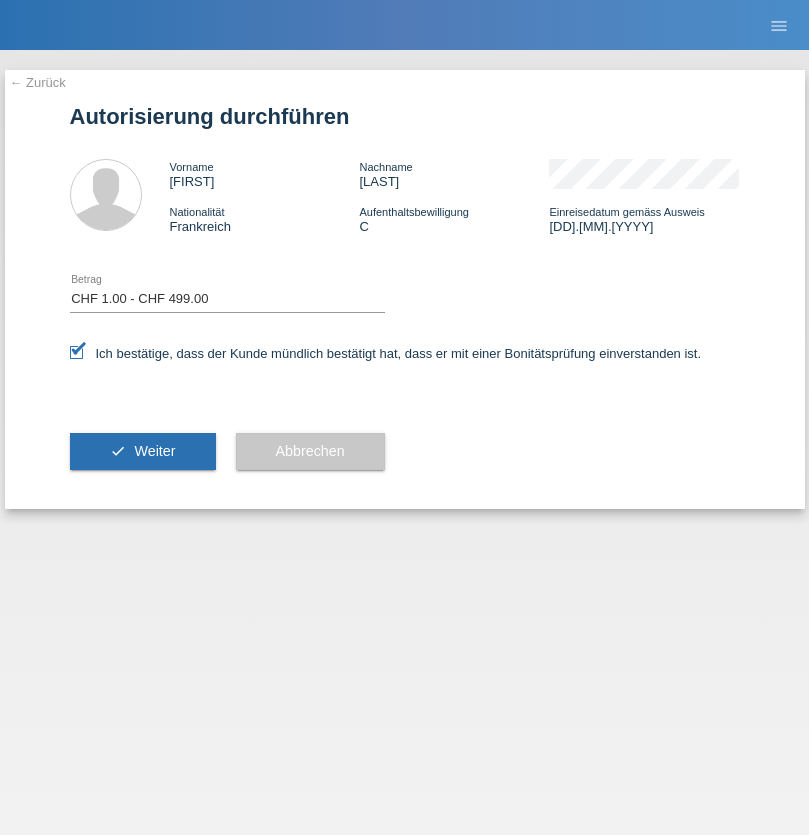 scroll, scrollTop: 0, scrollLeft: 0, axis: both 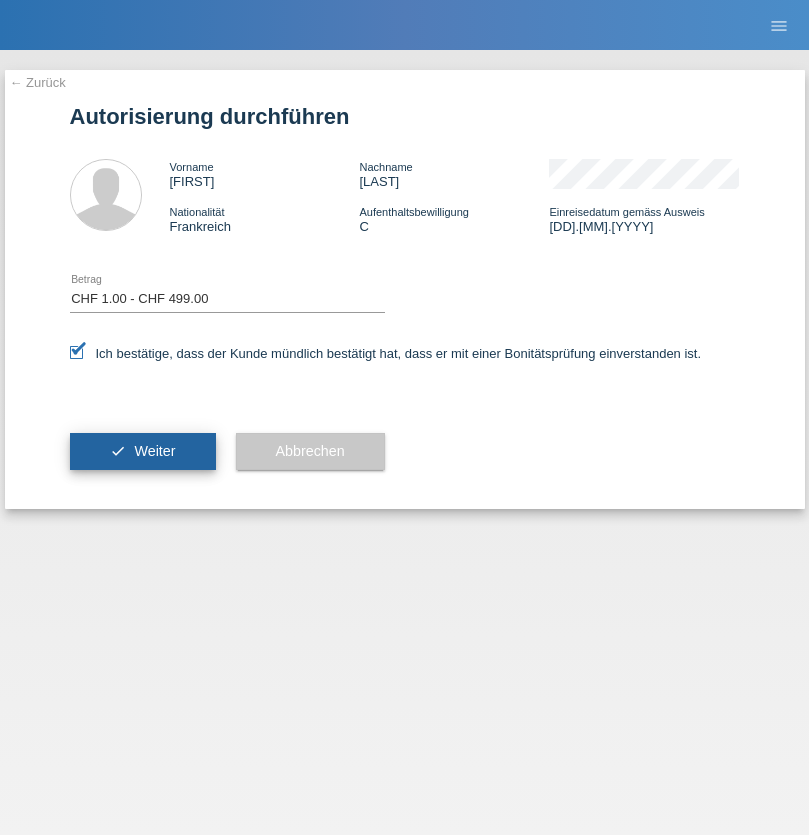 click on "Weiter" at bounding box center [154, 451] 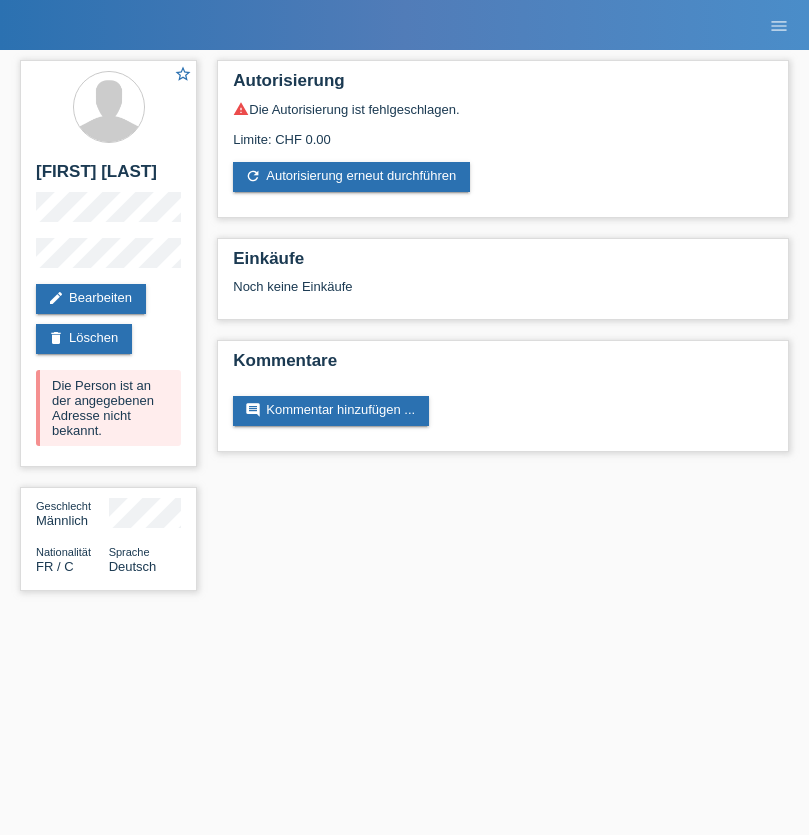 scroll, scrollTop: 0, scrollLeft: 0, axis: both 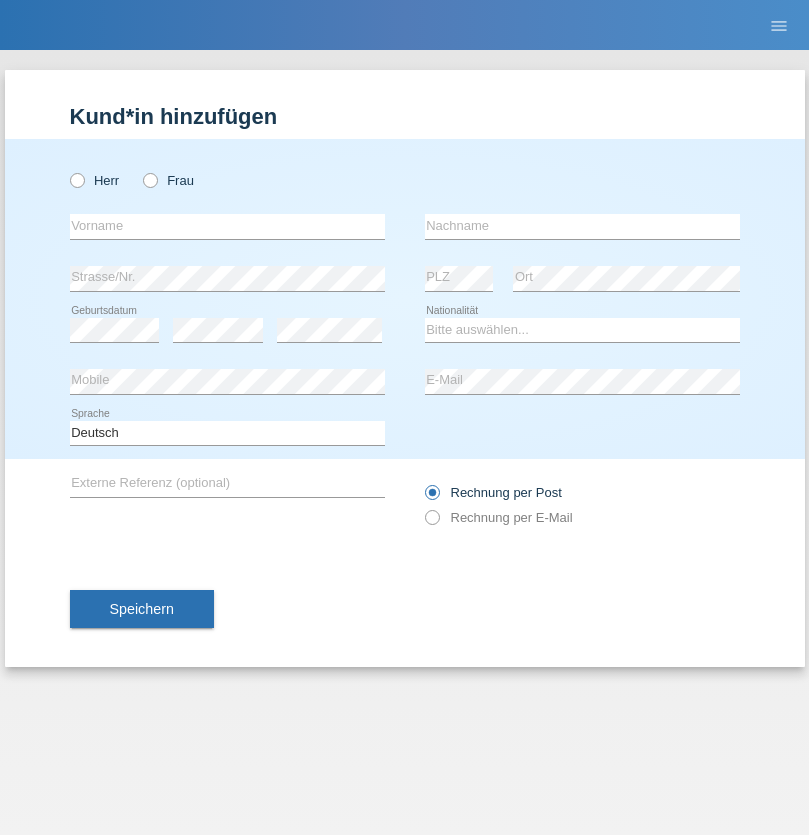 radio on "true" 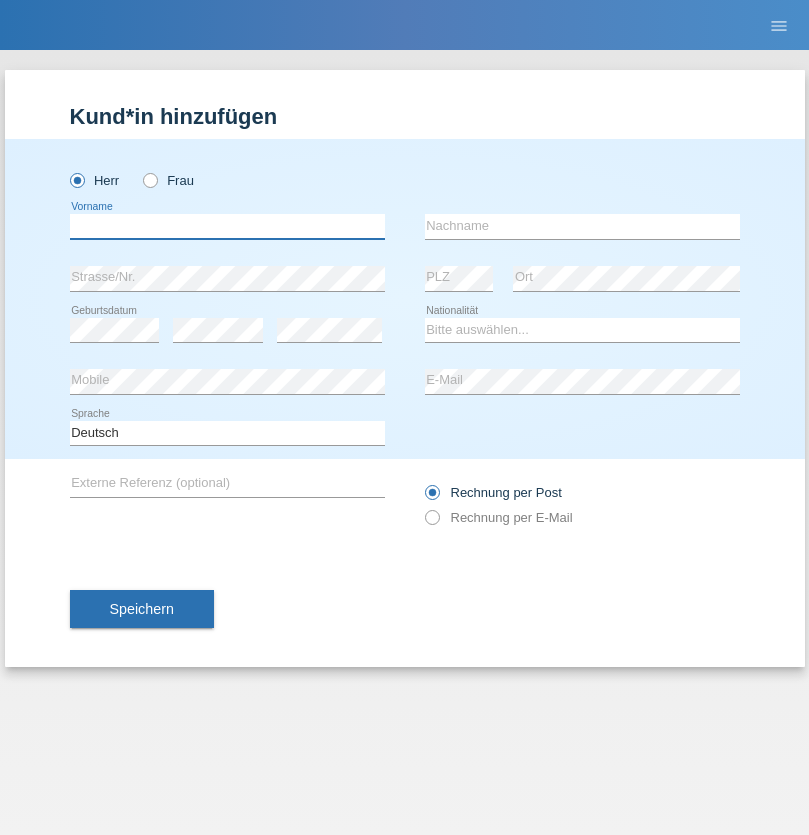 click at bounding box center (227, 226) 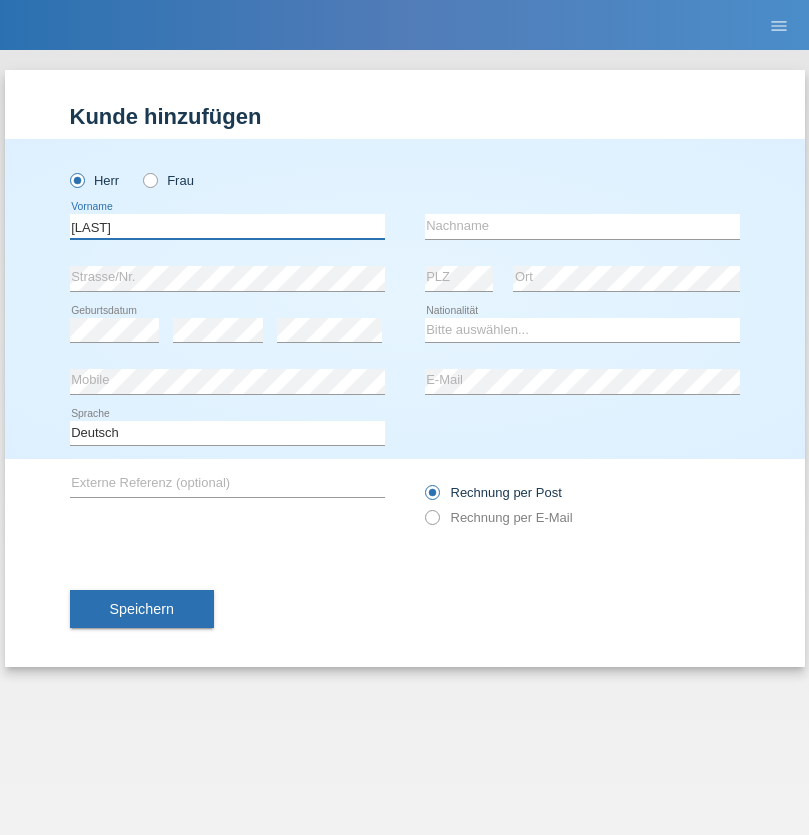 type on "[LAST]" 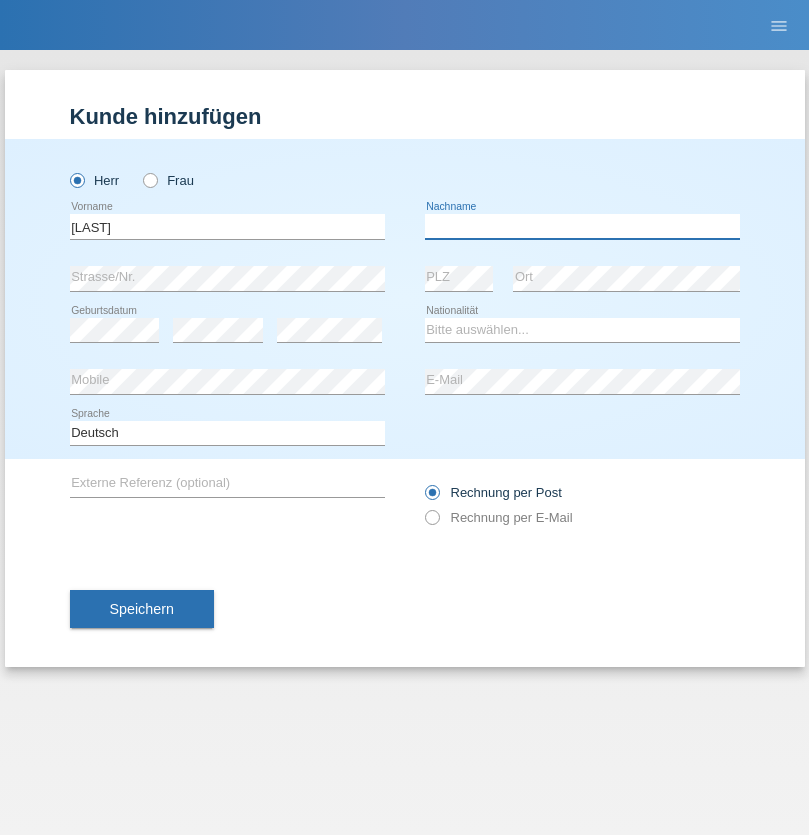 click at bounding box center [582, 226] 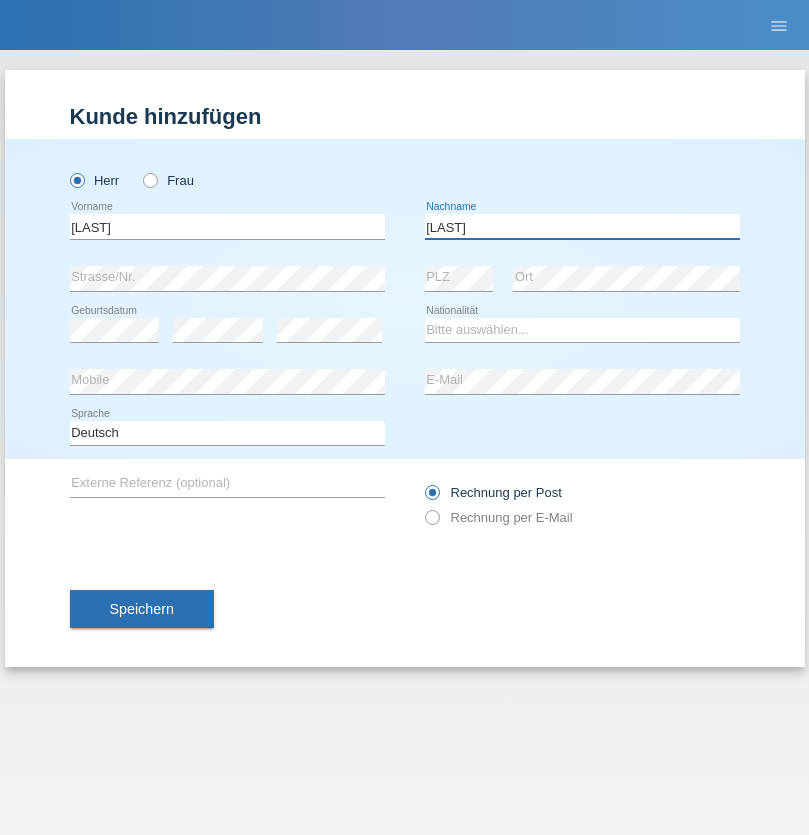 type on "[LAST]" 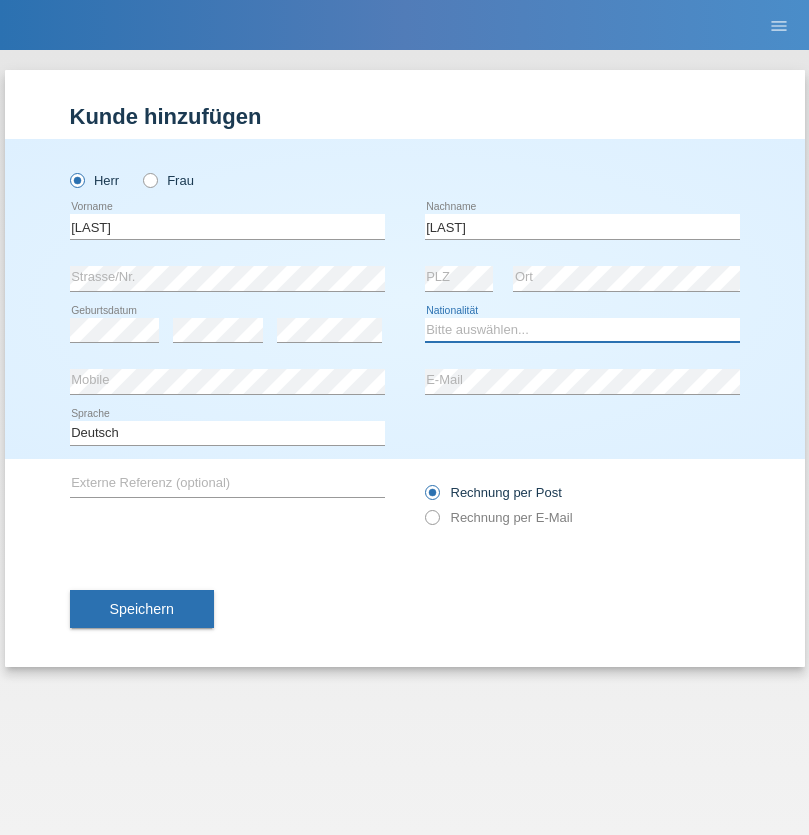 select on "IN" 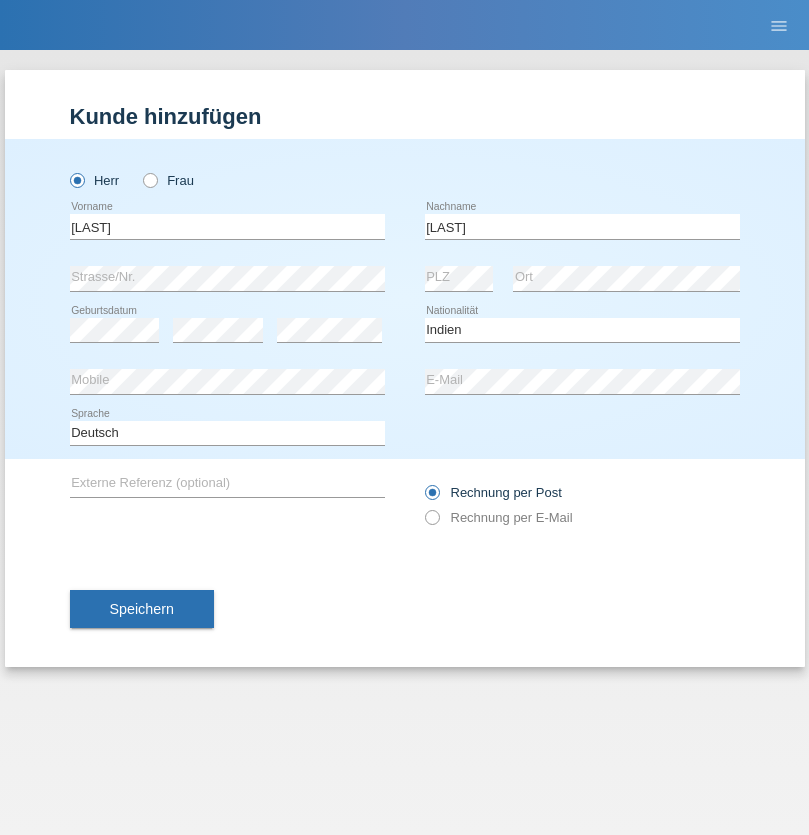 select on "C" 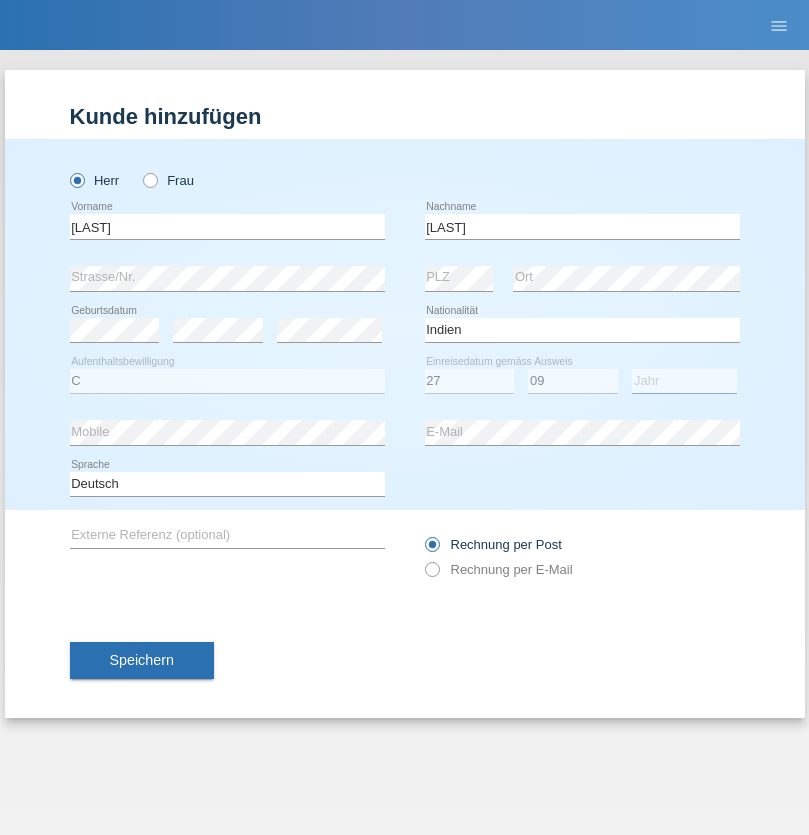 select on "2006" 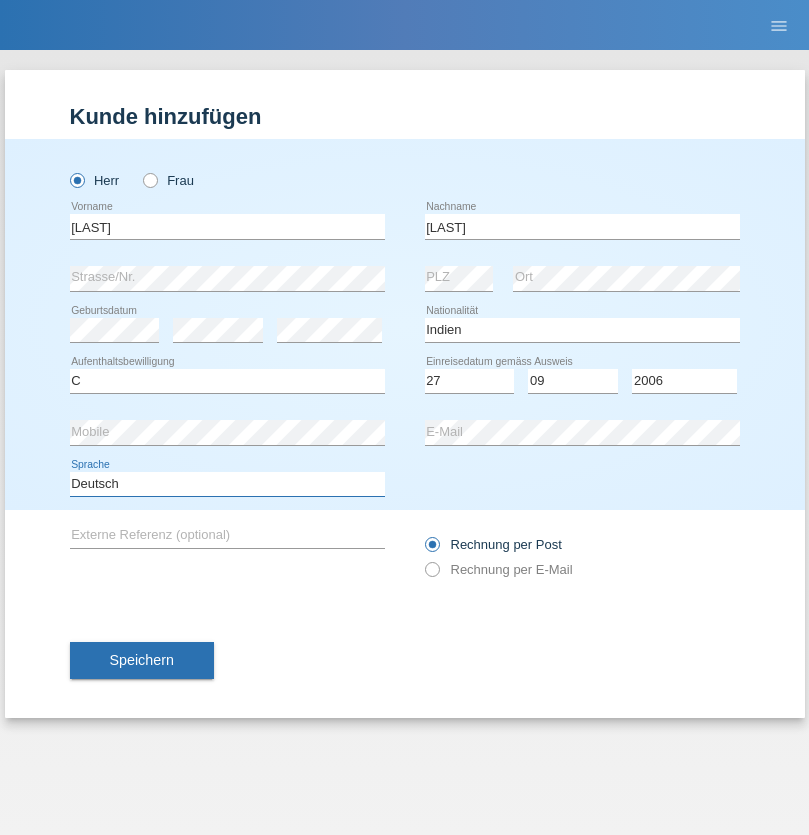 select on "en" 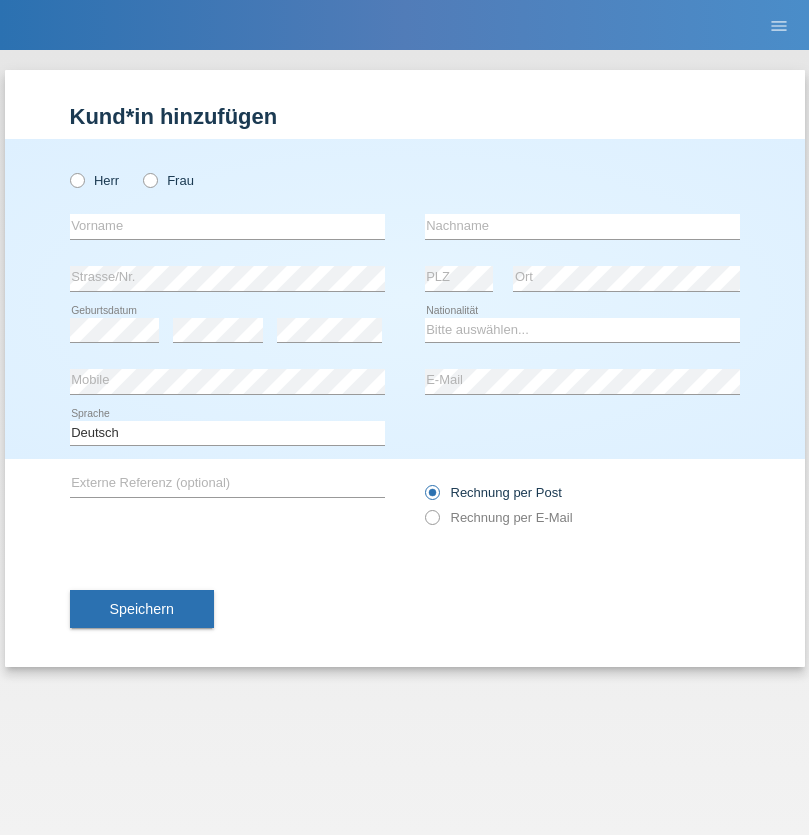 scroll, scrollTop: 0, scrollLeft: 0, axis: both 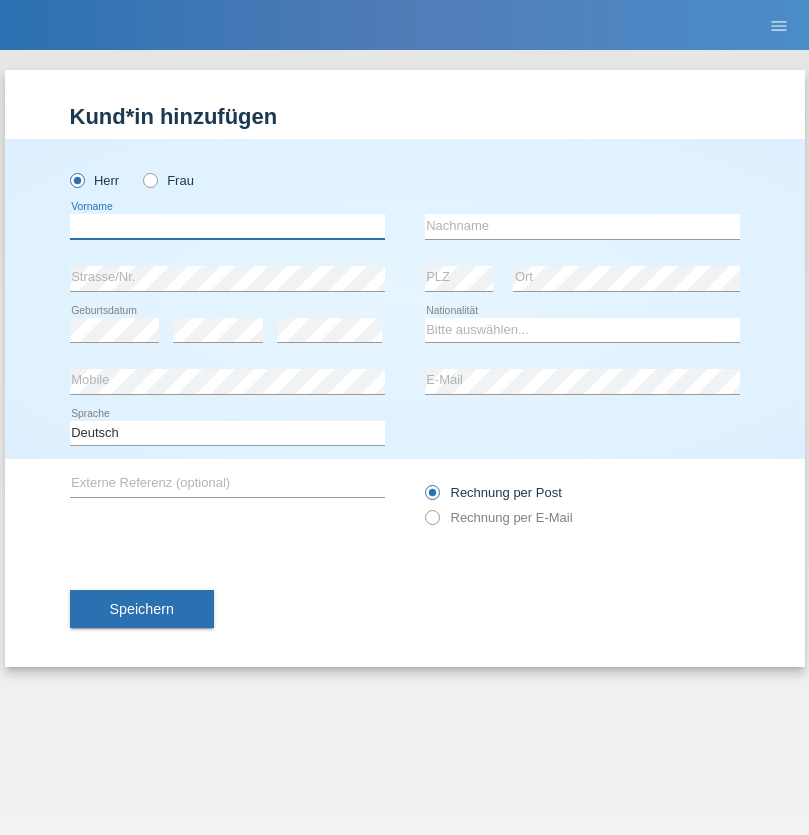 click at bounding box center [227, 226] 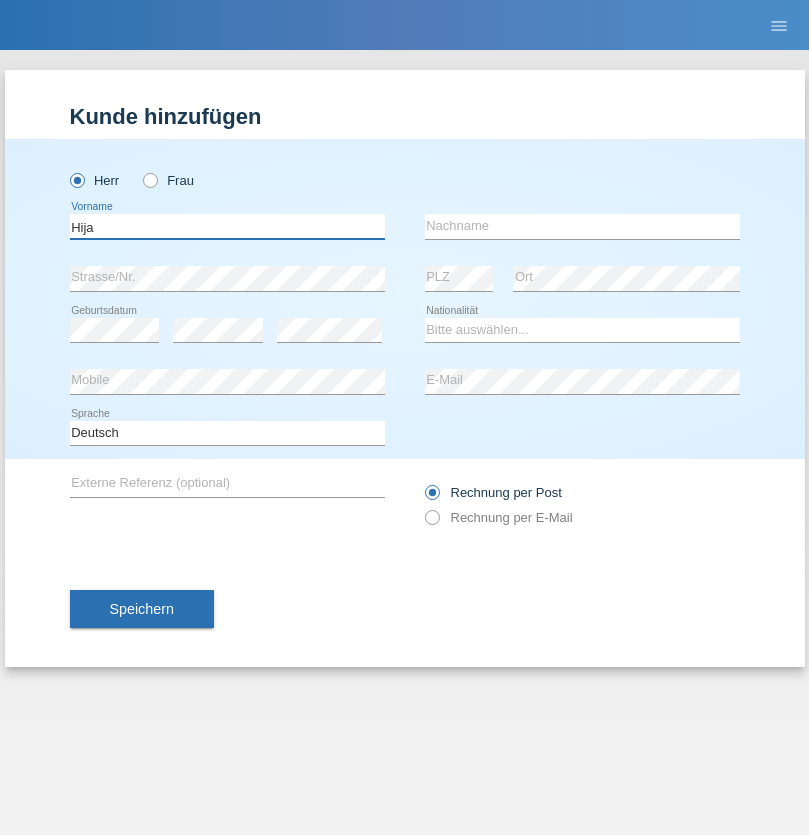 type on "Hija" 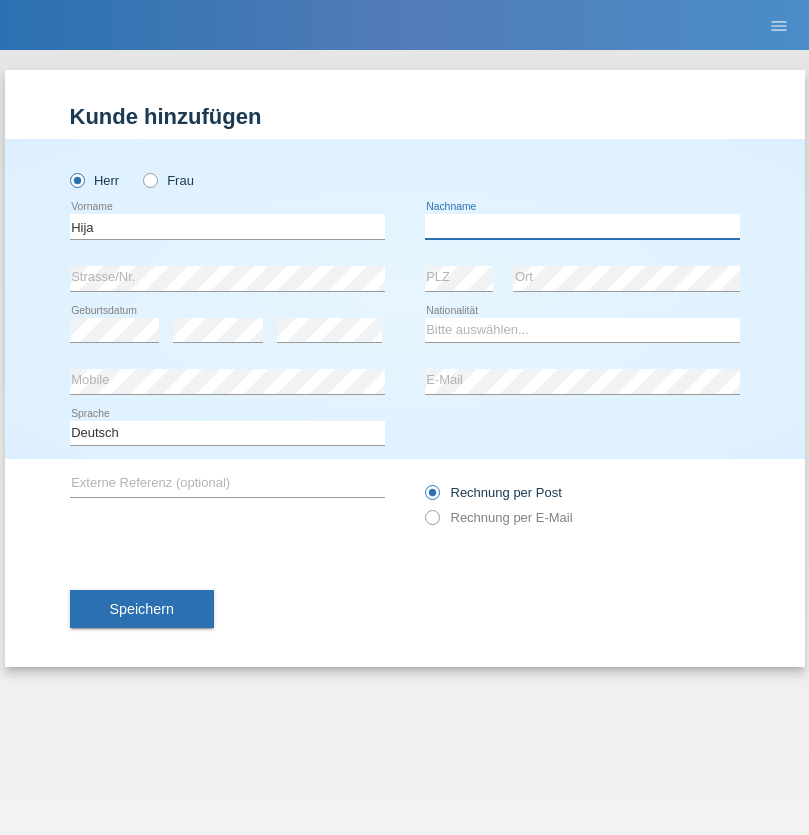 click at bounding box center [582, 226] 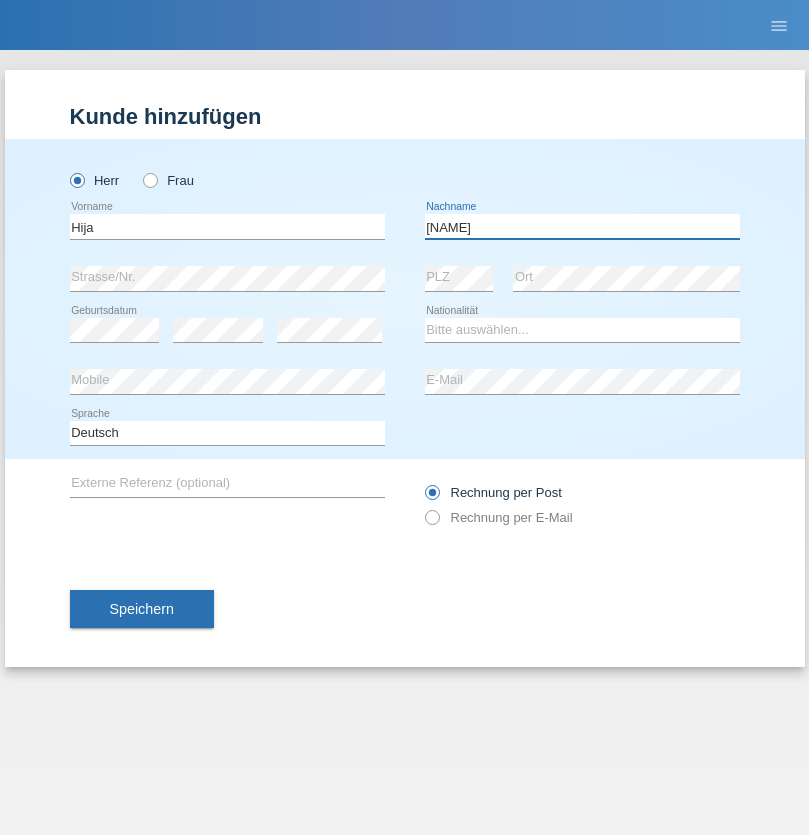 type on "Matano" 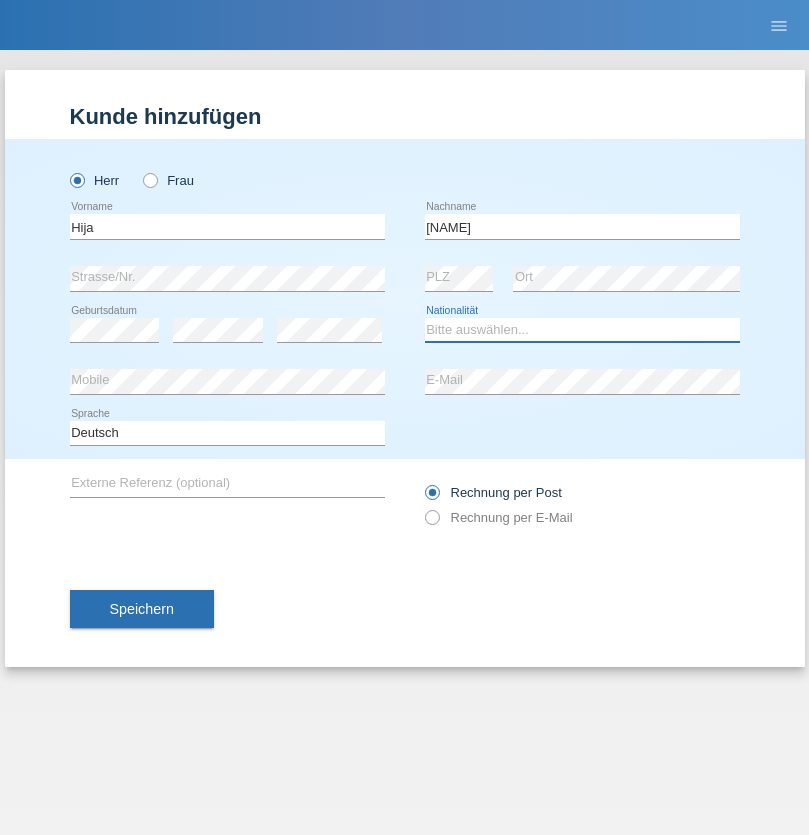 select on "CH" 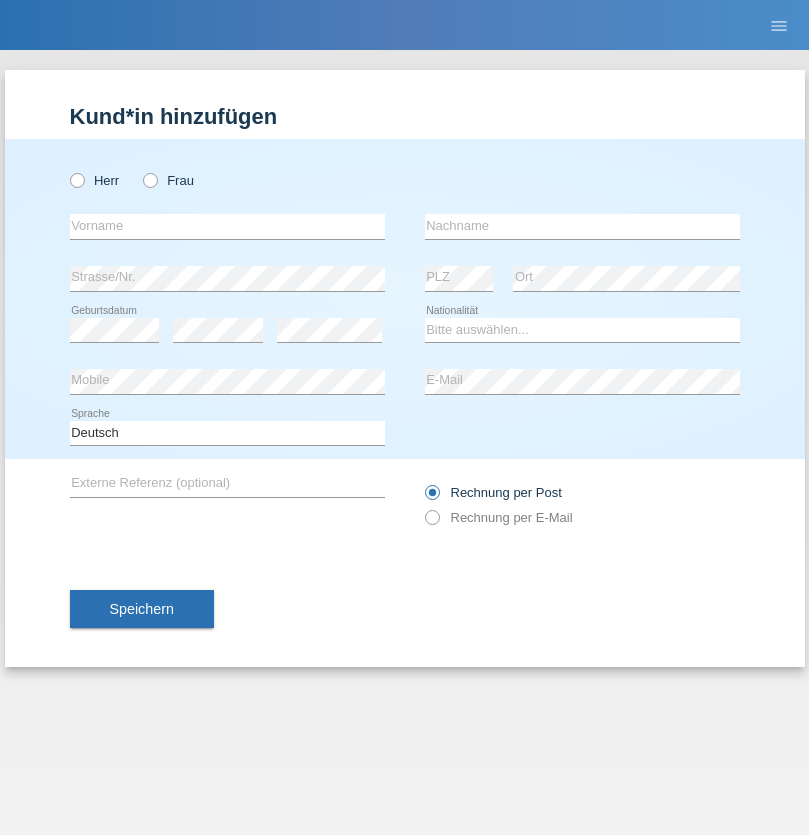scroll, scrollTop: 0, scrollLeft: 0, axis: both 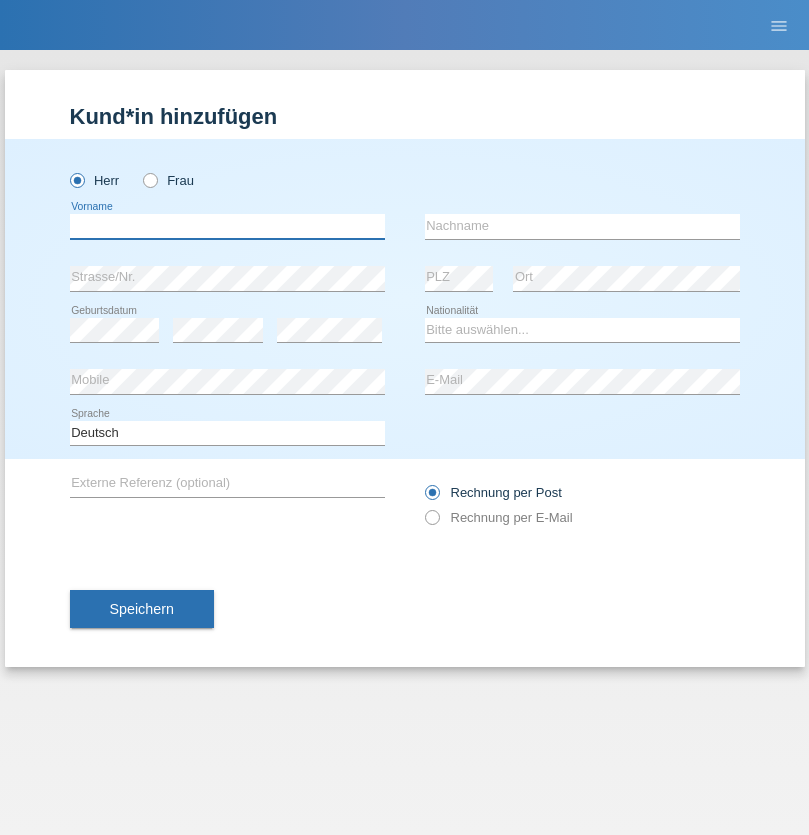 click at bounding box center (227, 226) 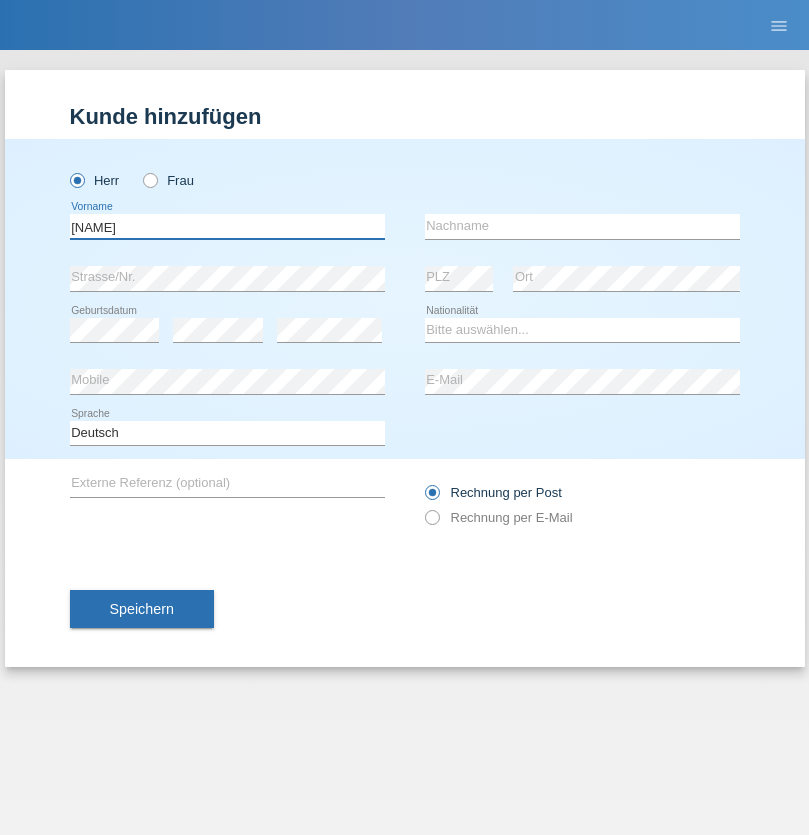 type on "[NAME]" 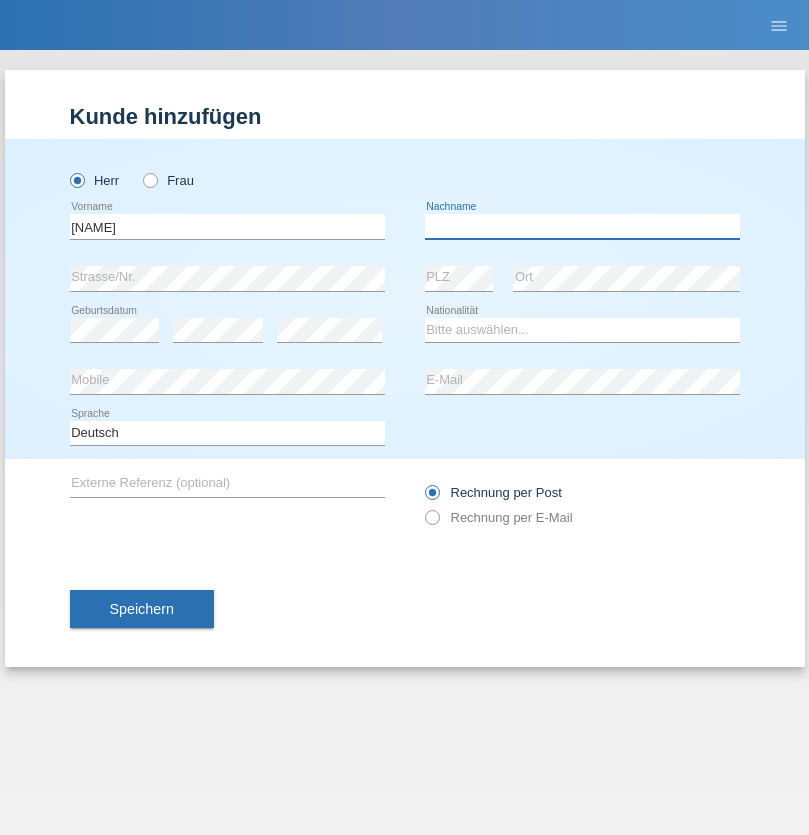 click at bounding box center (582, 226) 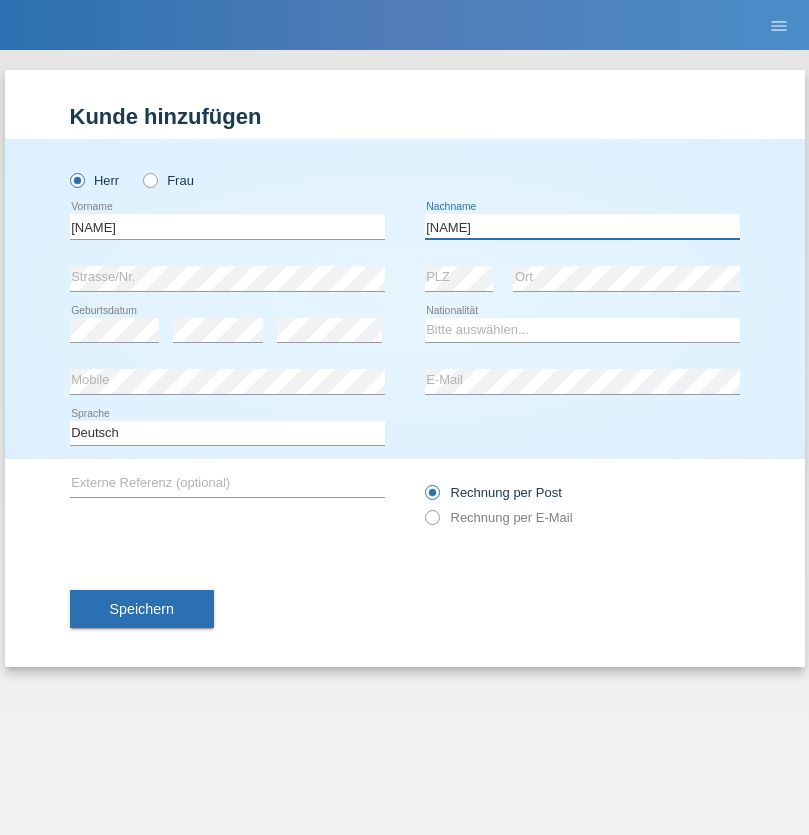 type on "Singh" 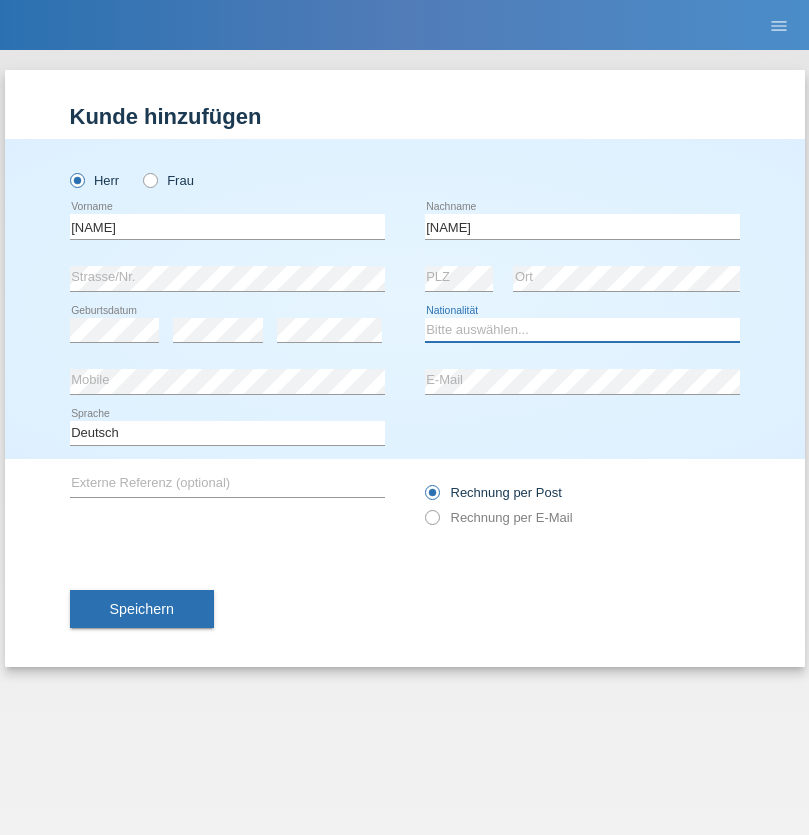 select on "CH" 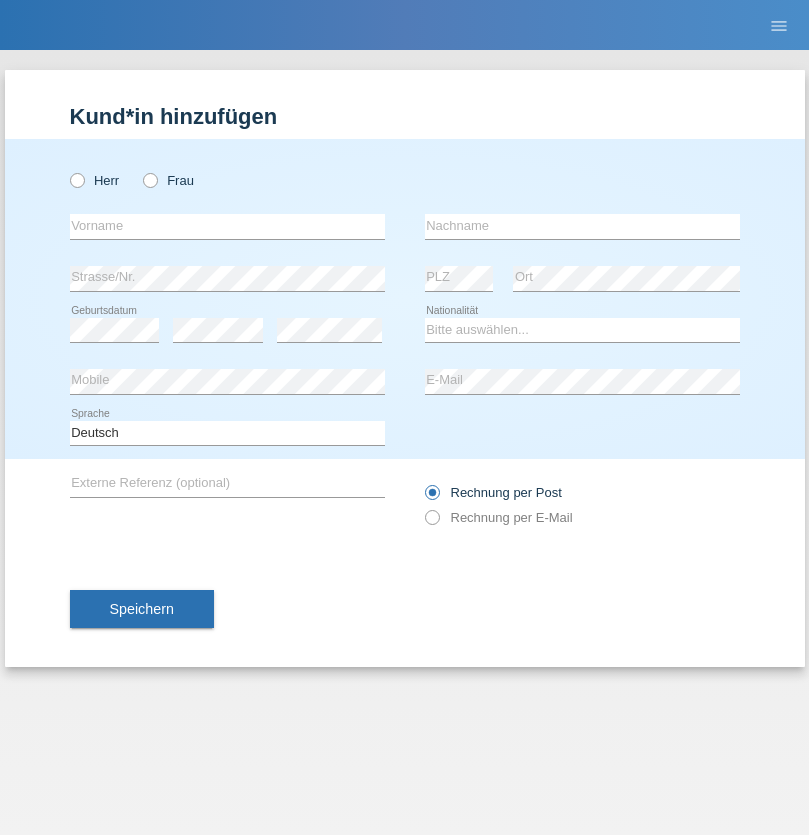 scroll, scrollTop: 0, scrollLeft: 0, axis: both 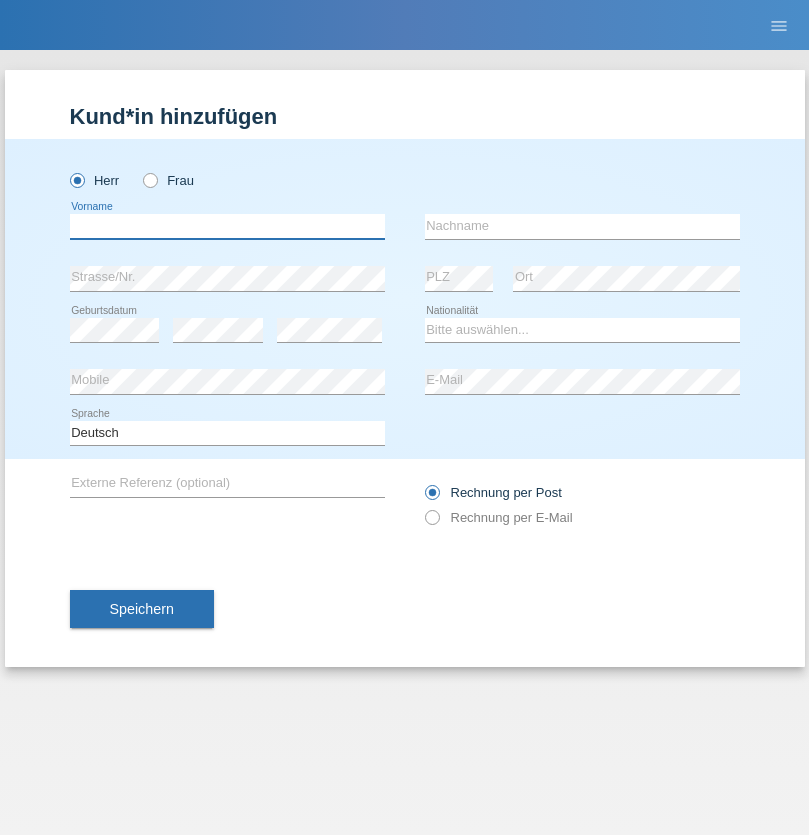 click at bounding box center (227, 226) 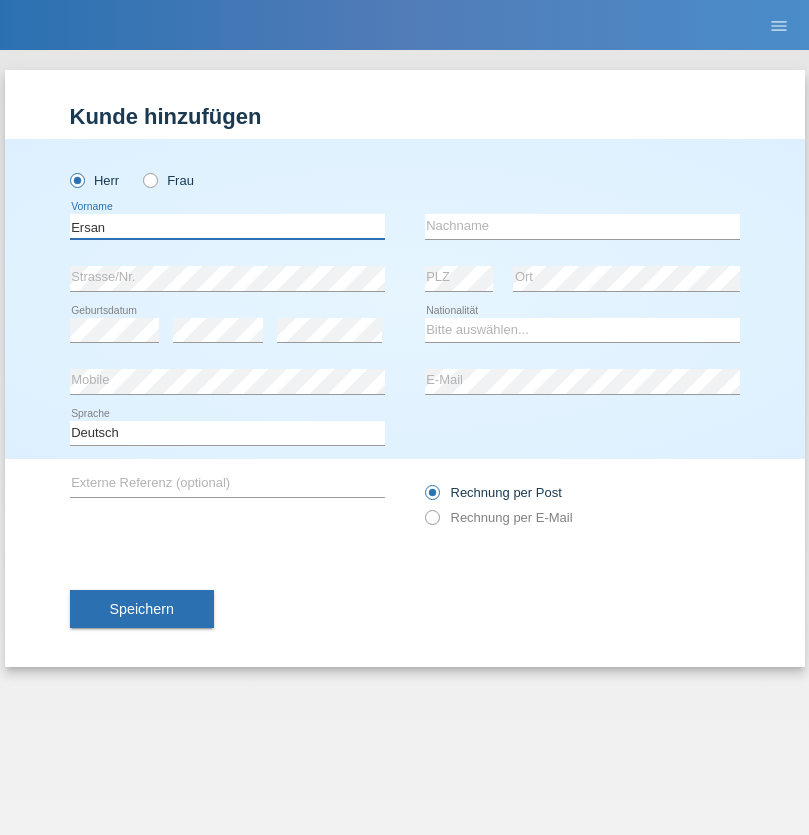 type on "Ersan" 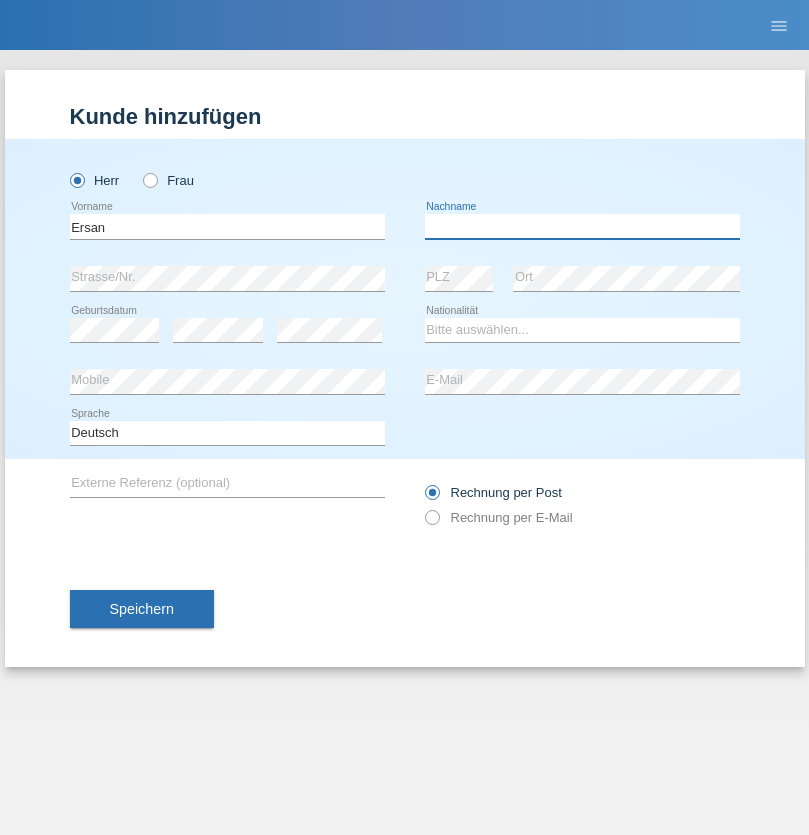 click at bounding box center (582, 226) 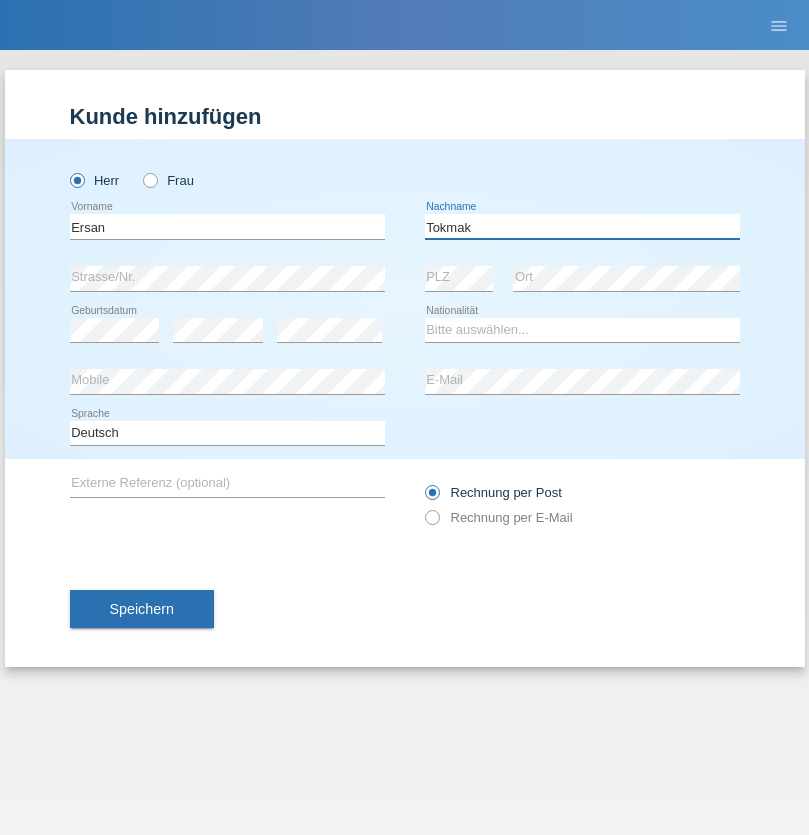 type on "Tokmak" 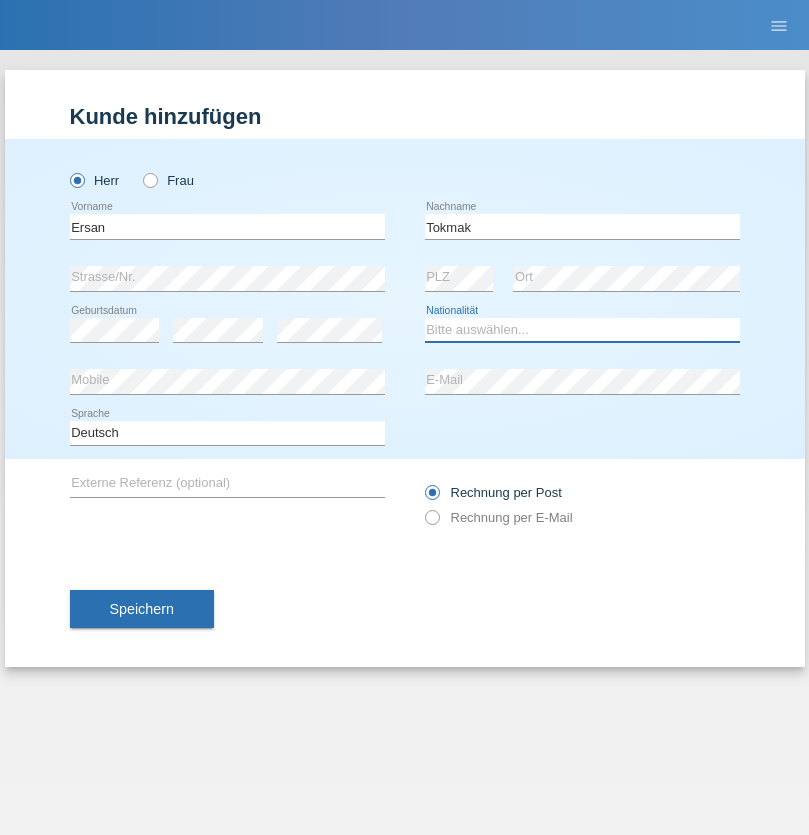 select on "CH" 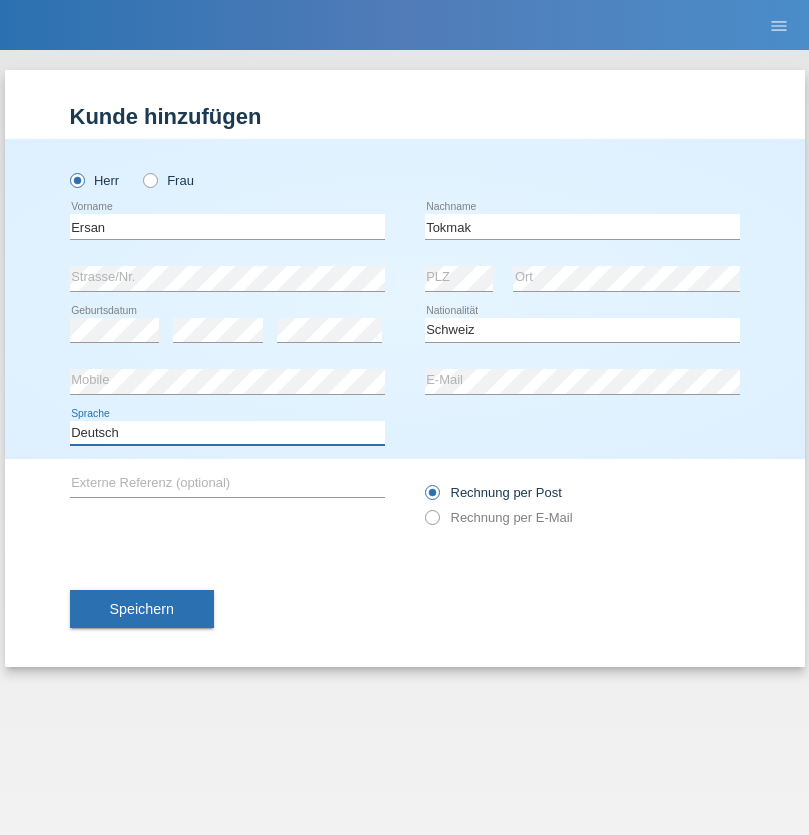 select on "en" 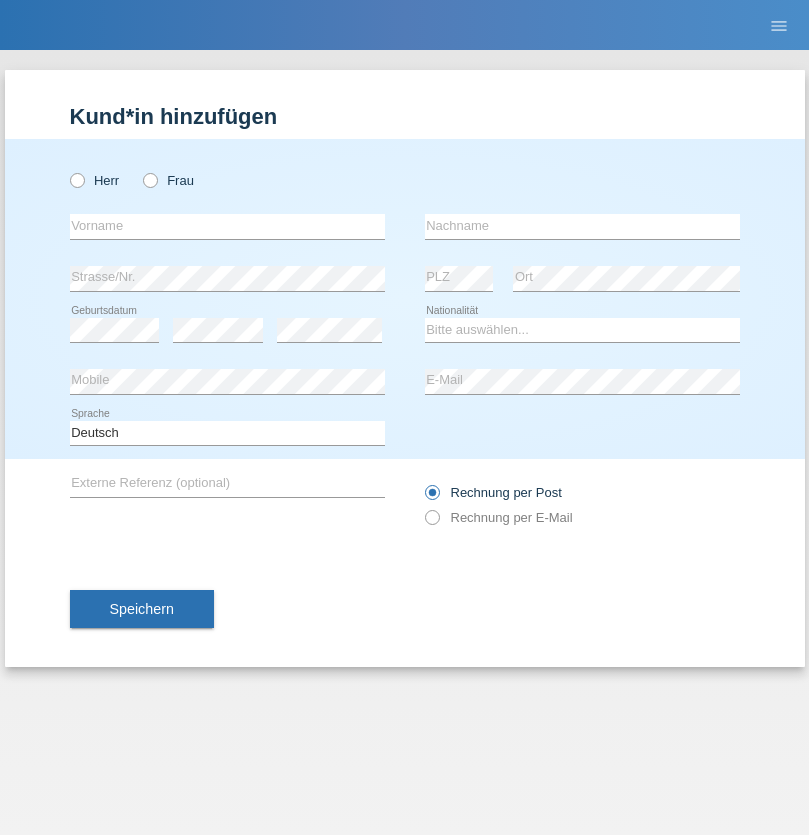 scroll, scrollTop: 0, scrollLeft: 0, axis: both 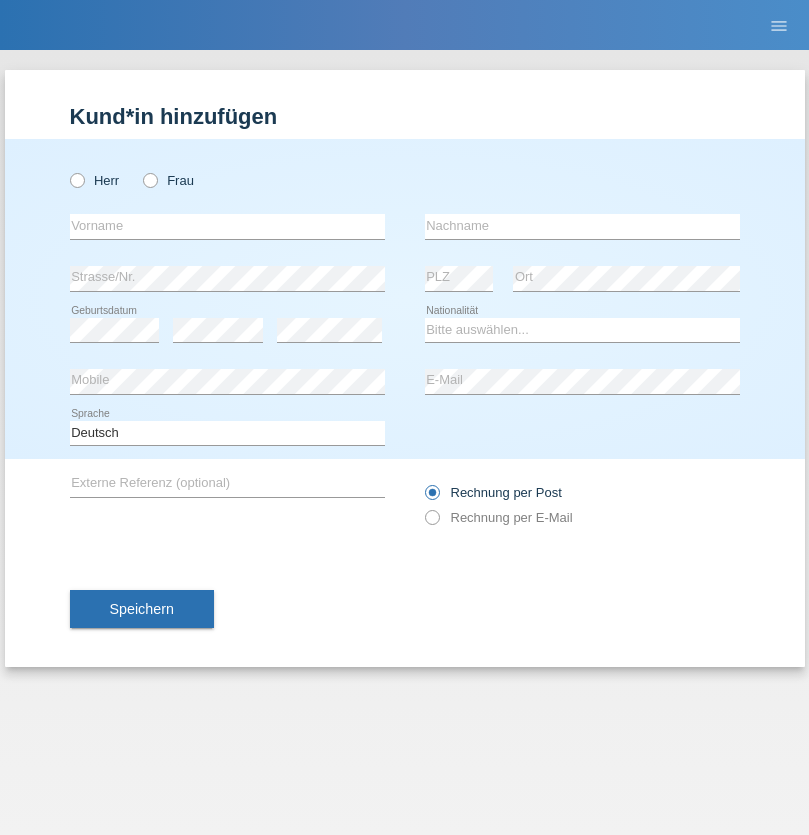 radio on "true" 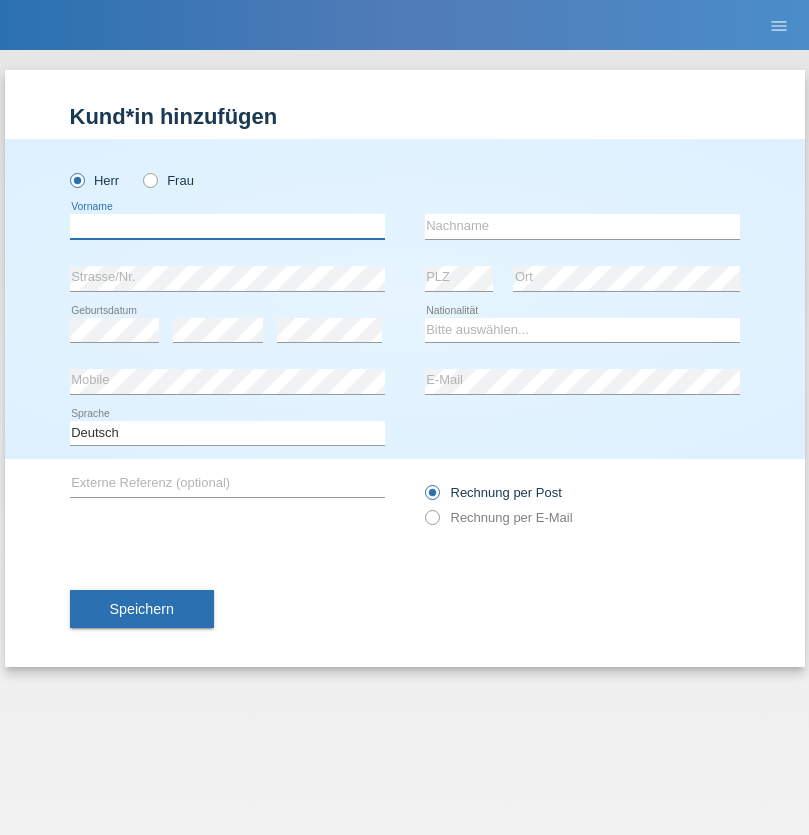 click at bounding box center [227, 226] 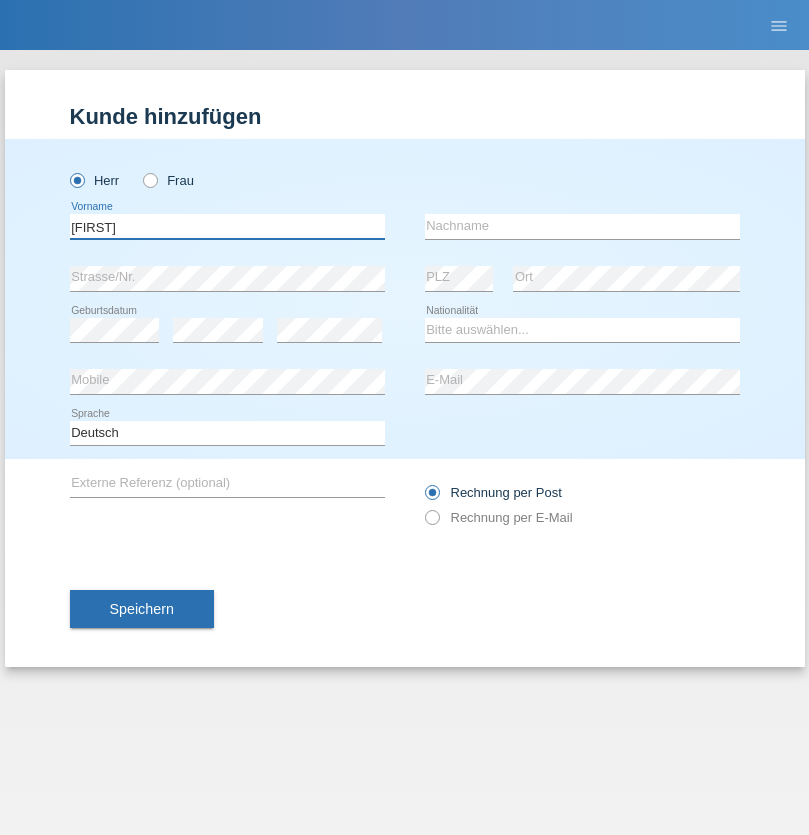 type on "[FIRST]" 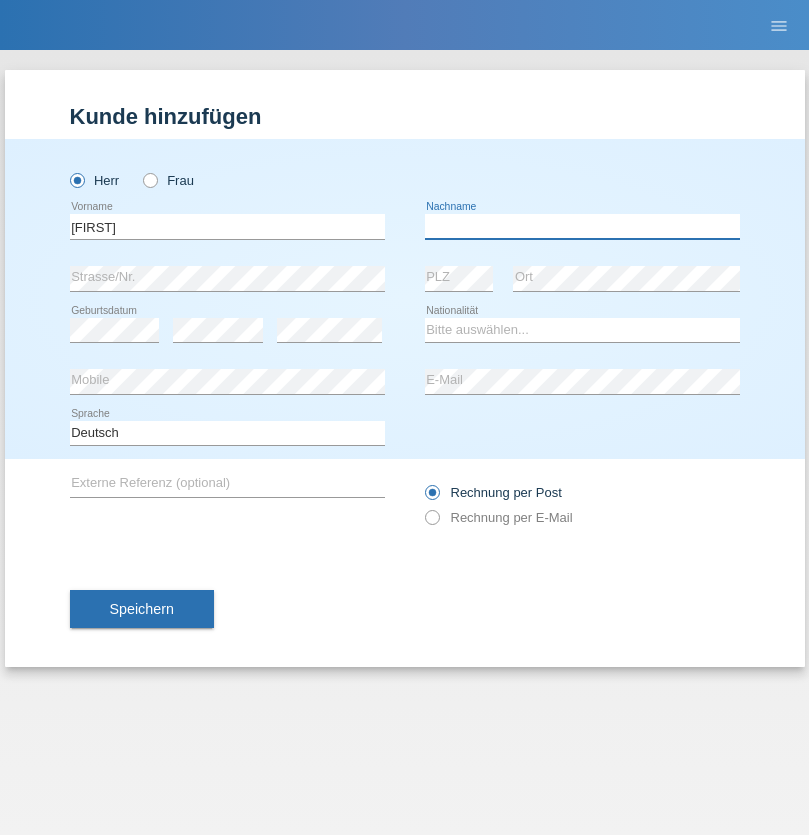 click at bounding box center [582, 226] 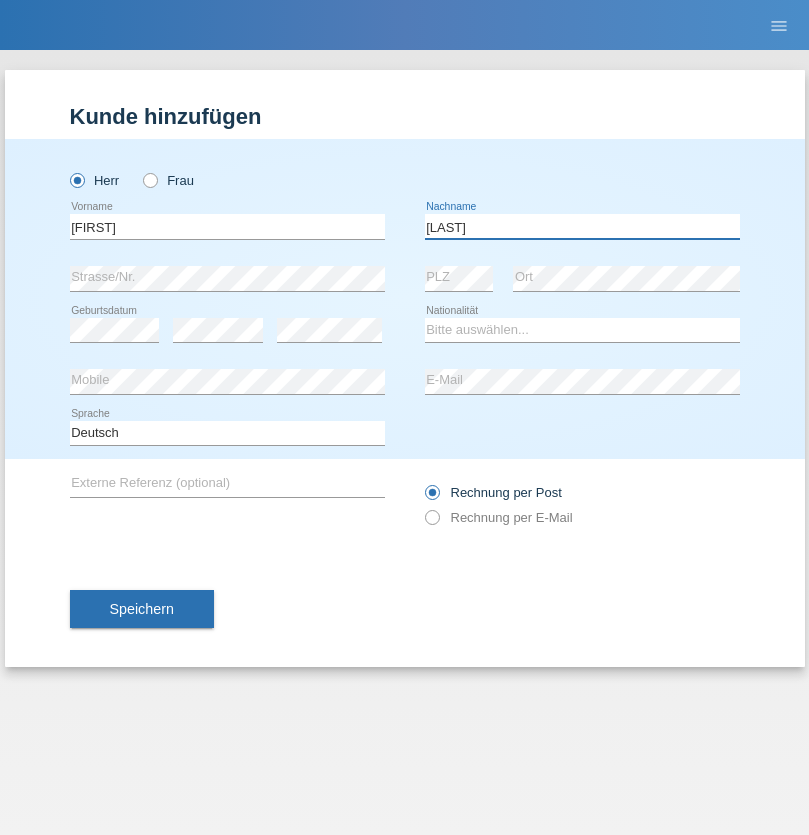 type on "[LAST]" 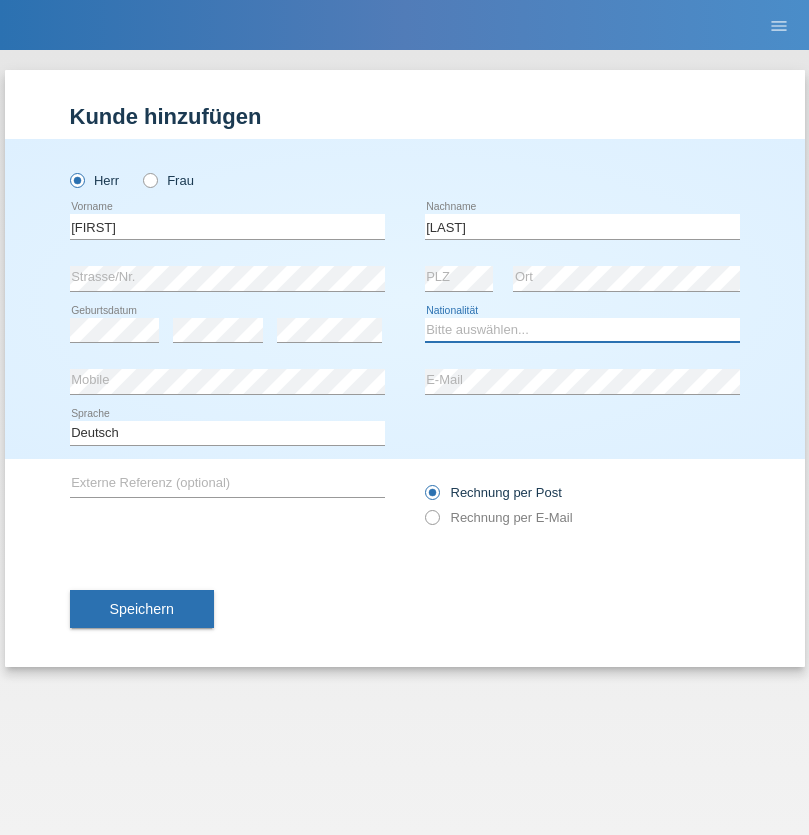select on "RO" 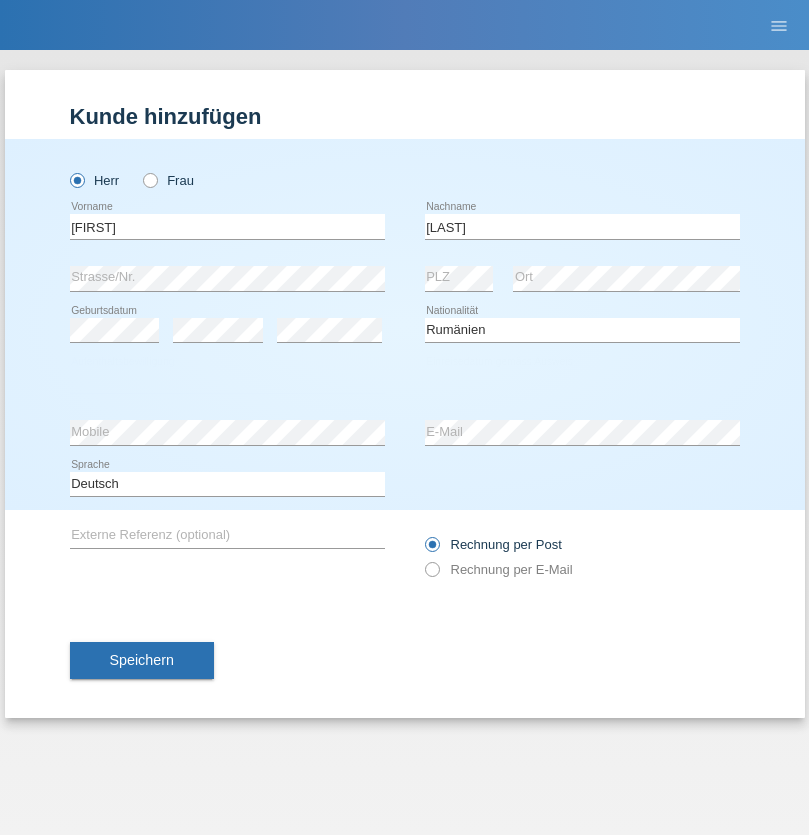 select on "C" 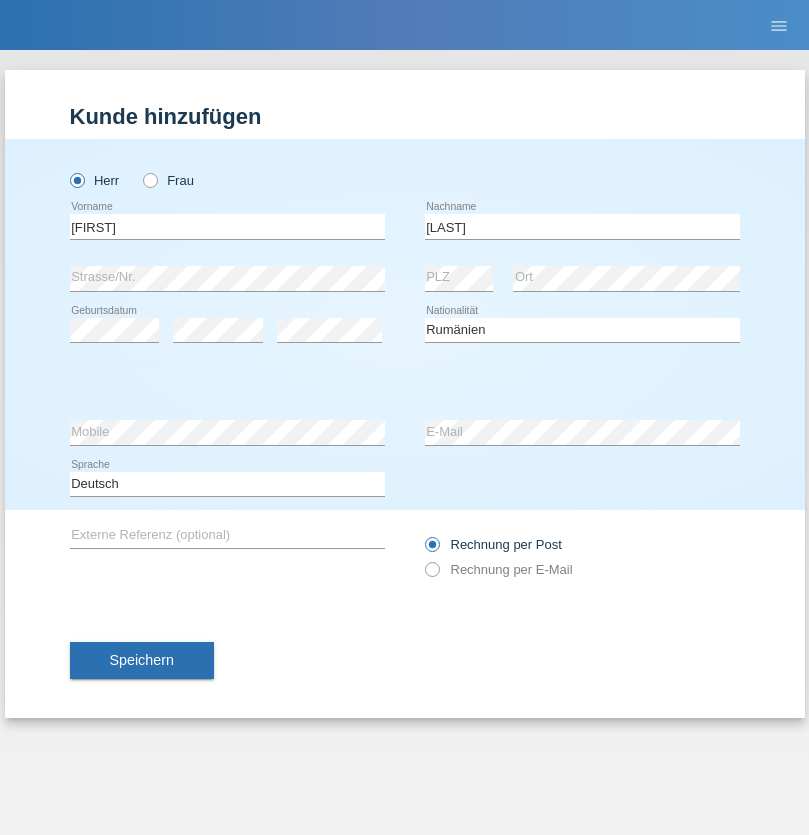 select on "01" 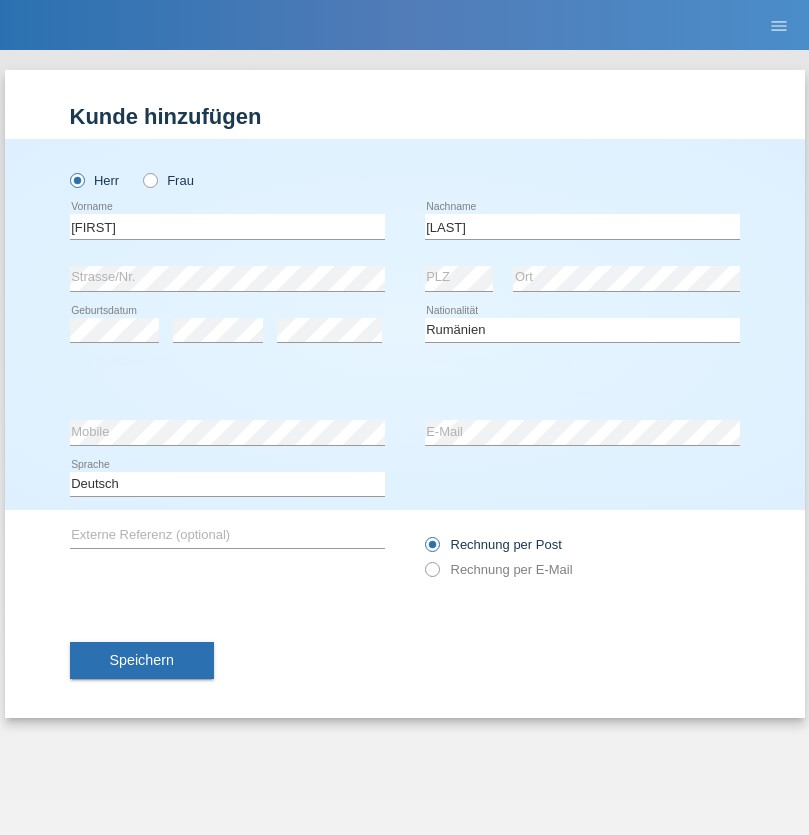 select on "08" 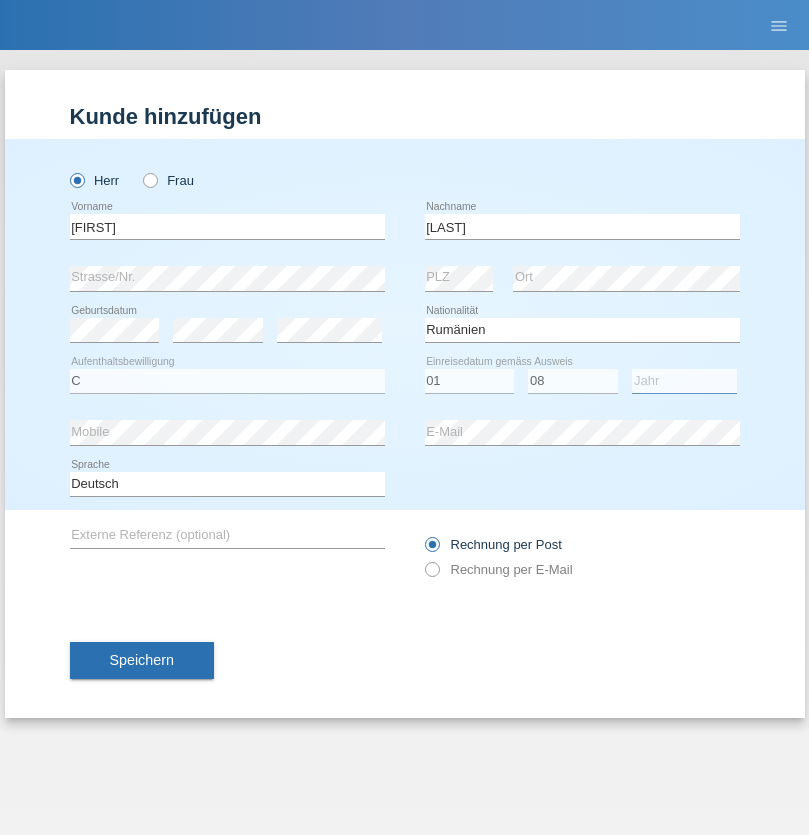 select on "2021" 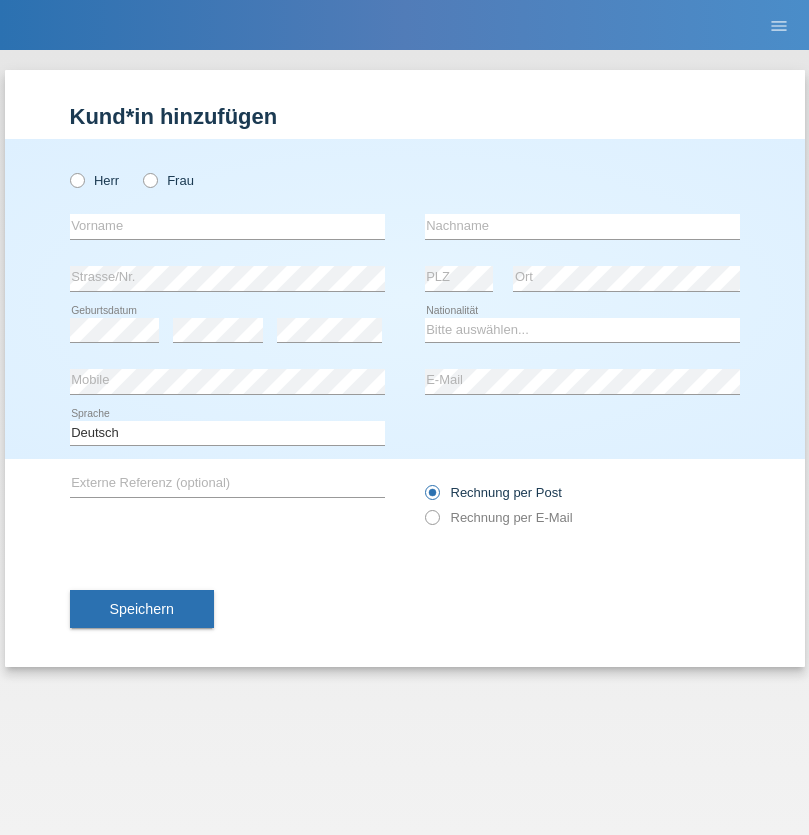scroll, scrollTop: 0, scrollLeft: 0, axis: both 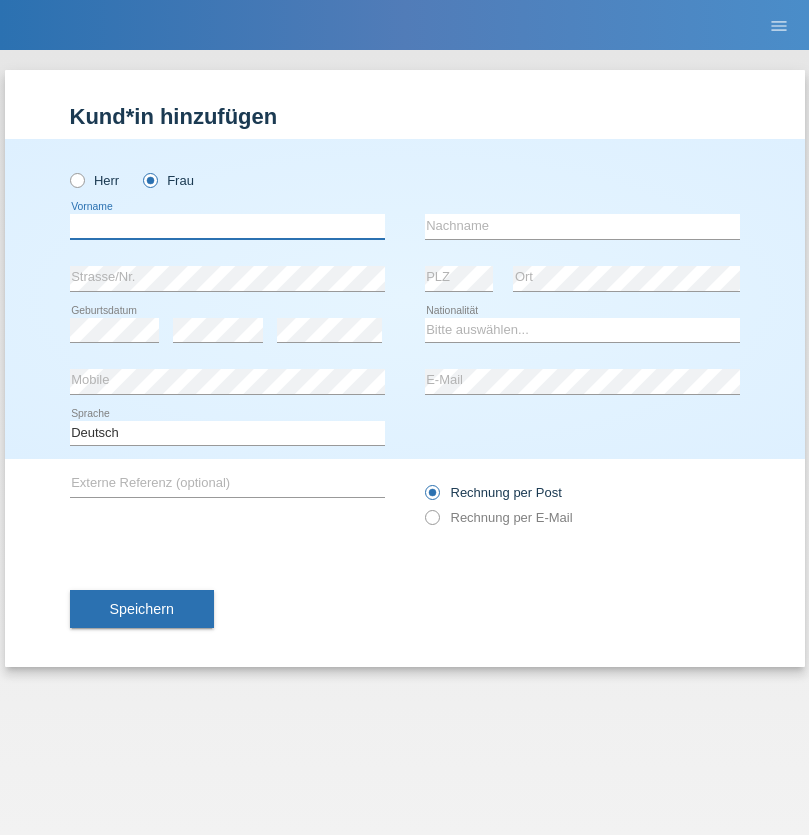 click at bounding box center (227, 226) 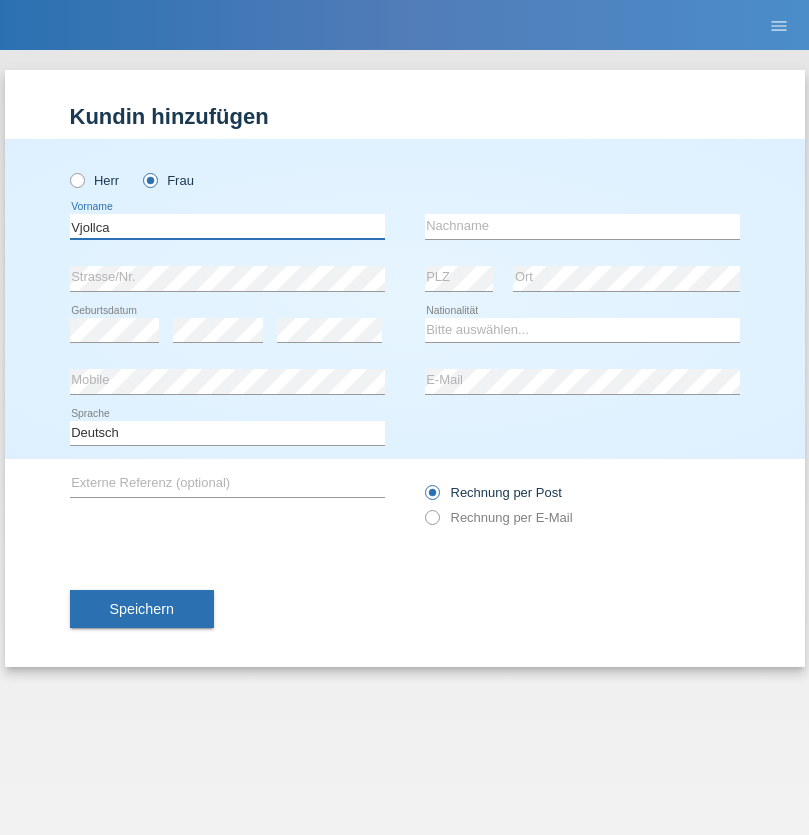 type on "Vjollca" 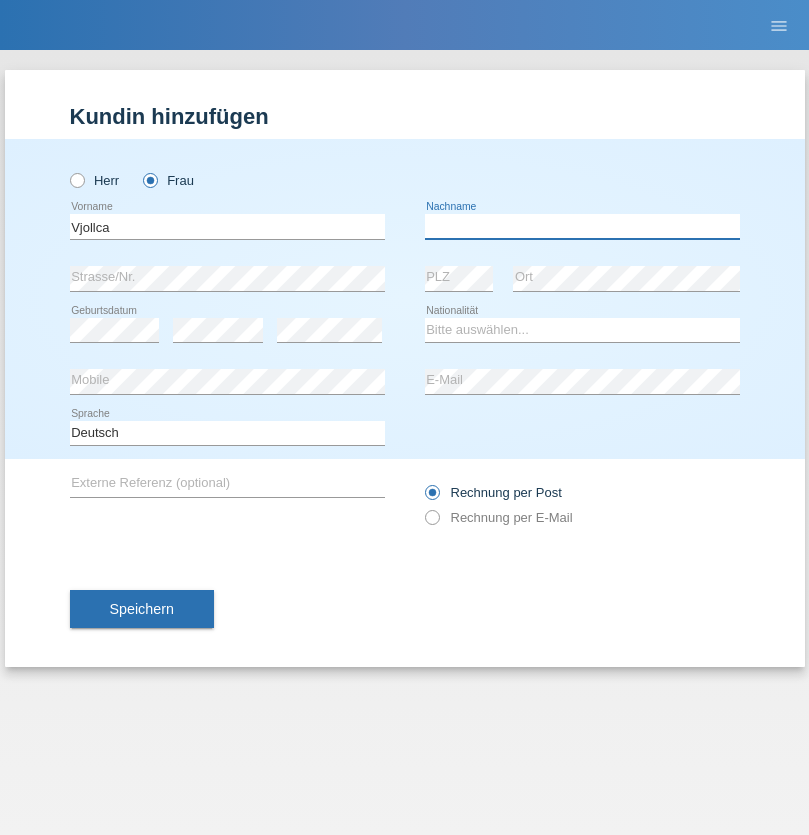 click at bounding box center [582, 226] 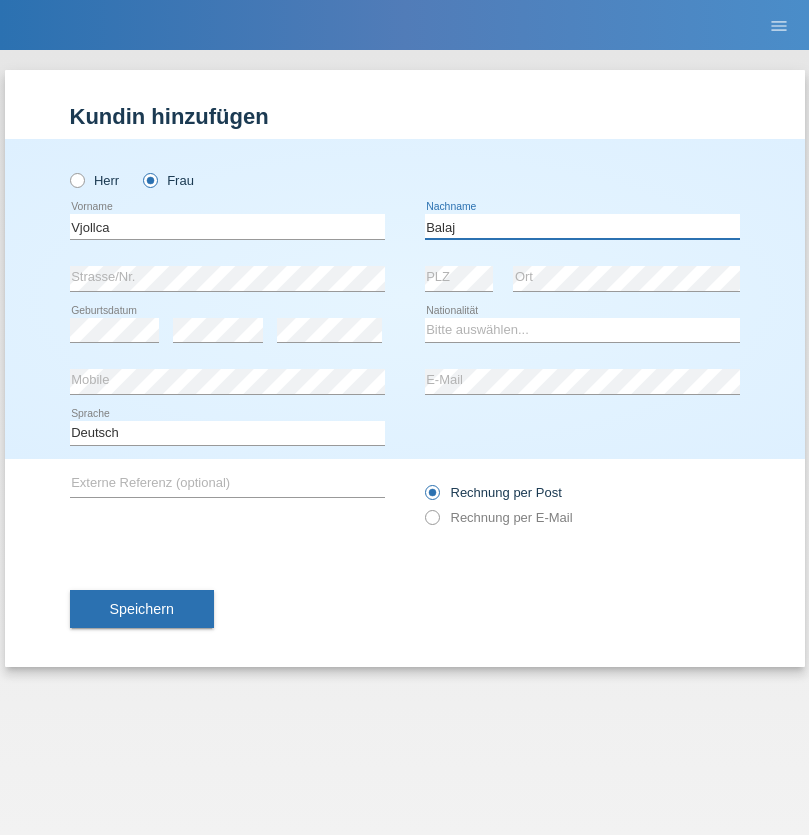 type on "Balaj" 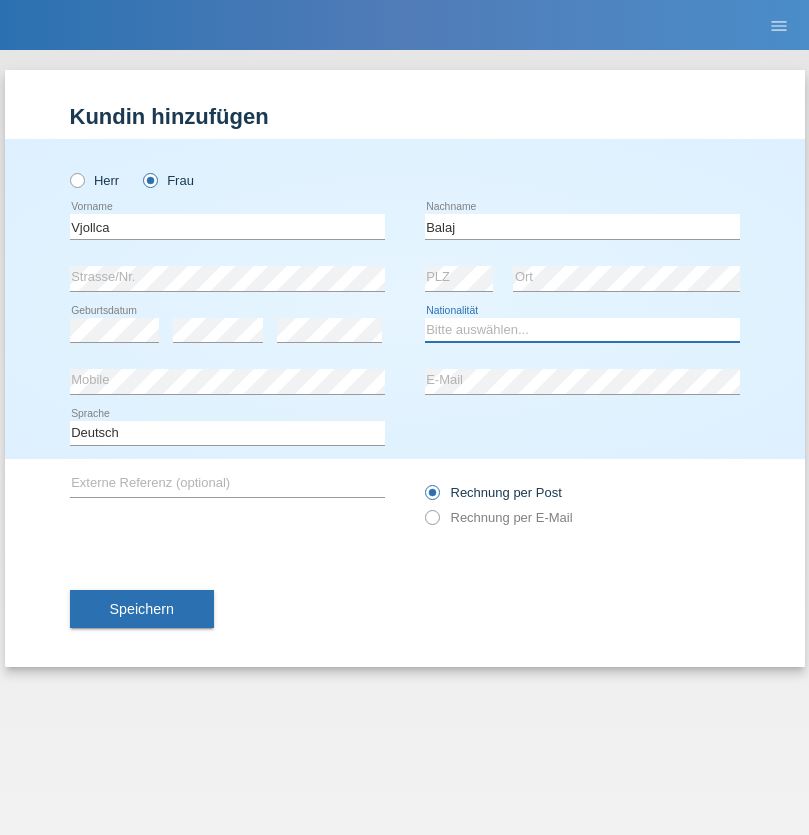 select on "XK" 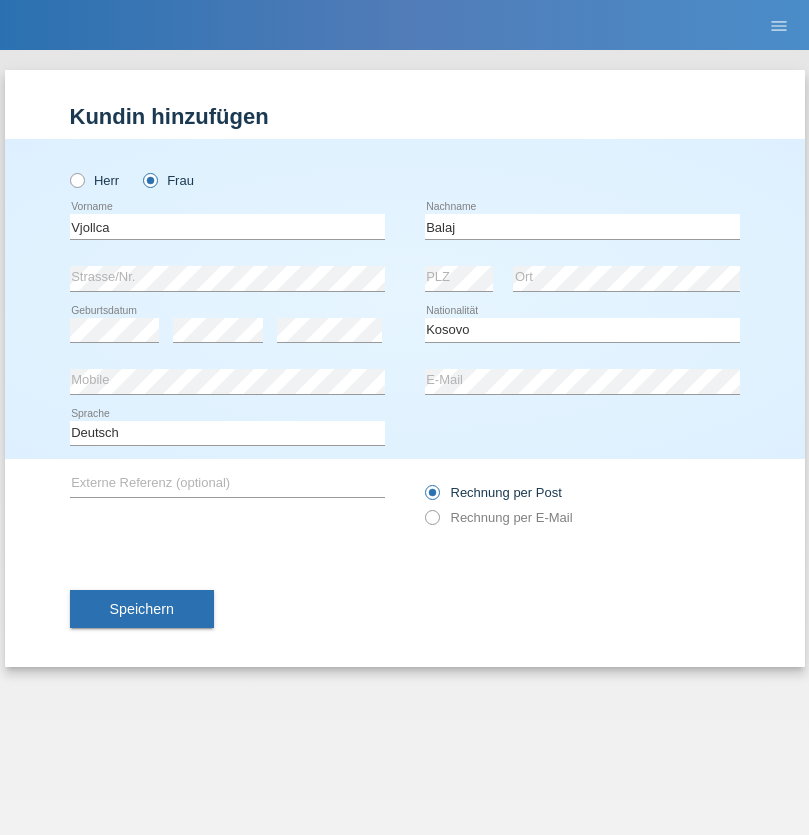 select on "C" 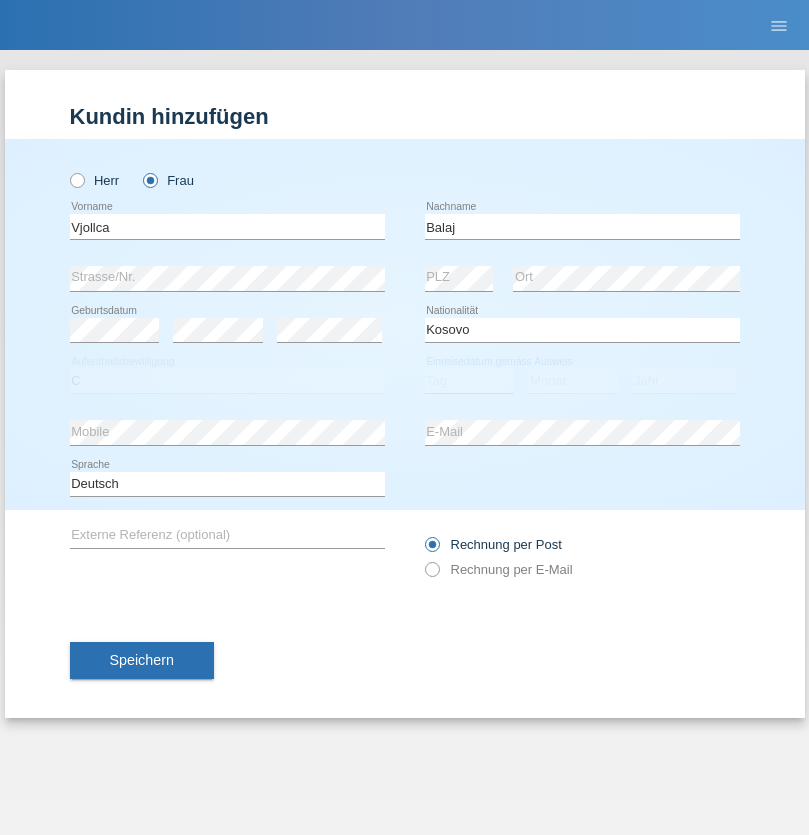 select on "01" 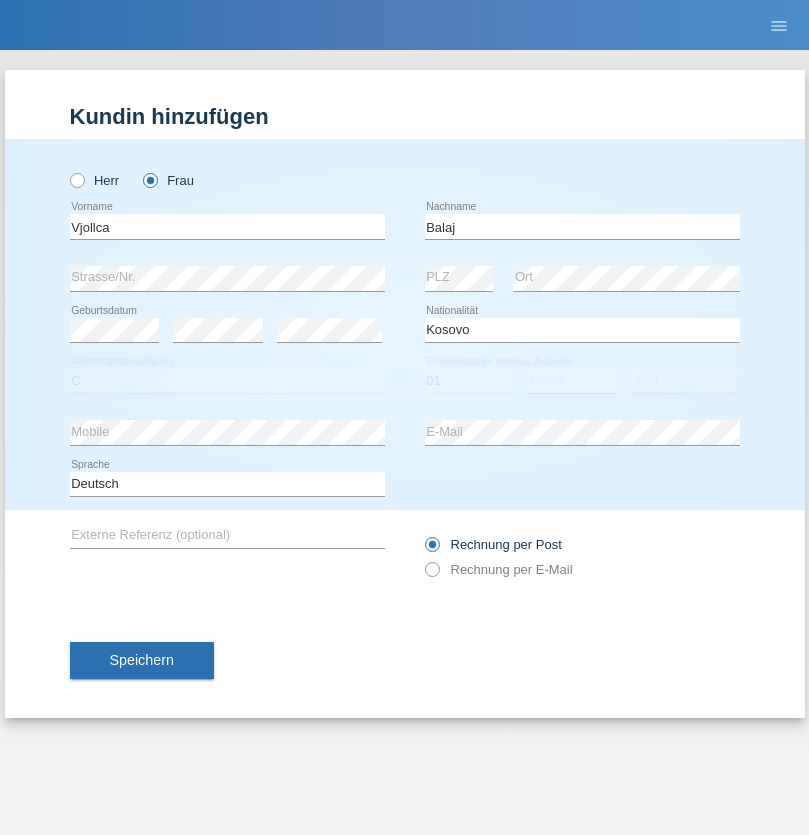 select on "08" 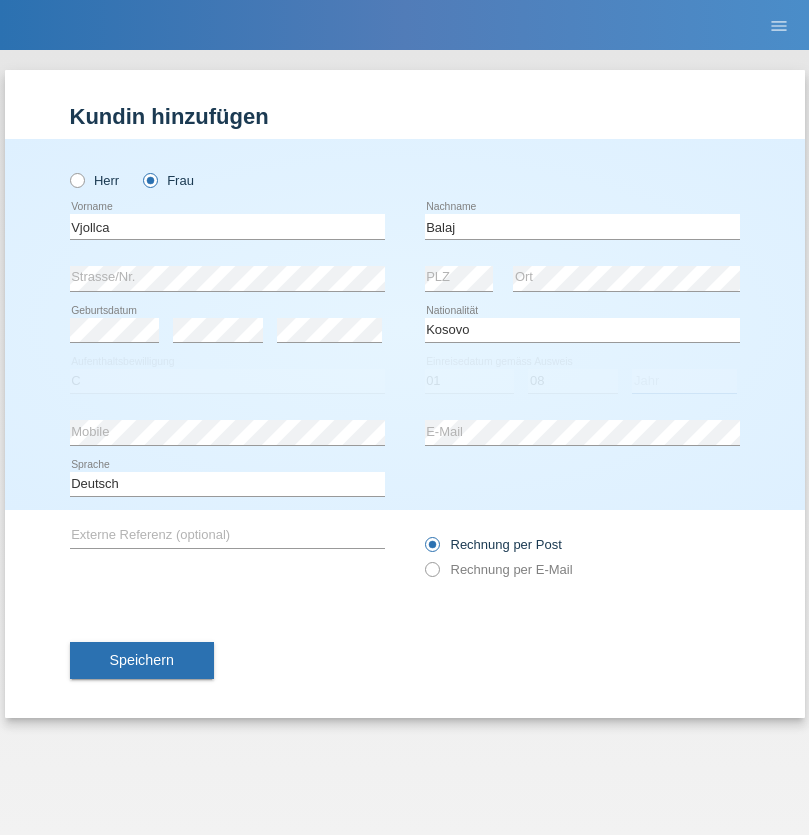 select on "2021" 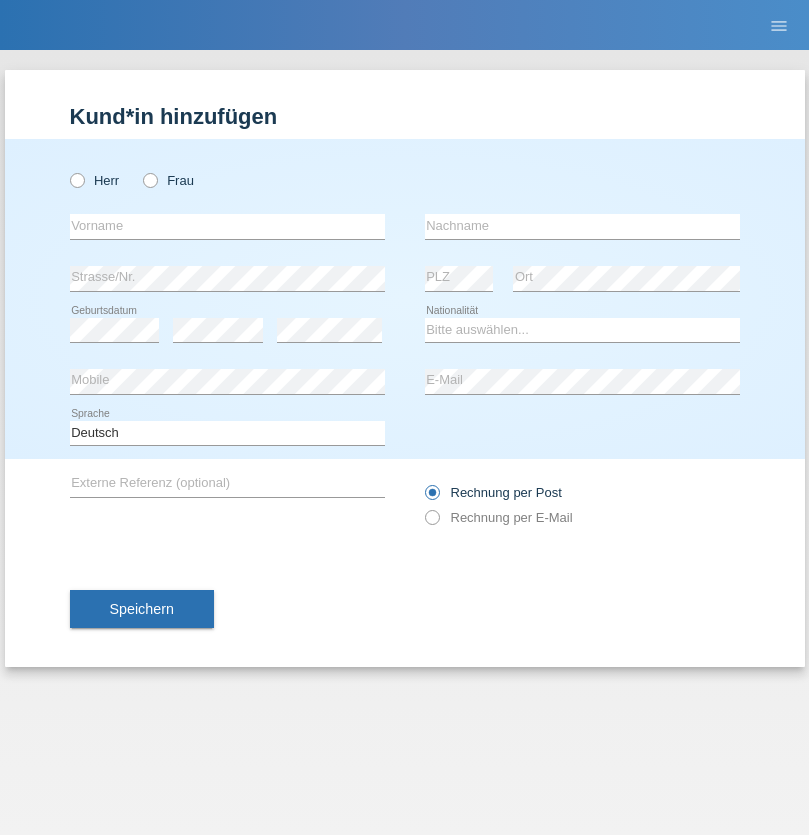 scroll, scrollTop: 0, scrollLeft: 0, axis: both 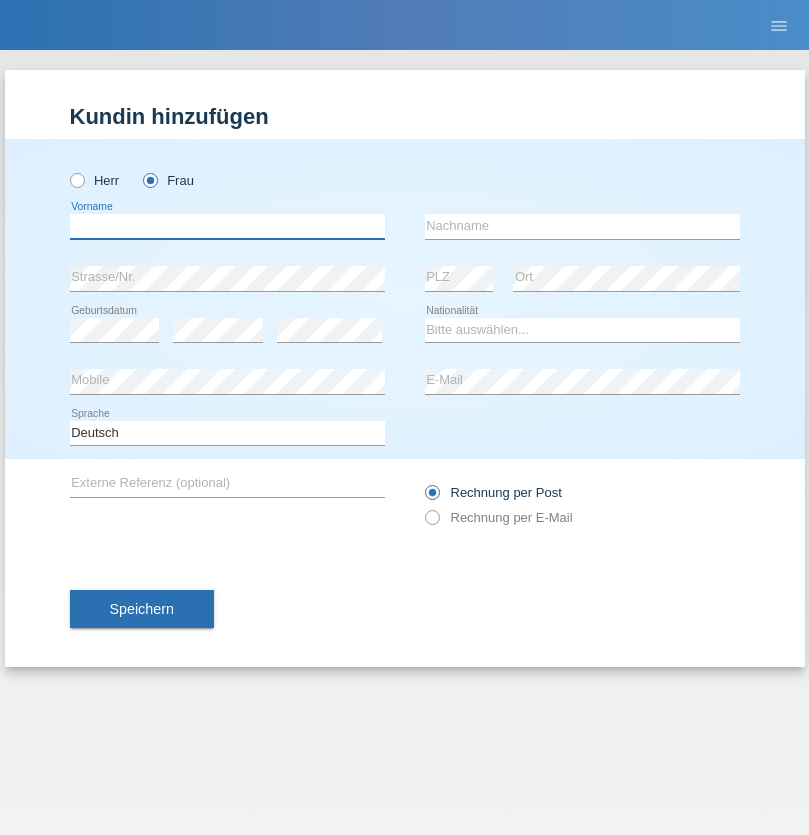 click at bounding box center [227, 226] 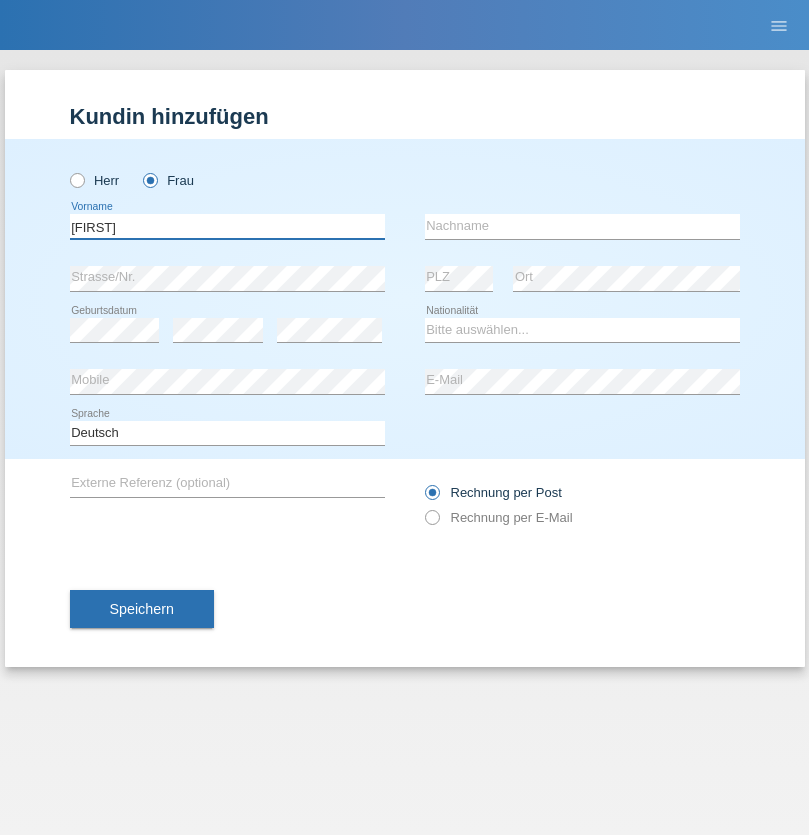 type on "[FIRST]" 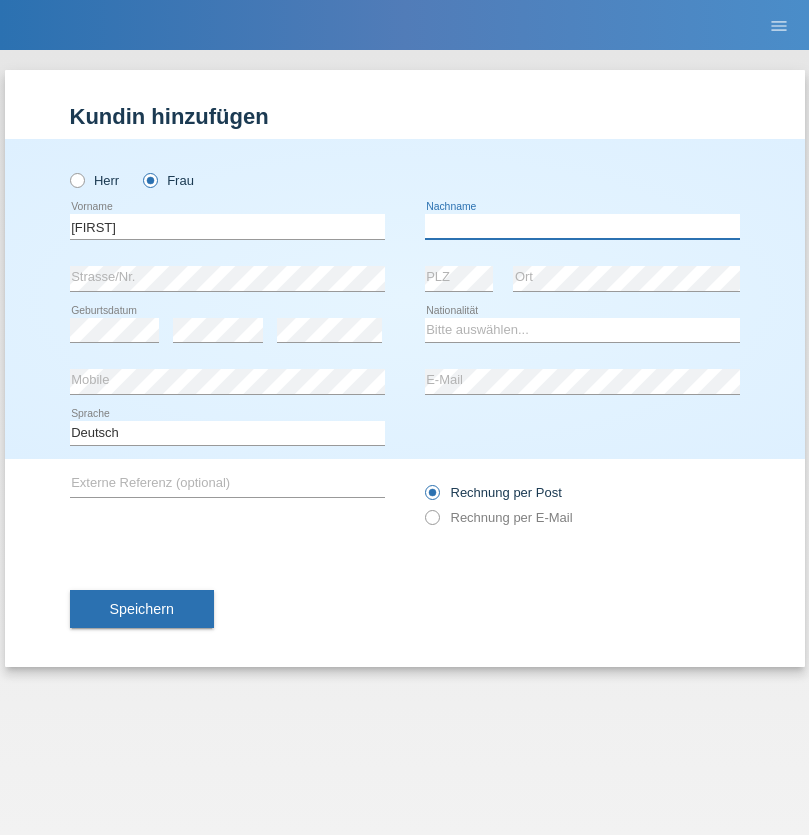 click at bounding box center (582, 226) 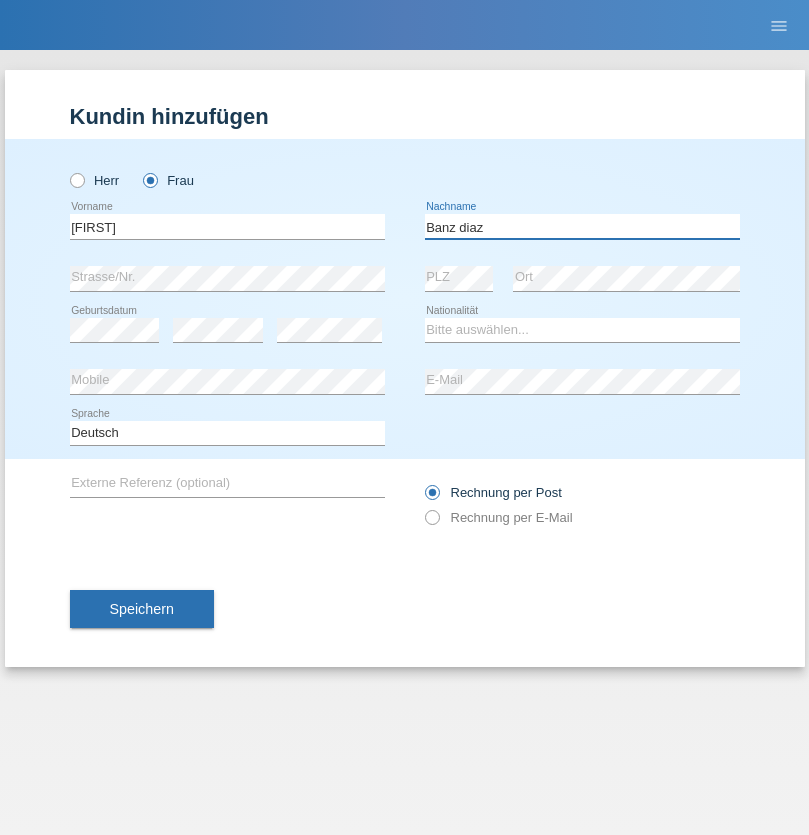 type on "Banz diaz" 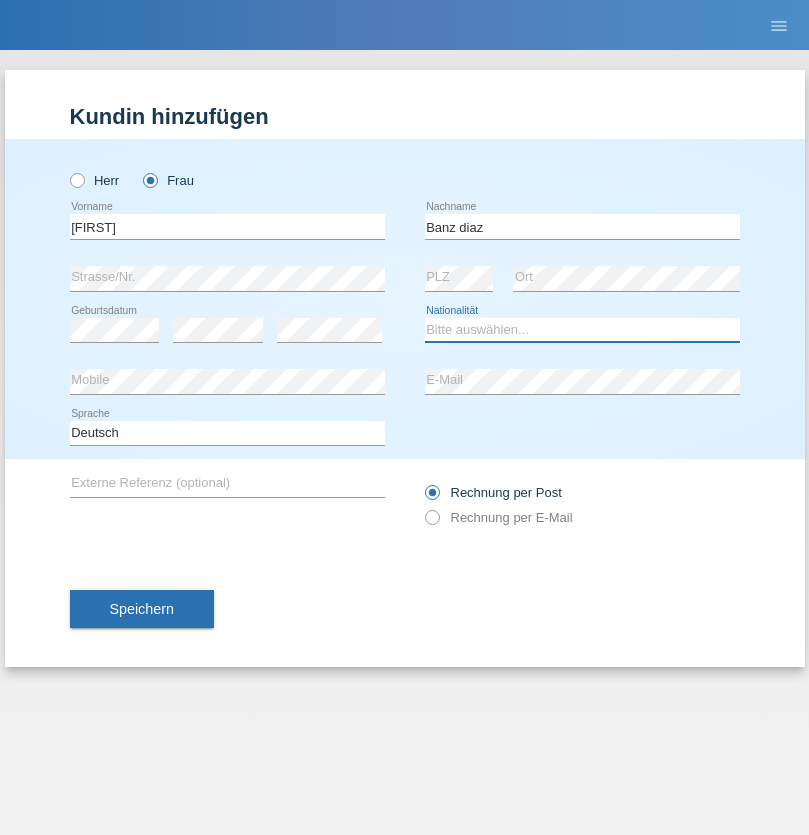 select on "CH" 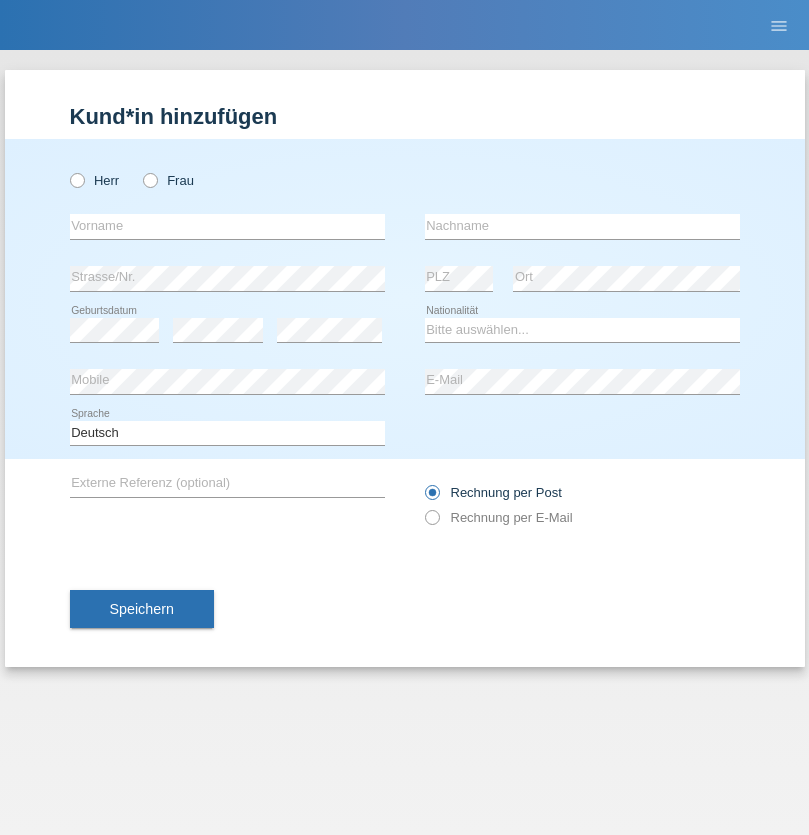 scroll, scrollTop: 0, scrollLeft: 0, axis: both 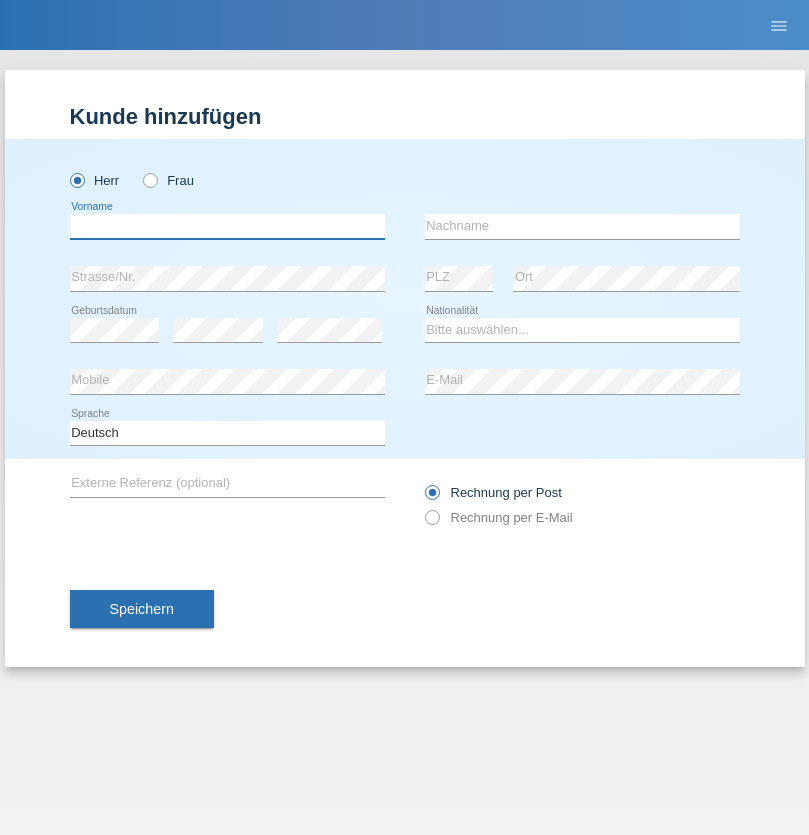 click at bounding box center (227, 226) 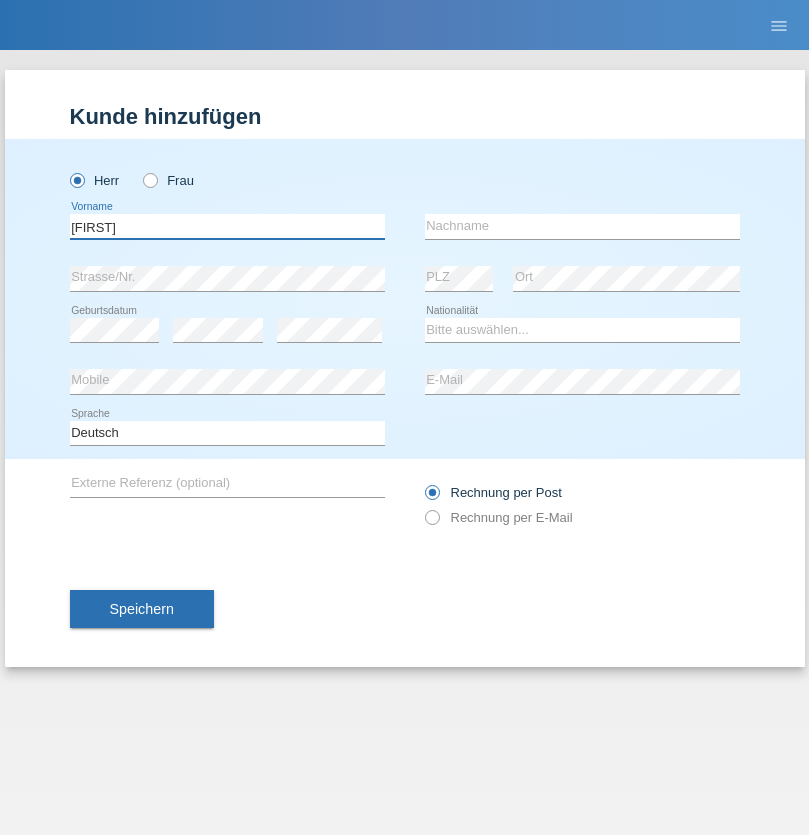type on "Sascha" 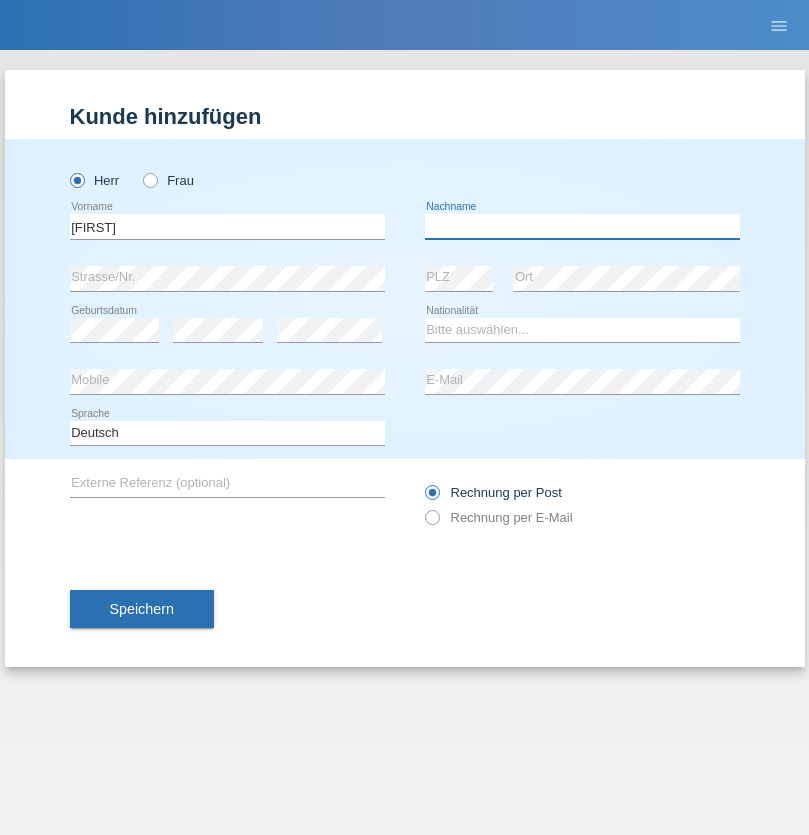 click at bounding box center [582, 226] 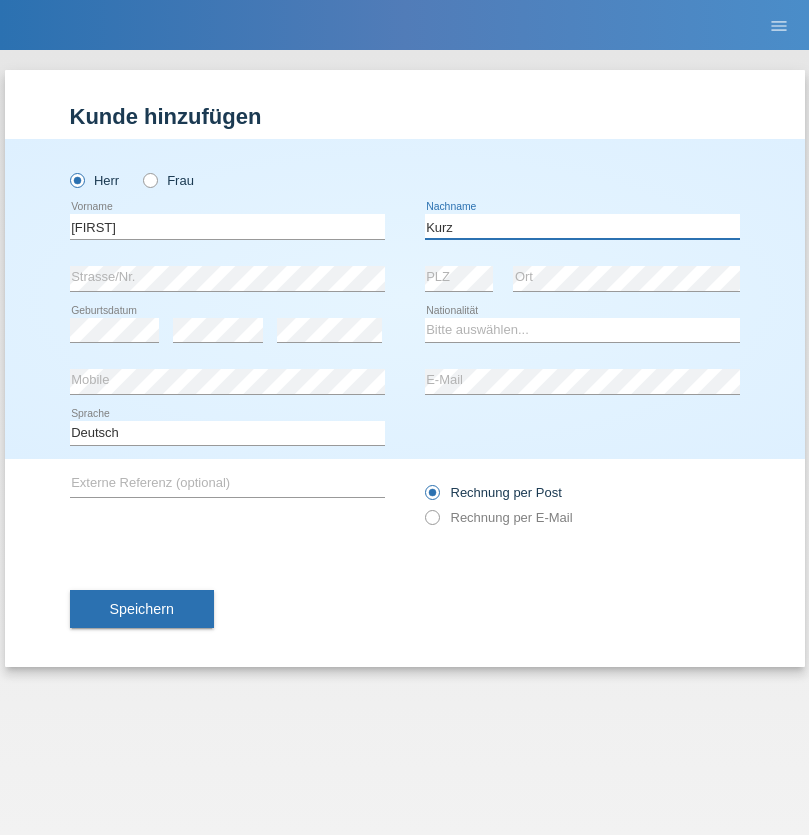 type on "Kurz" 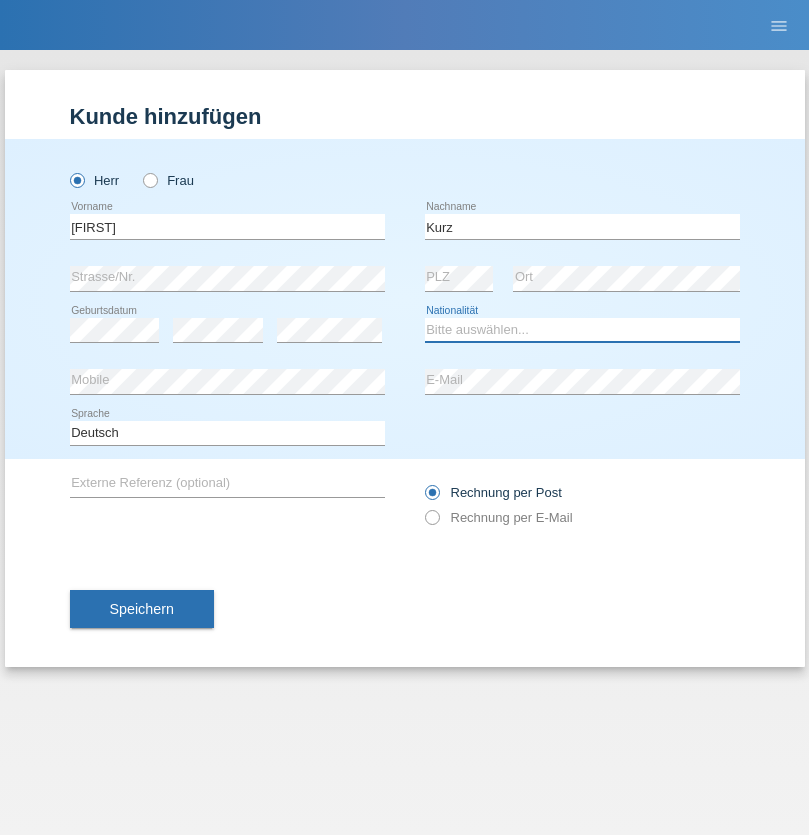 select on "CH" 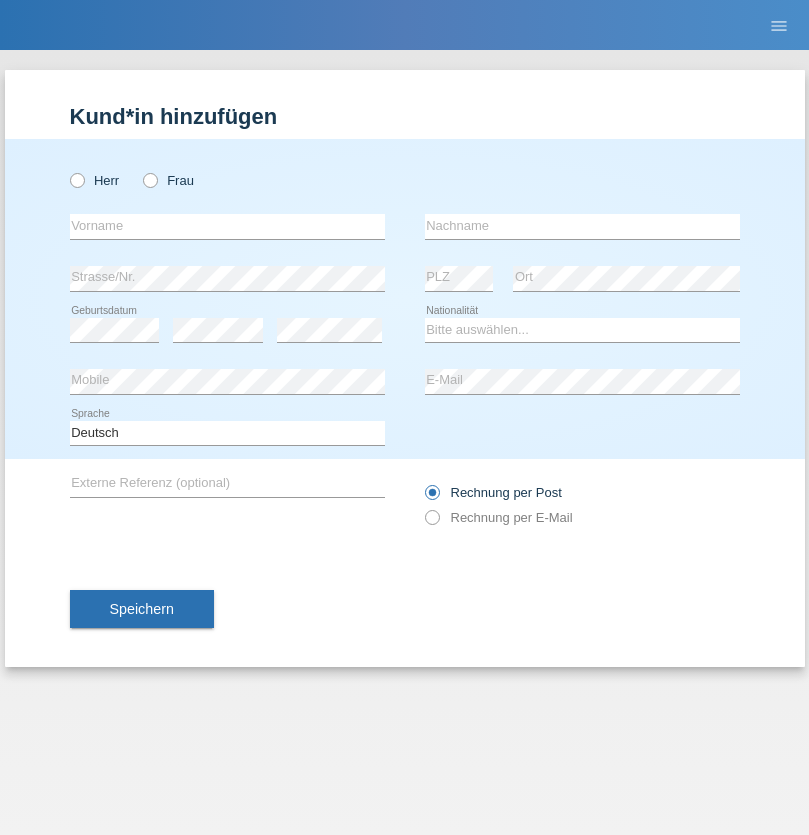 scroll, scrollTop: 0, scrollLeft: 0, axis: both 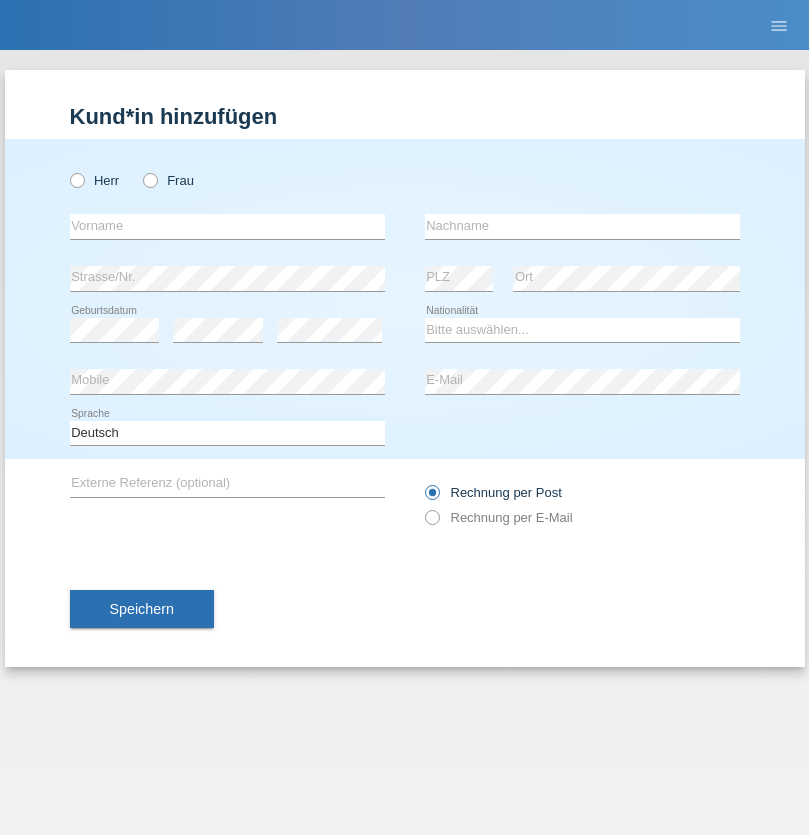 radio on "true" 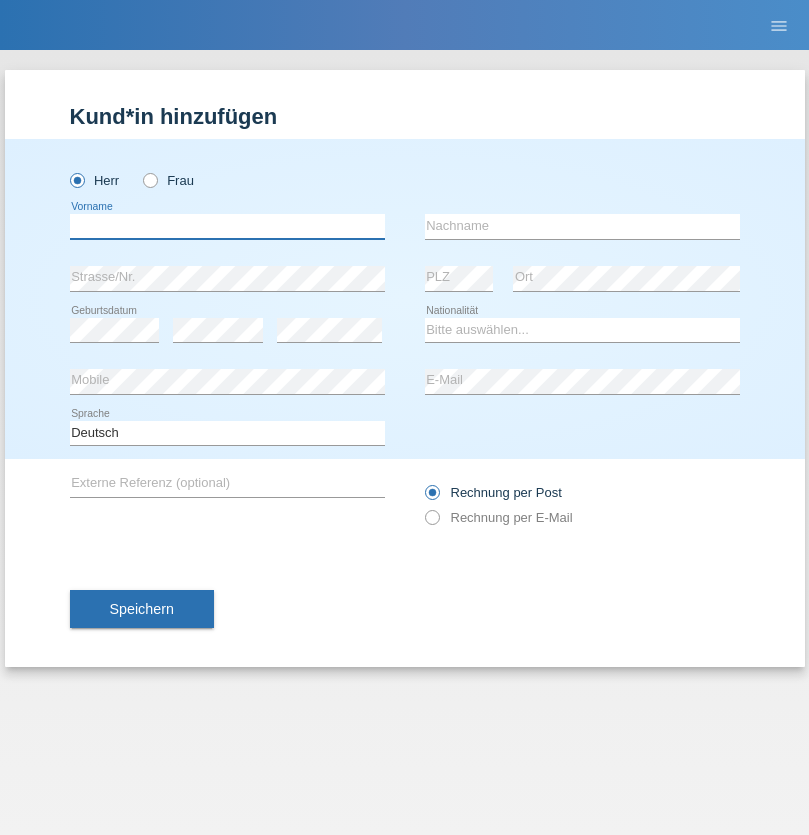 click at bounding box center [227, 226] 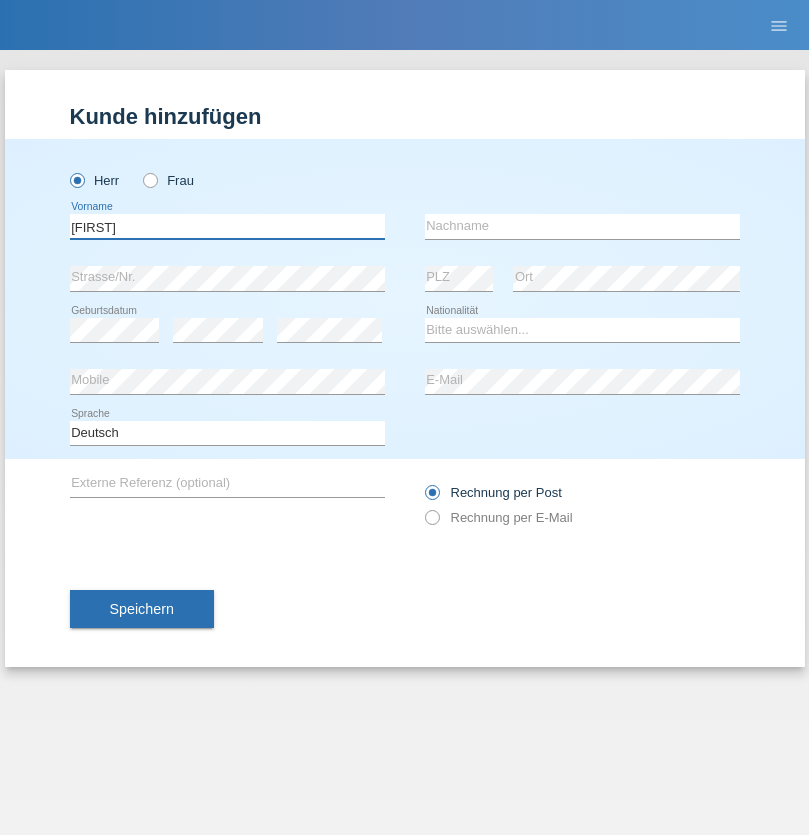 type on "[FIRST]" 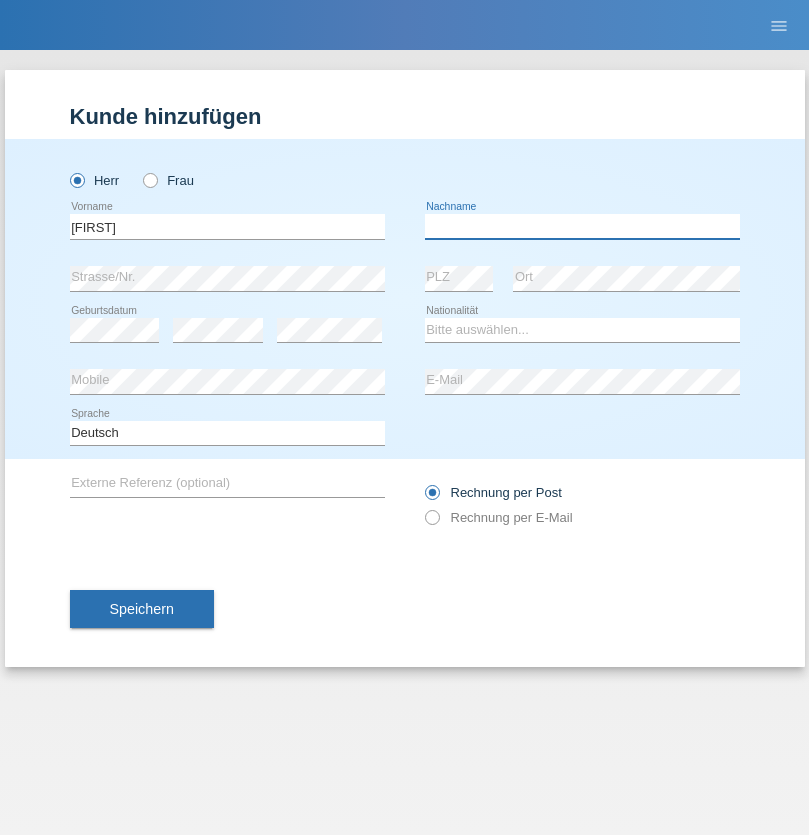click at bounding box center (582, 226) 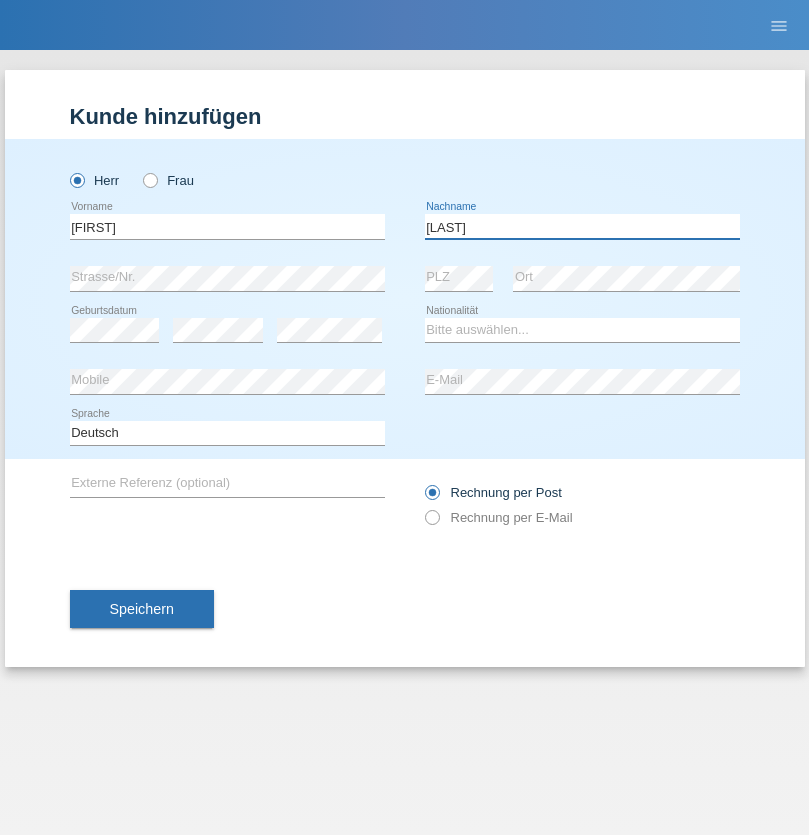 type on "Zwahlen" 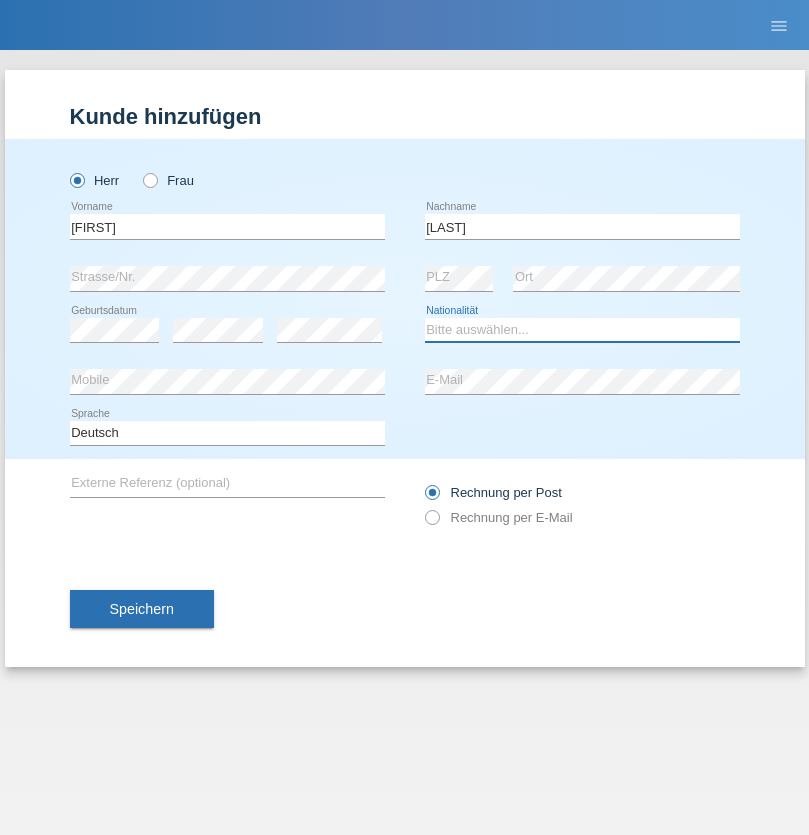 select on "CH" 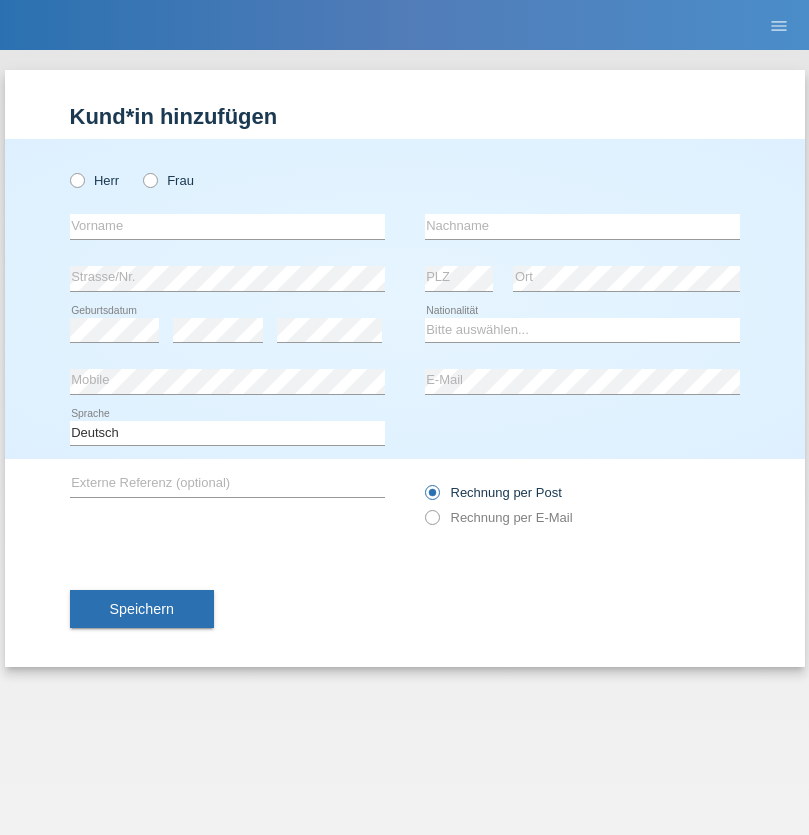 scroll, scrollTop: 0, scrollLeft: 0, axis: both 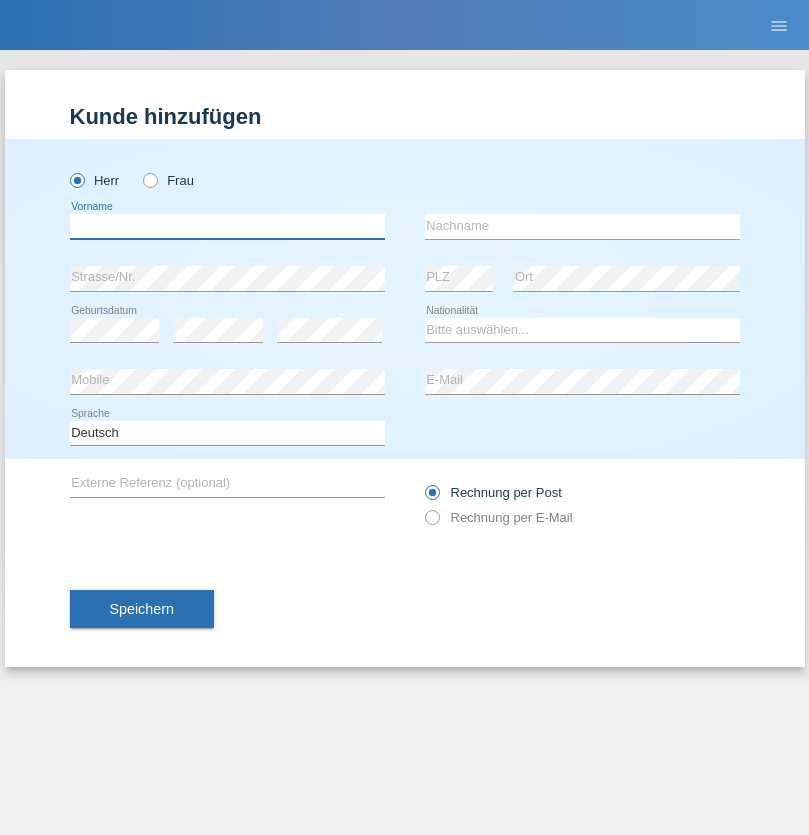 click at bounding box center (227, 226) 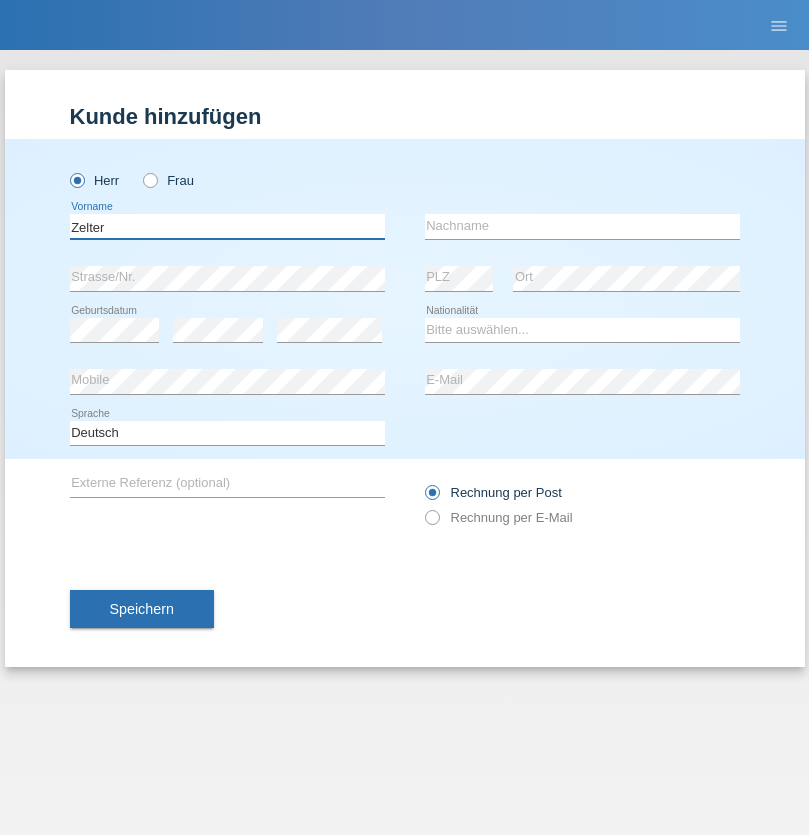 type on "Zelter" 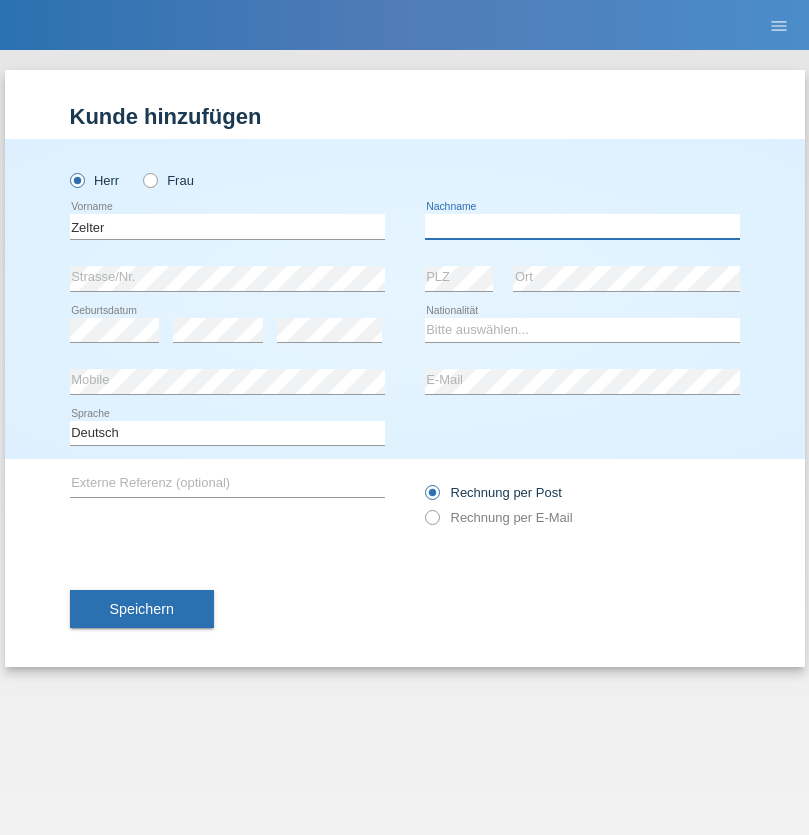 click at bounding box center (582, 226) 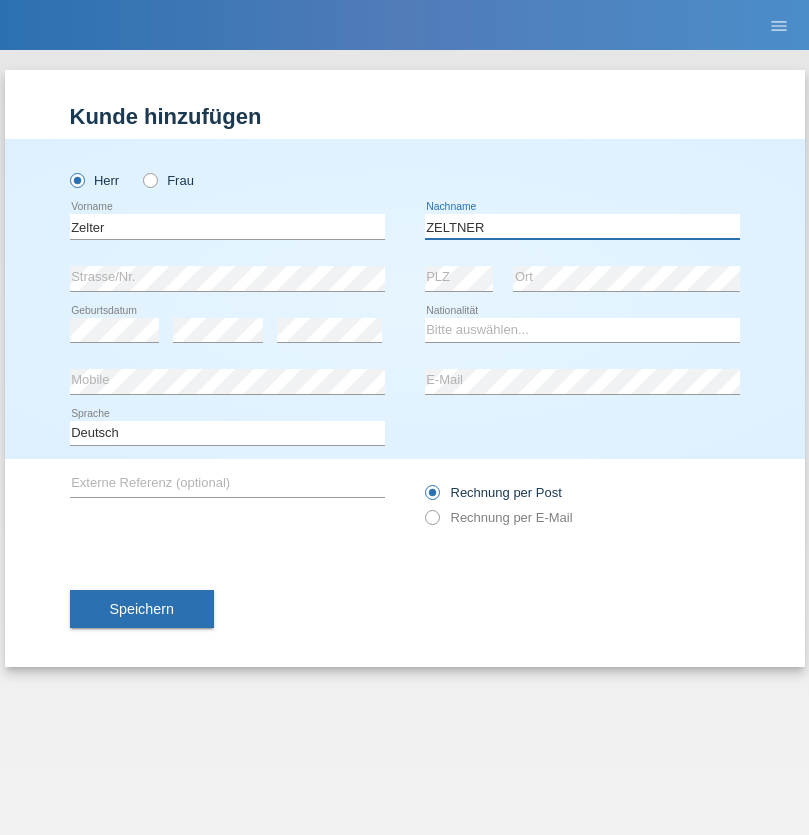 type on "ZELTNER" 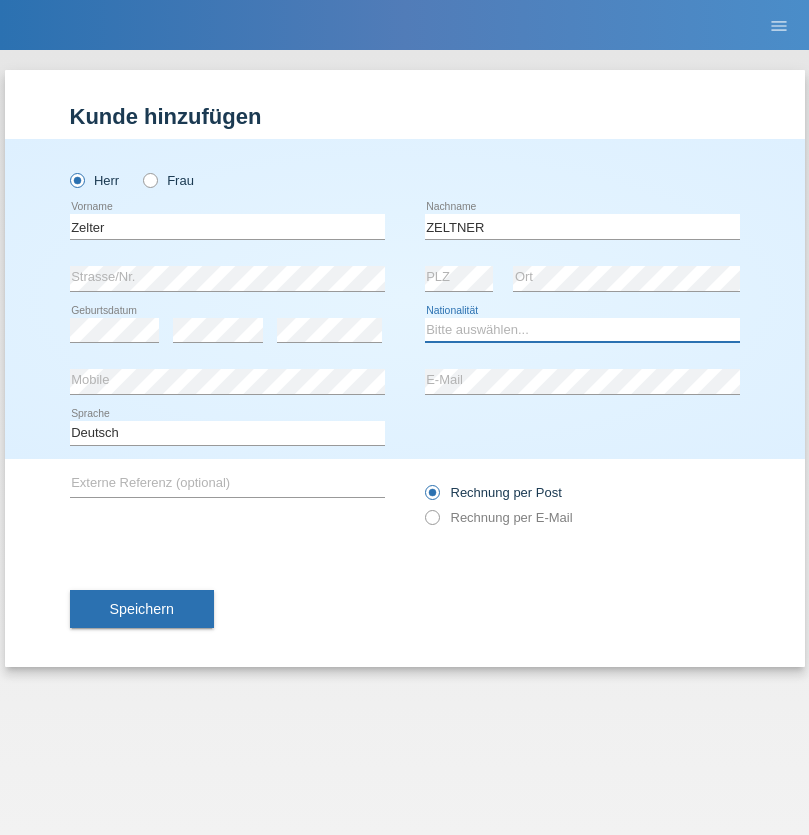 select on "CH" 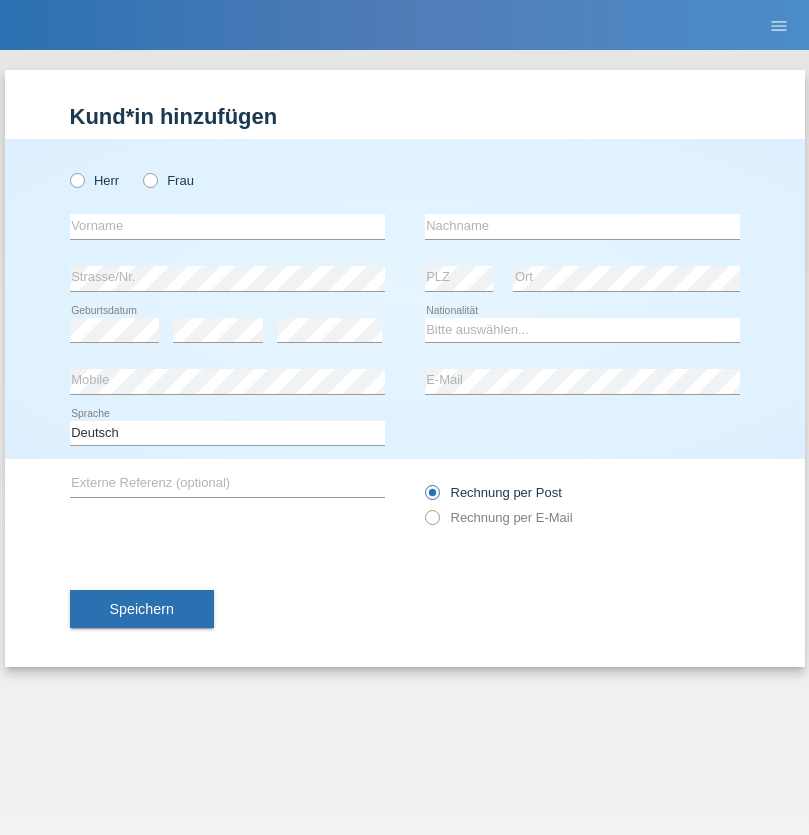 scroll, scrollTop: 0, scrollLeft: 0, axis: both 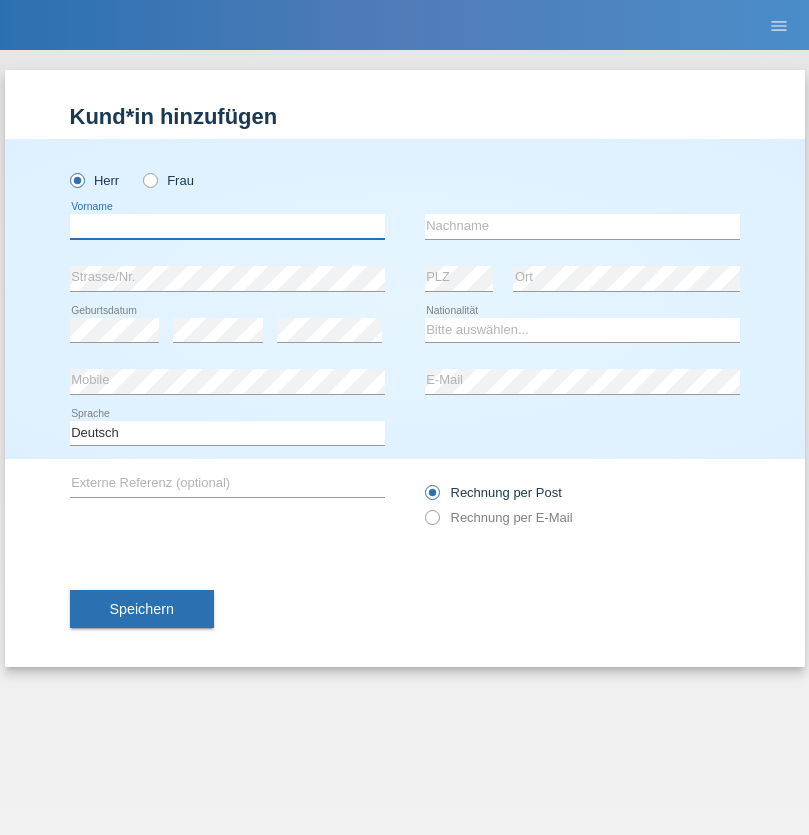 click at bounding box center (227, 226) 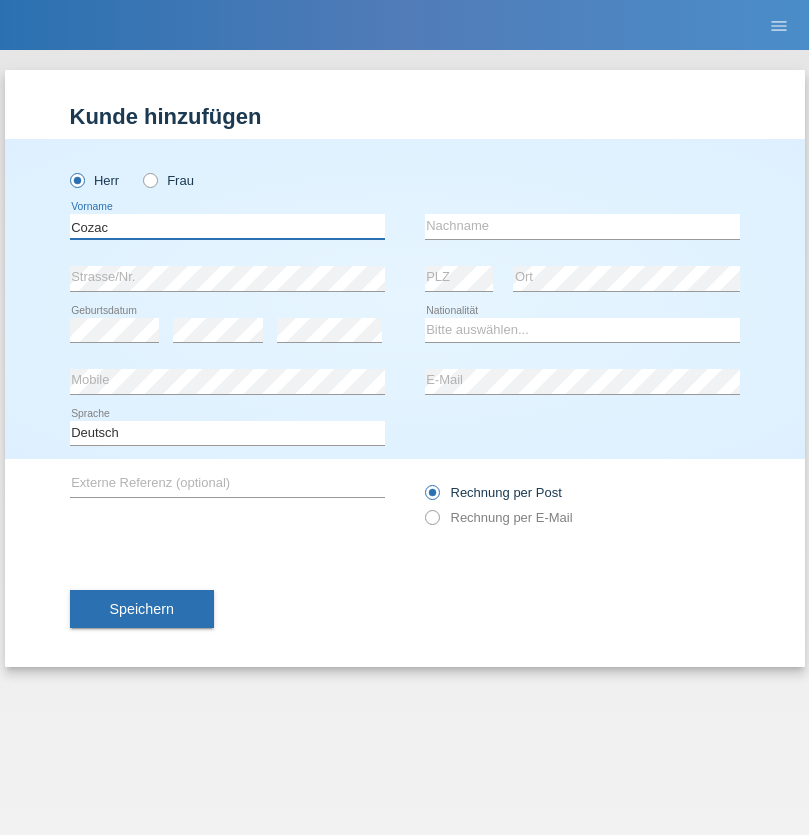 type on "Cozac" 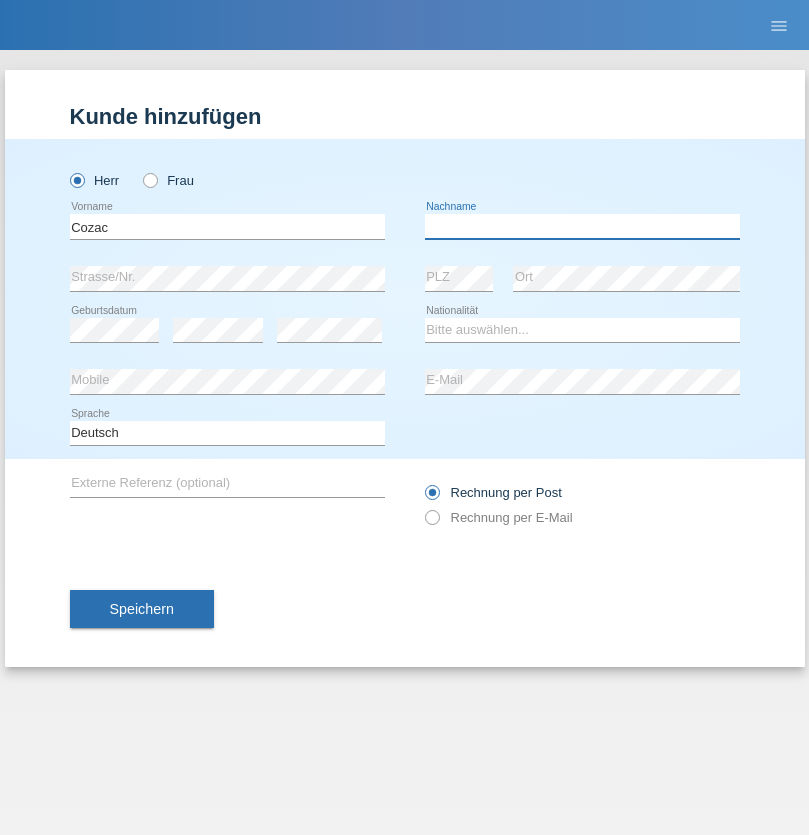click at bounding box center (582, 226) 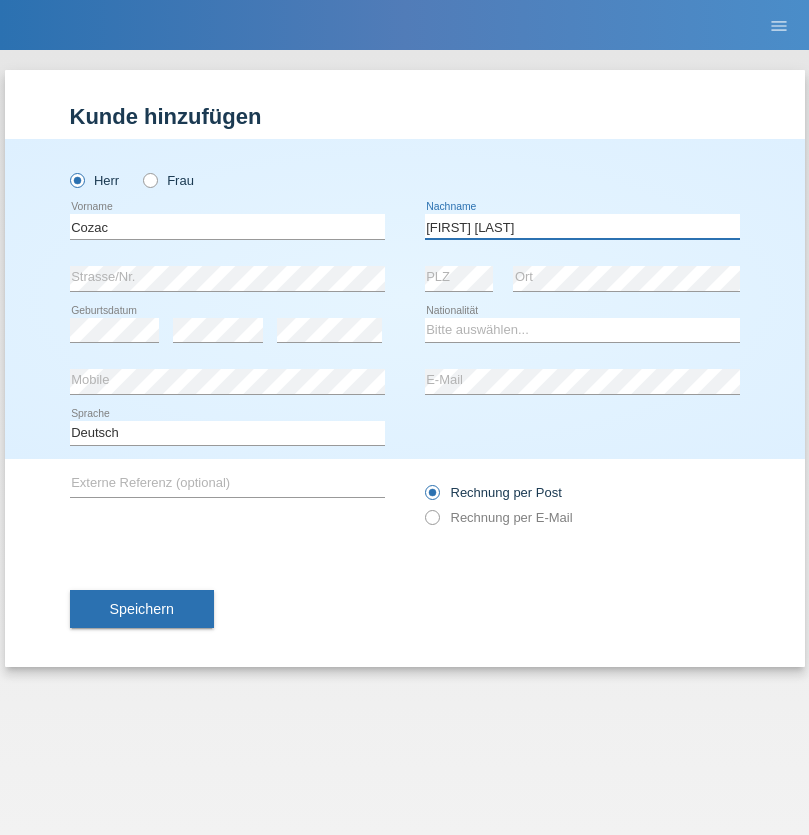 type on "[FIRST] [LAST]" 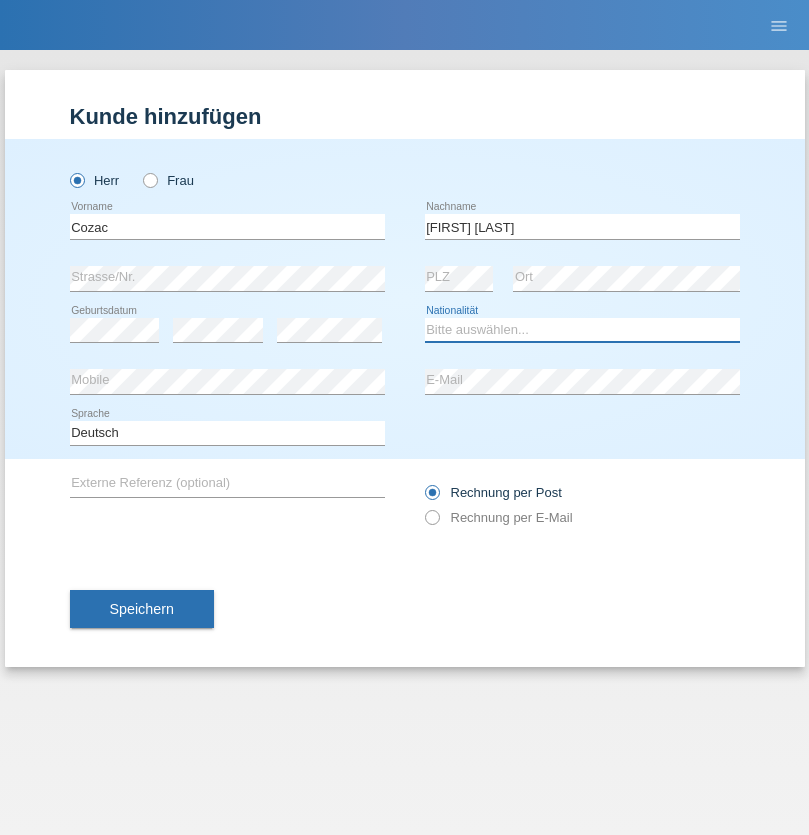 select on "RO" 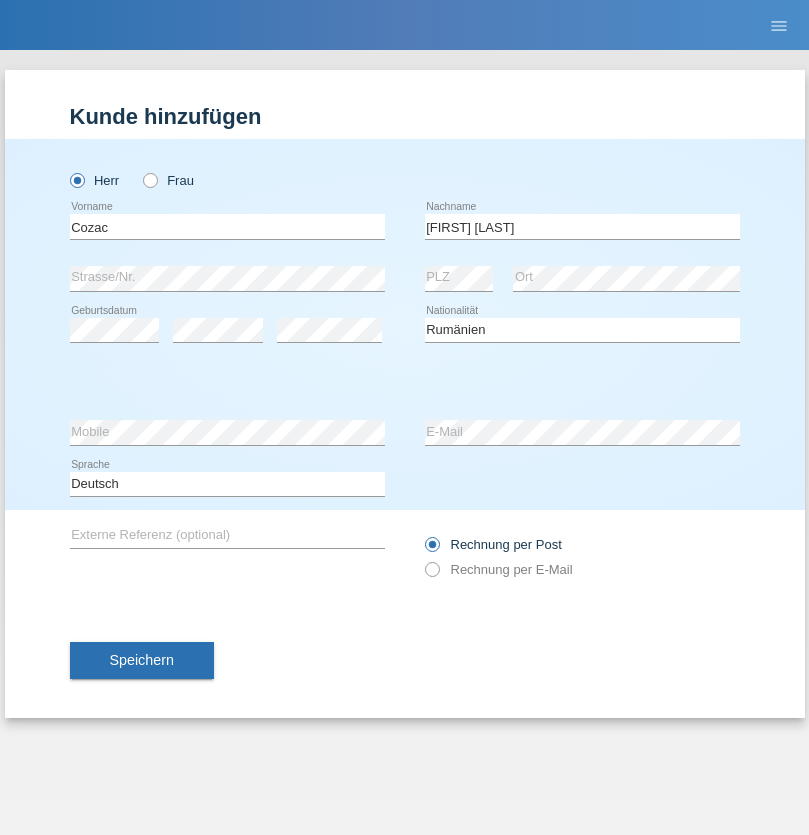 select on "C" 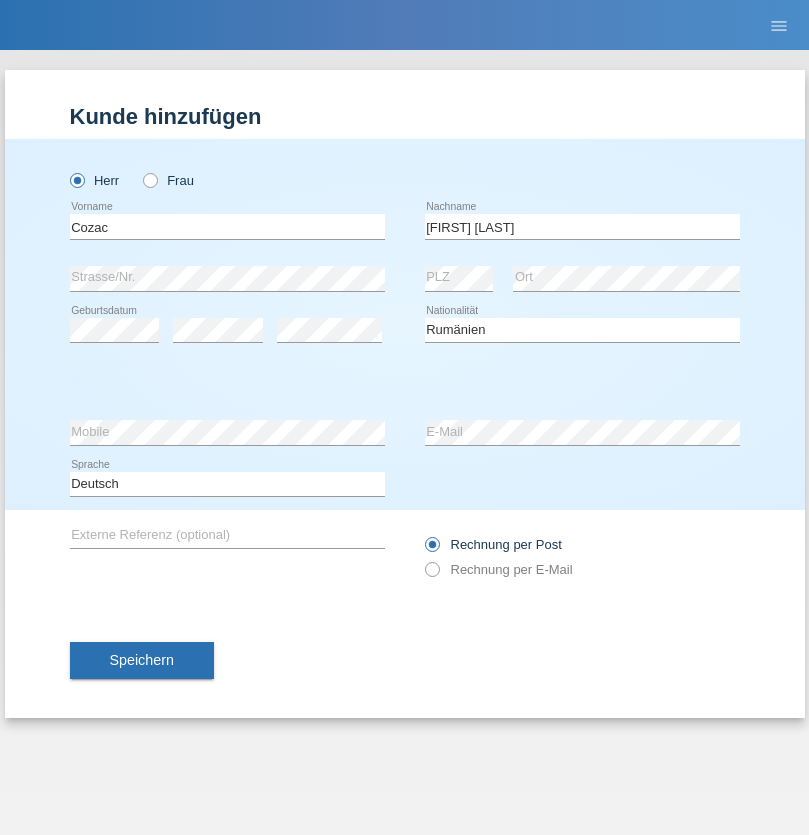 select on "20" 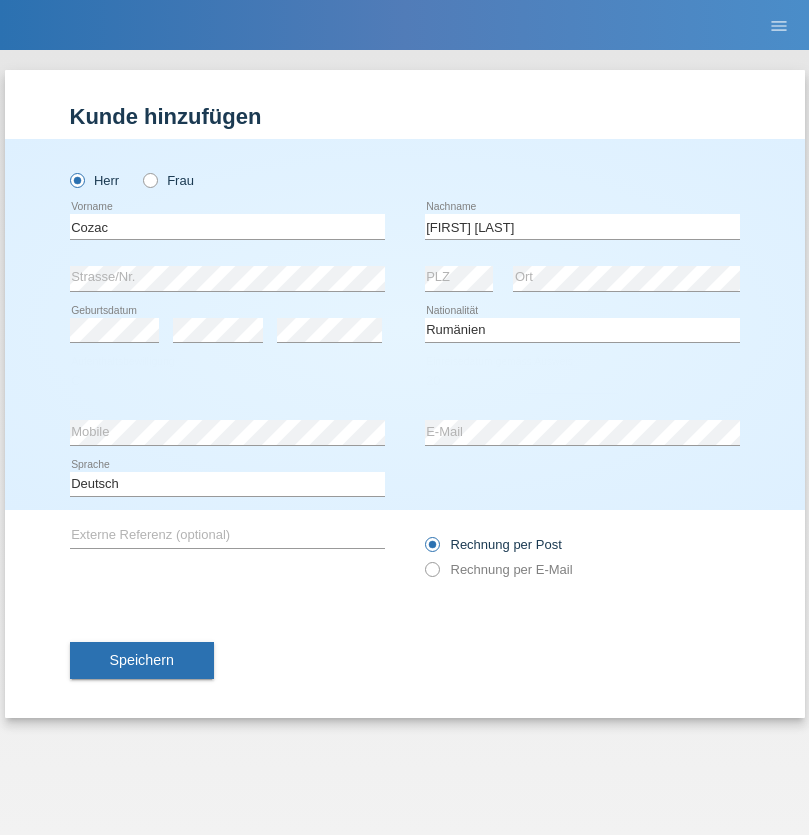 select on "05" 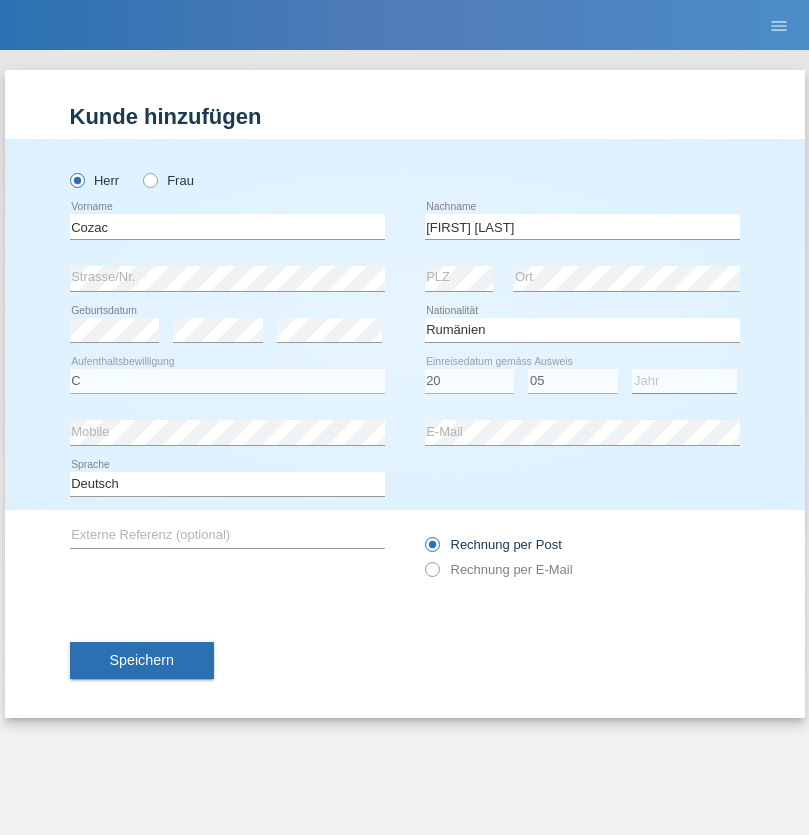 select on "2021" 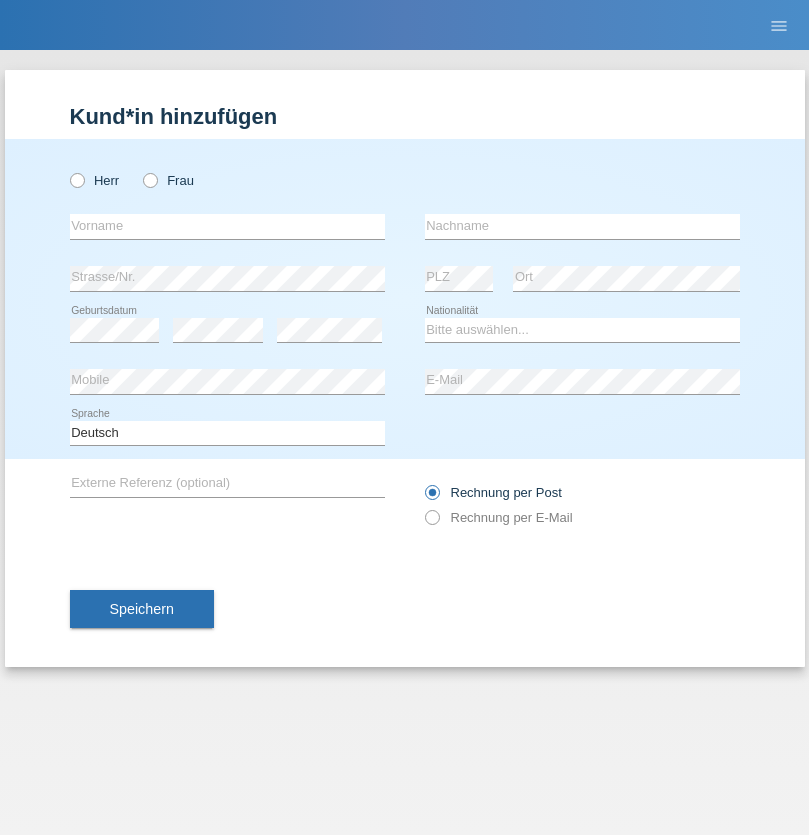 scroll, scrollTop: 0, scrollLeft: 0, axis: both 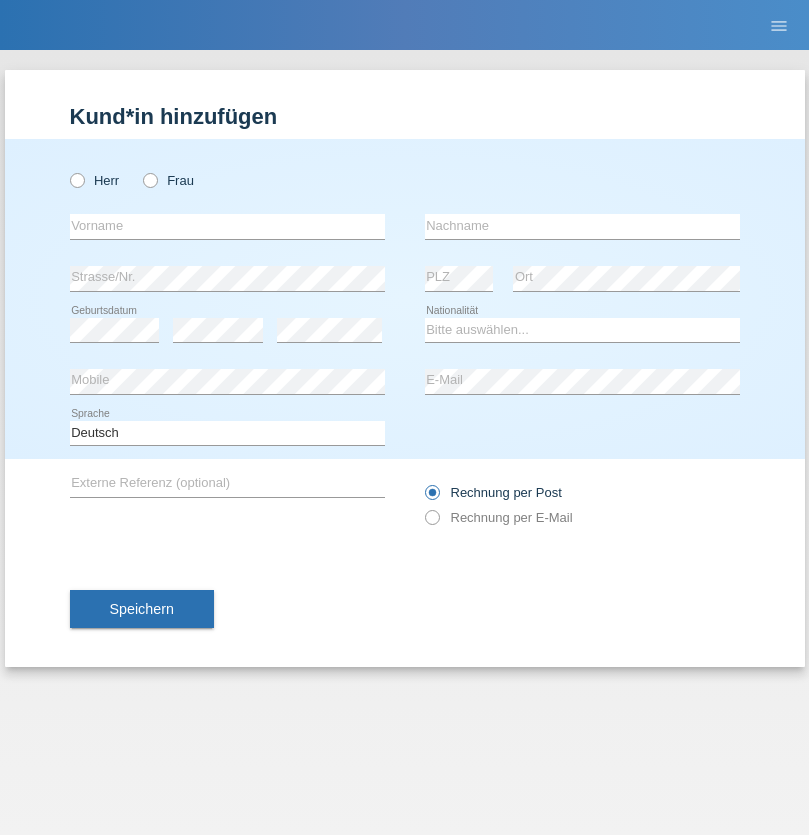 radio on "true" 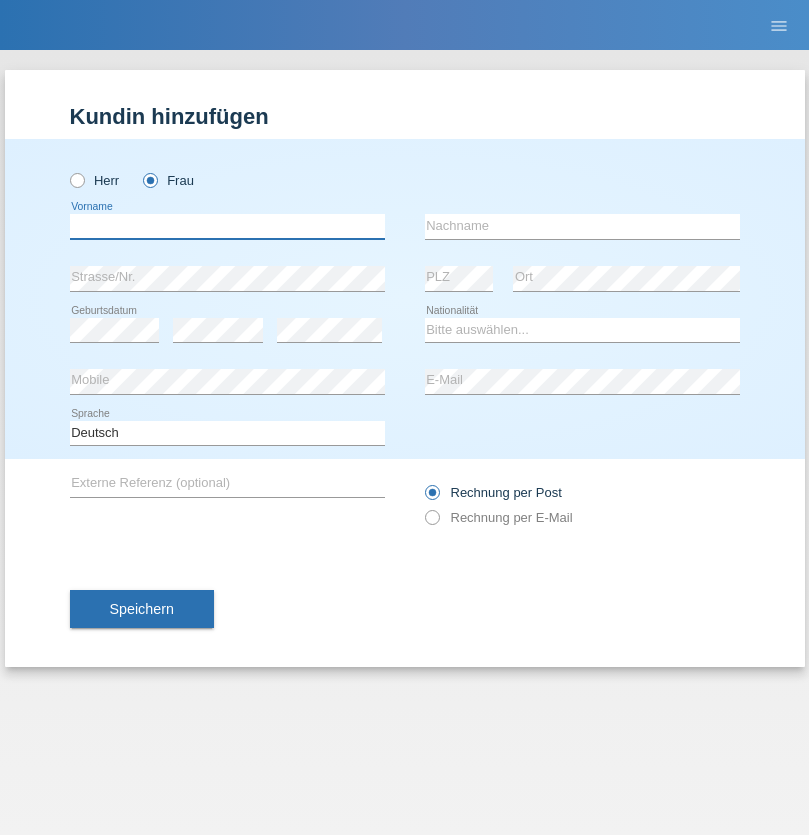 click at bounding box center [227, 226] 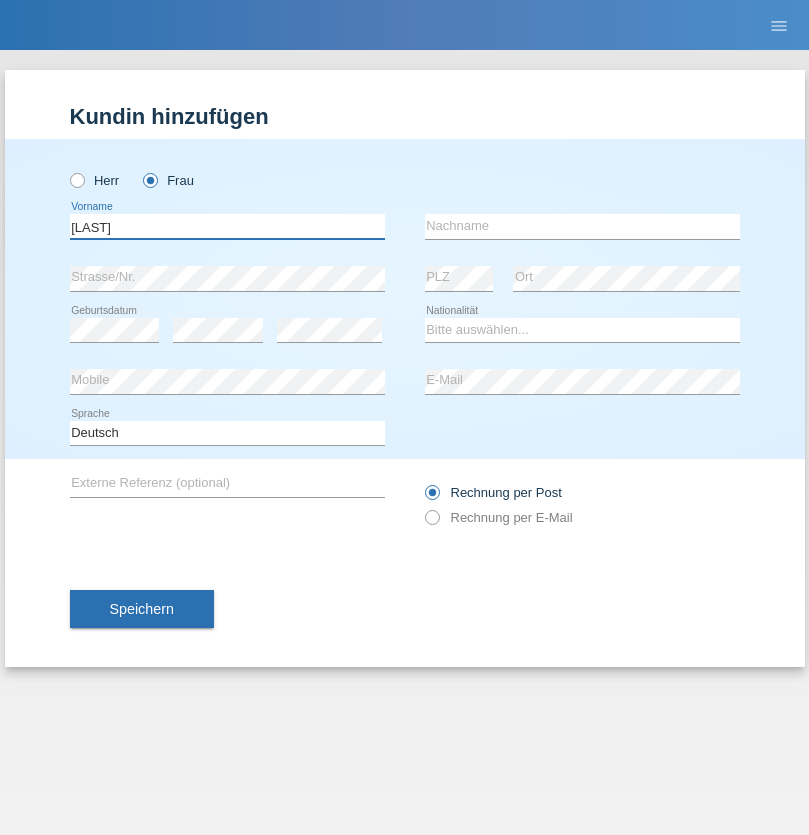 type on "[LAST]" 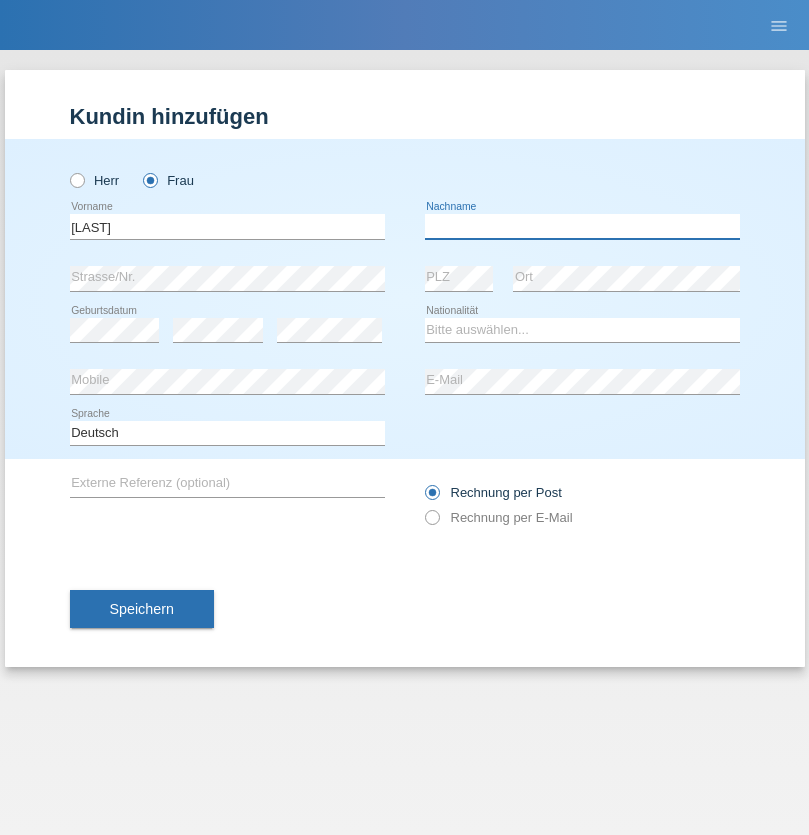click at bounding box center (582, 226) 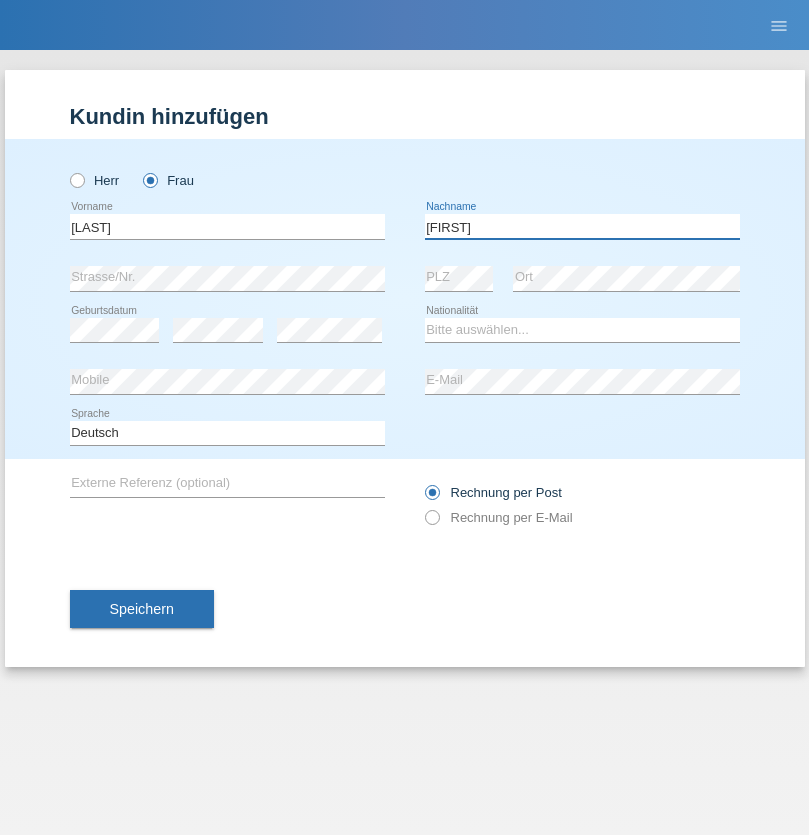 type on "[FIRST]" 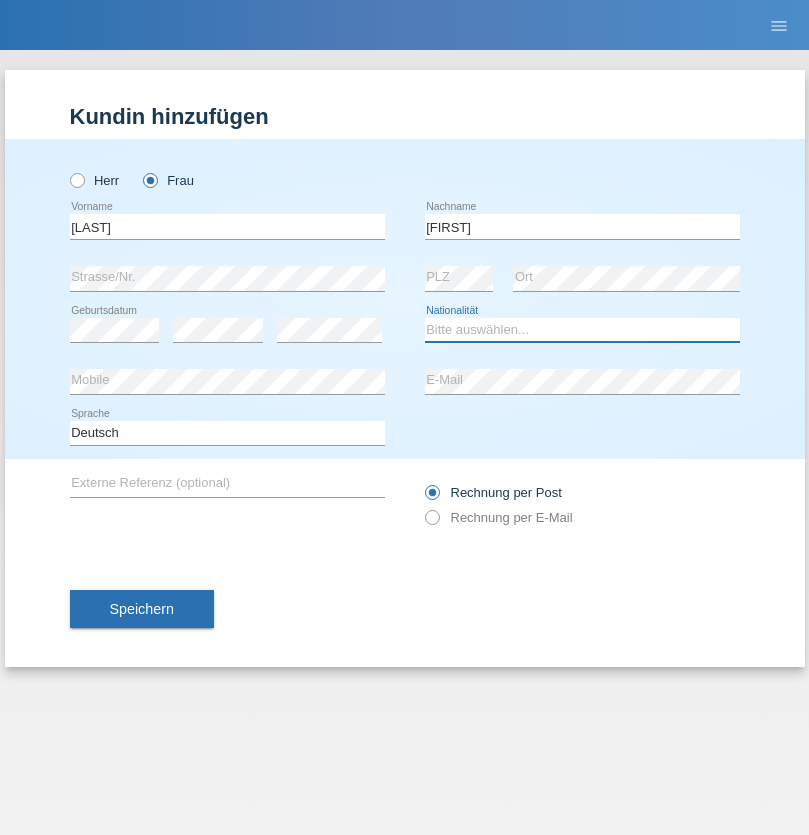 select on "UA" 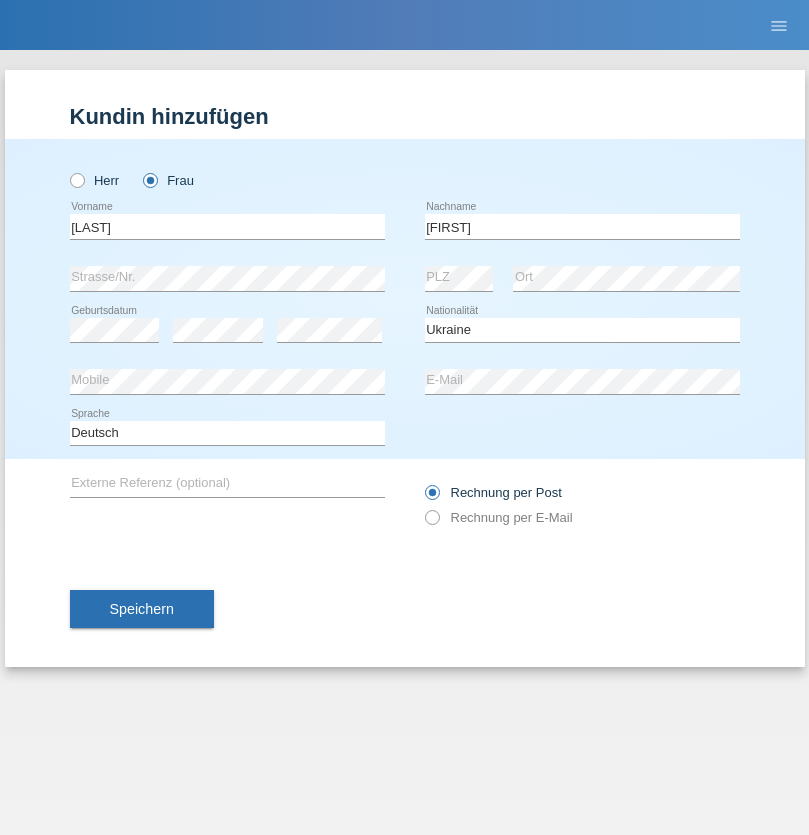select on "C" 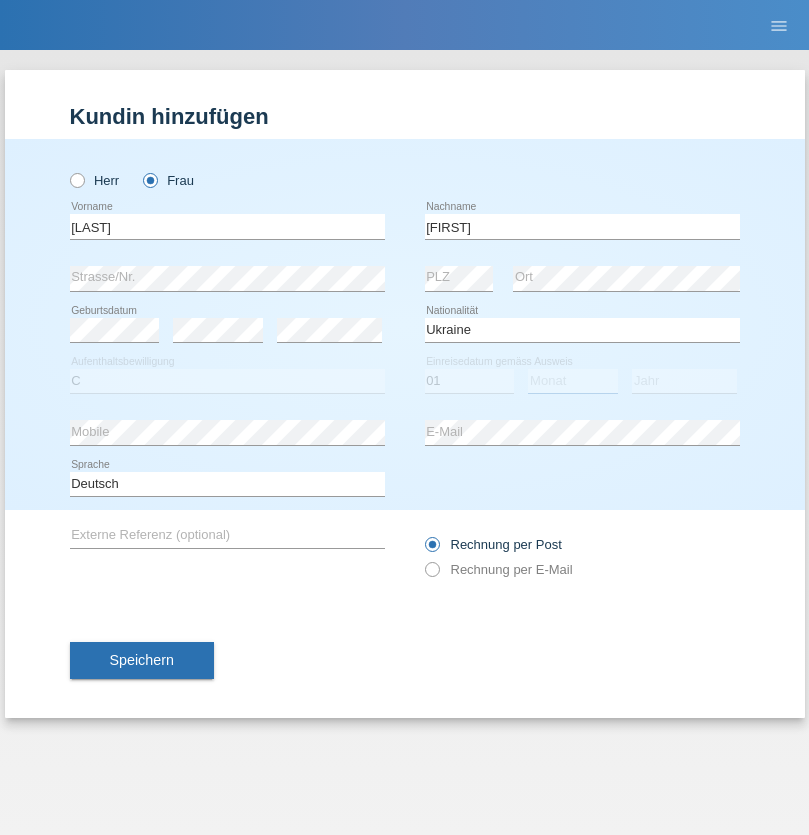 select on "08" 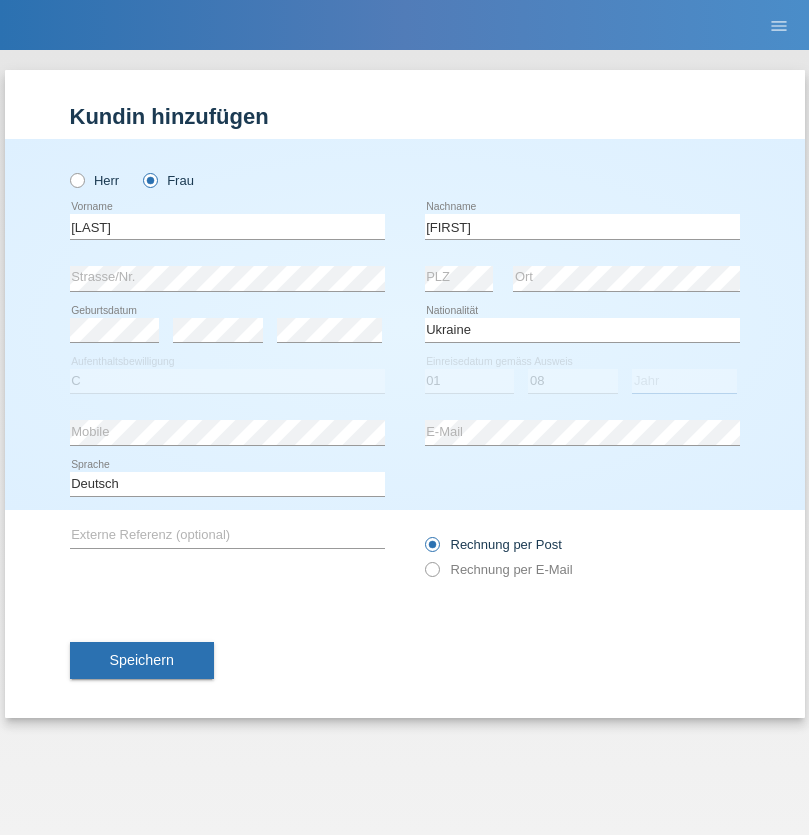 select on "2021" 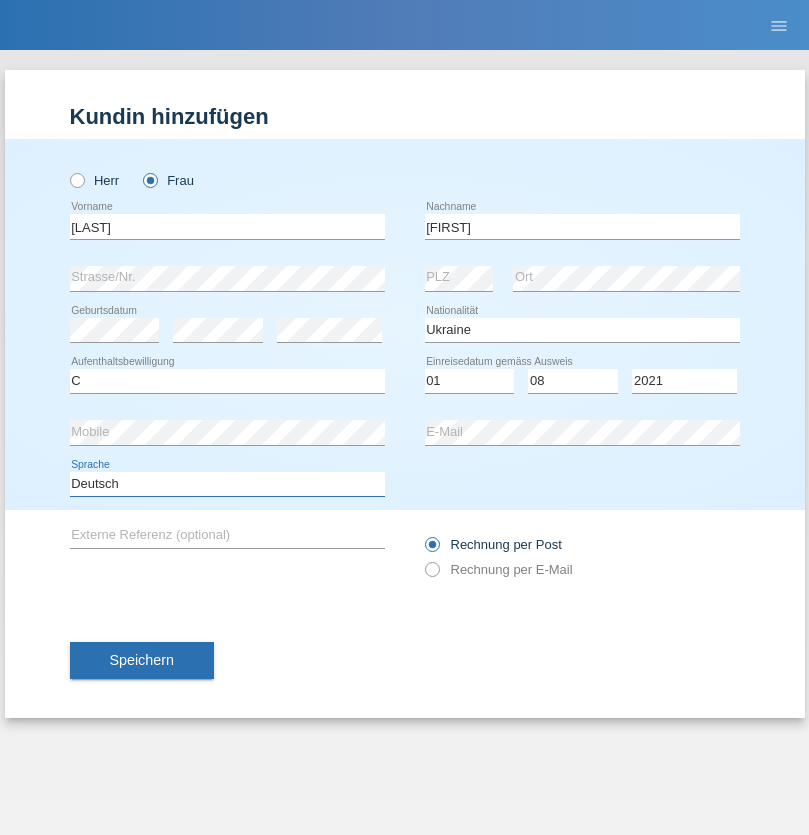 select on "en" 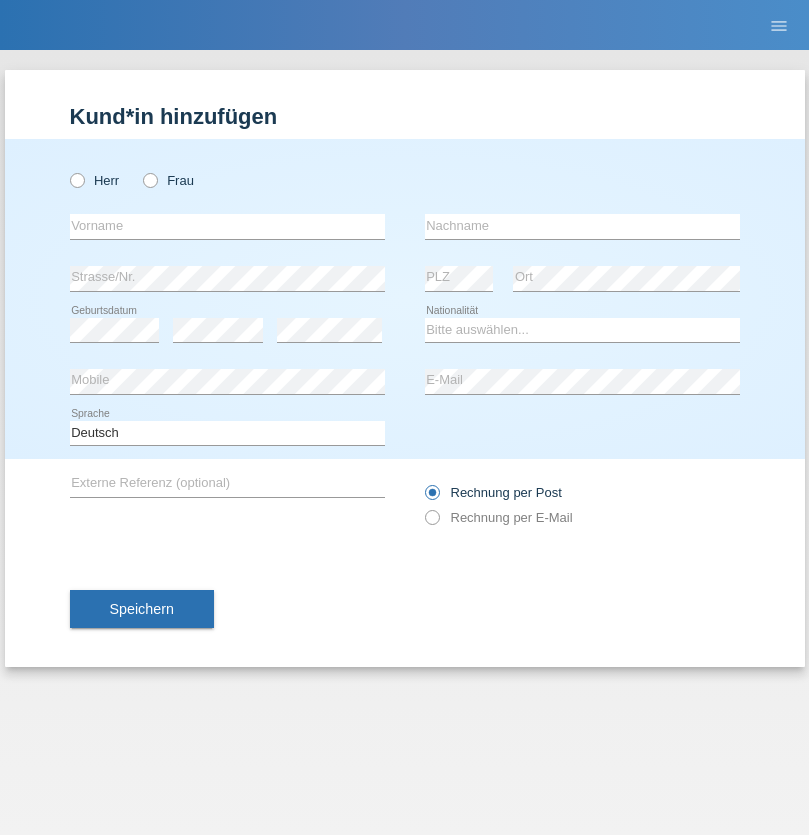 scroll, scrollTop: 0, scrollLeft: 0, axis: both 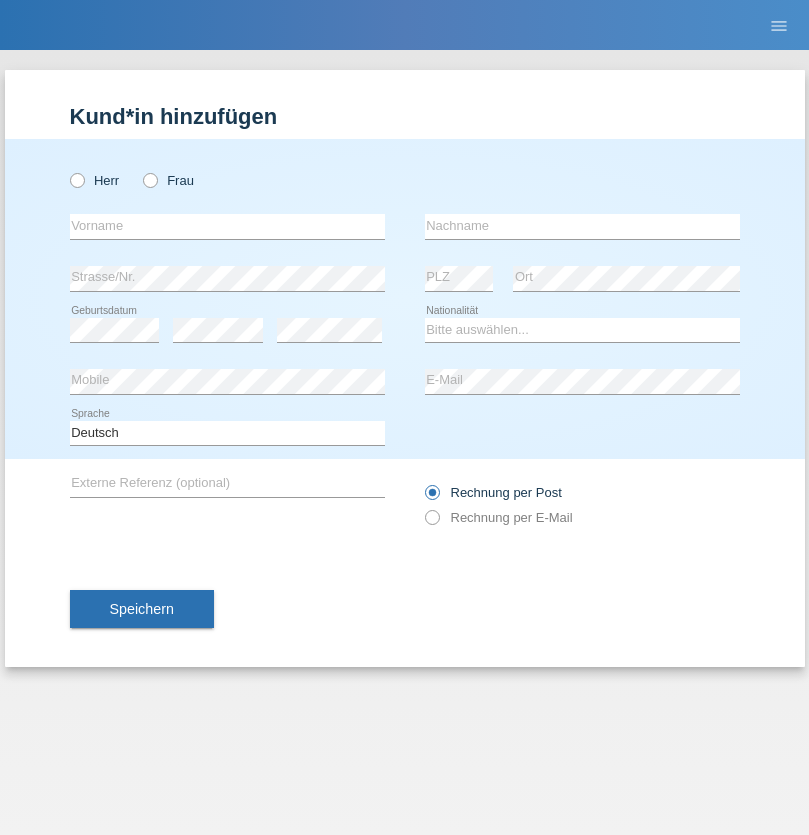 radio on "true" 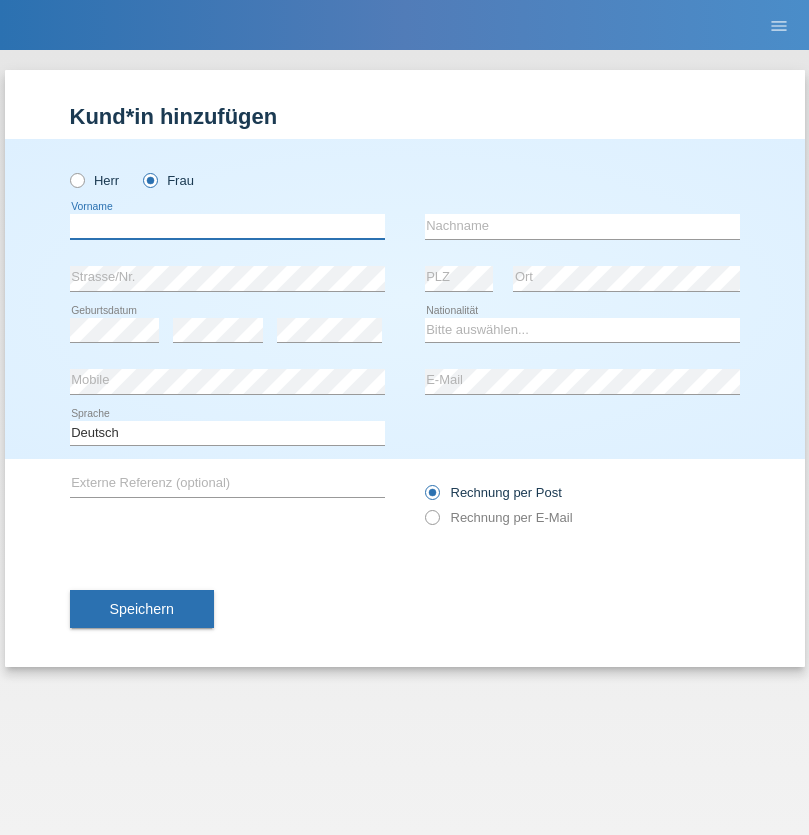 click at bounding box center [227, 226] 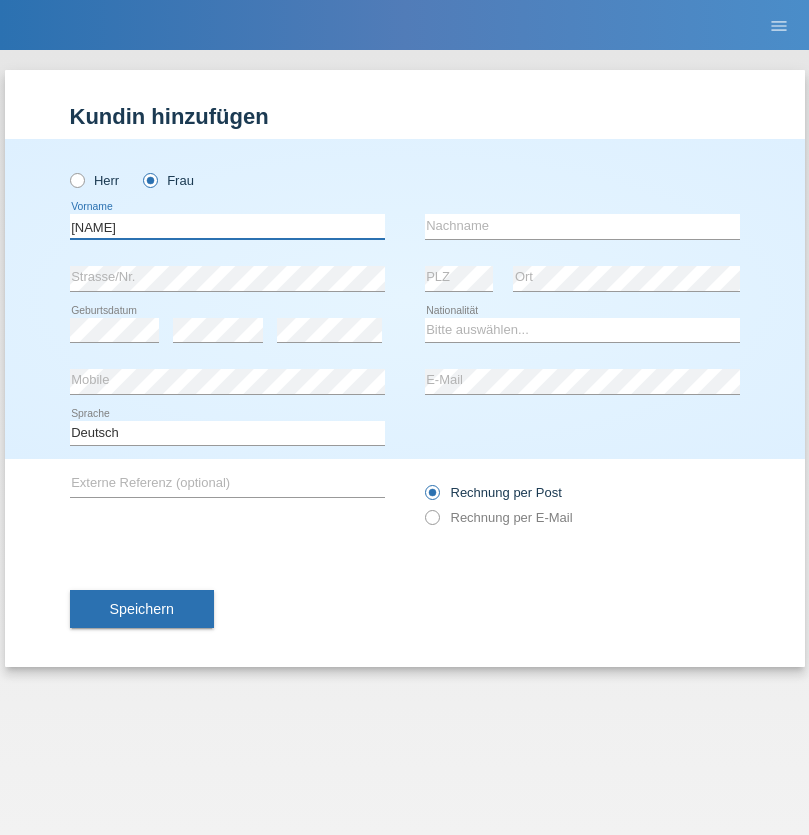 type on "Jaqueline" 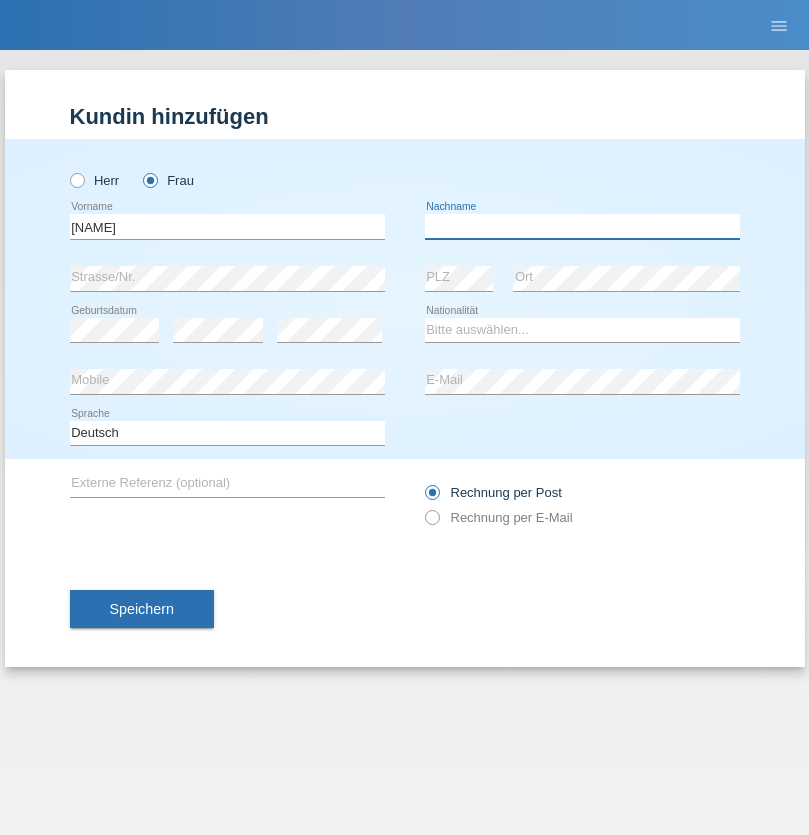 click at bounding box center (582, 226) 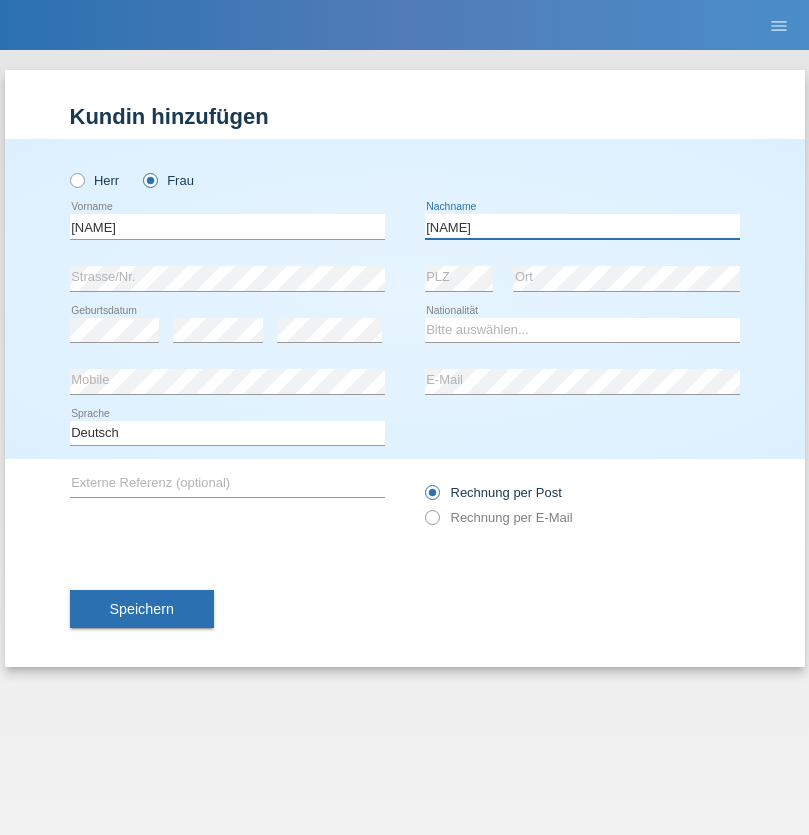 type on "Gjini" 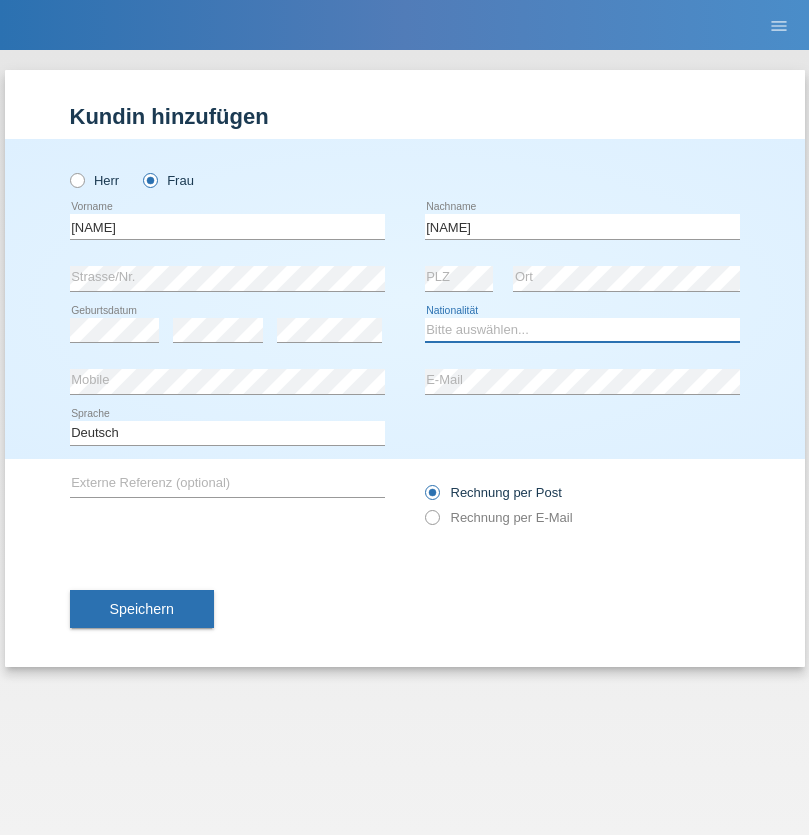 select on "DE" 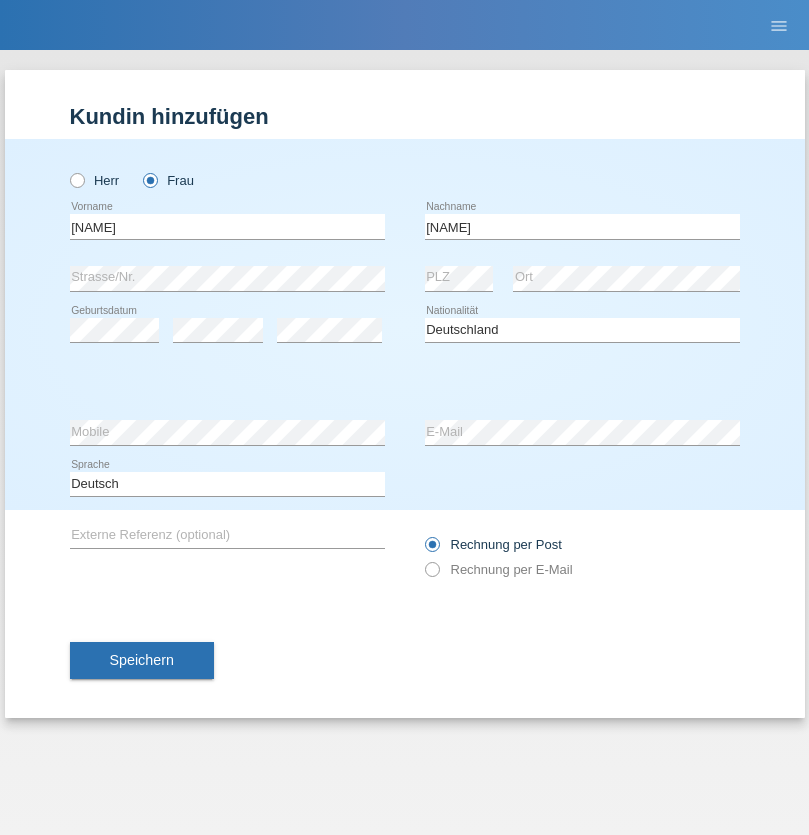 select on "C" 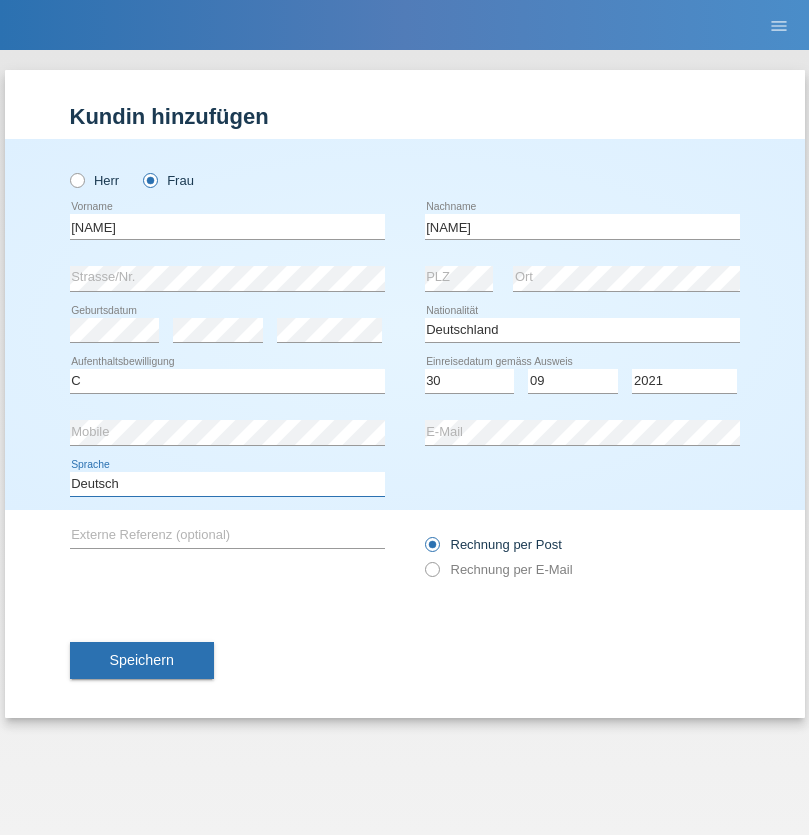 select on "en" 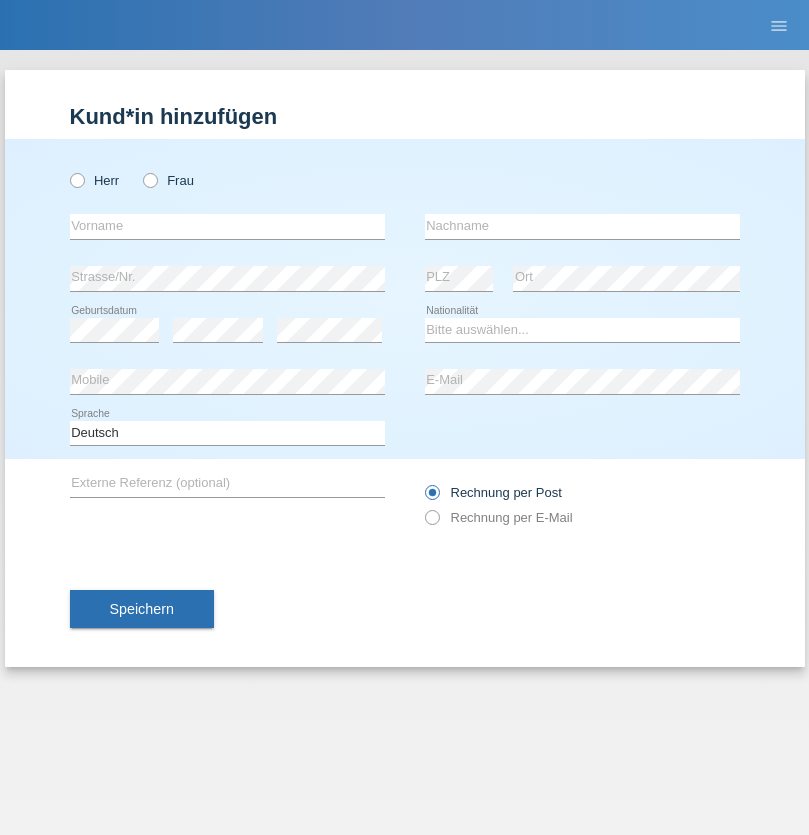 scroll, scrollTop: 0, scrollLeft: 0, axis: both 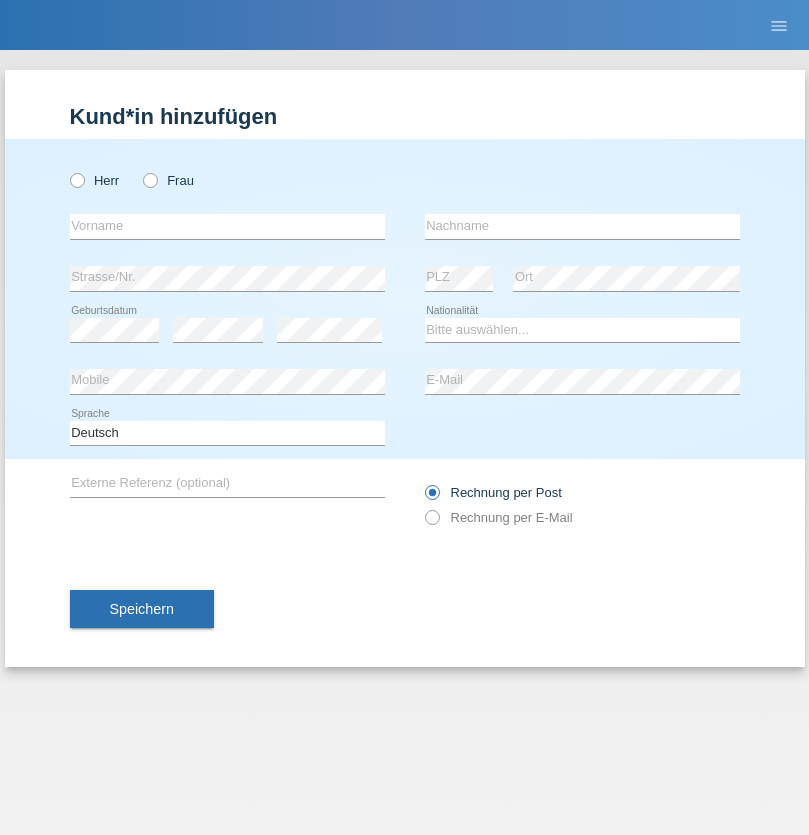 radio on "true" 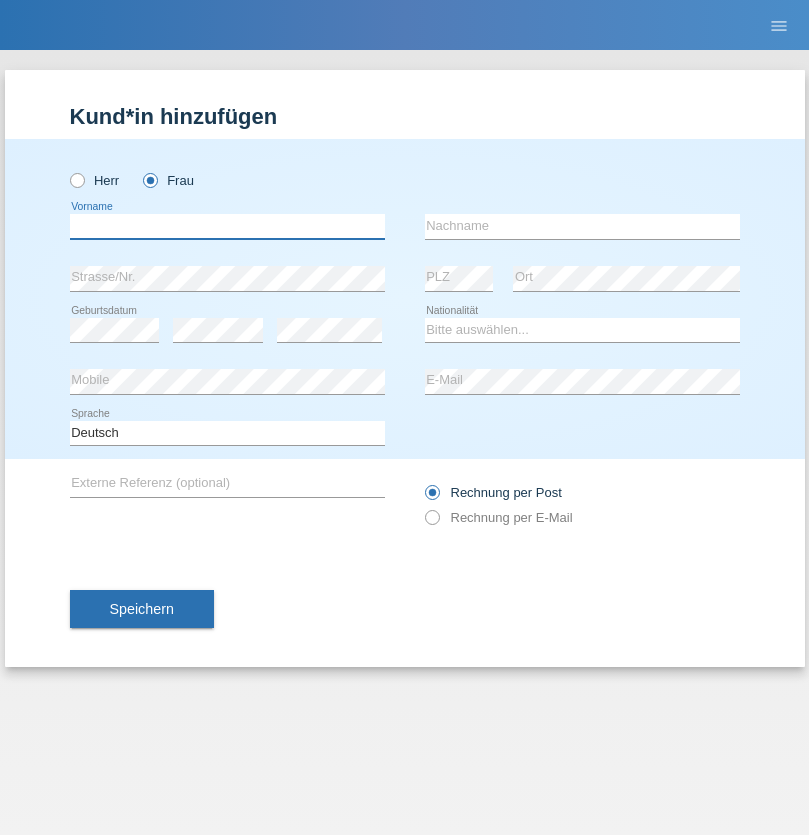 click at bounding box center [227, 226] 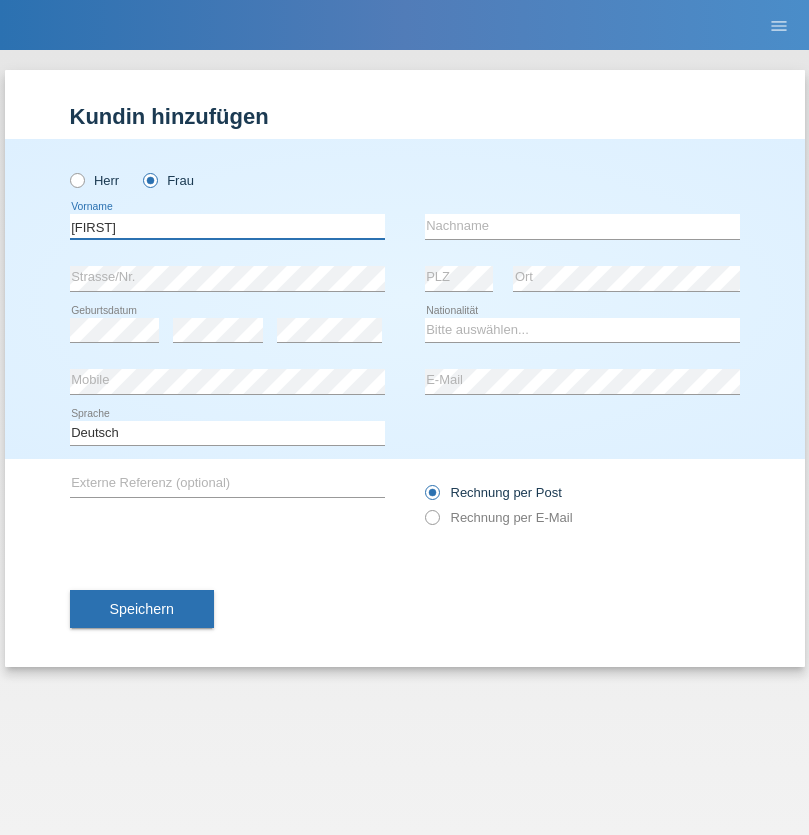 type on "[FIRST]" 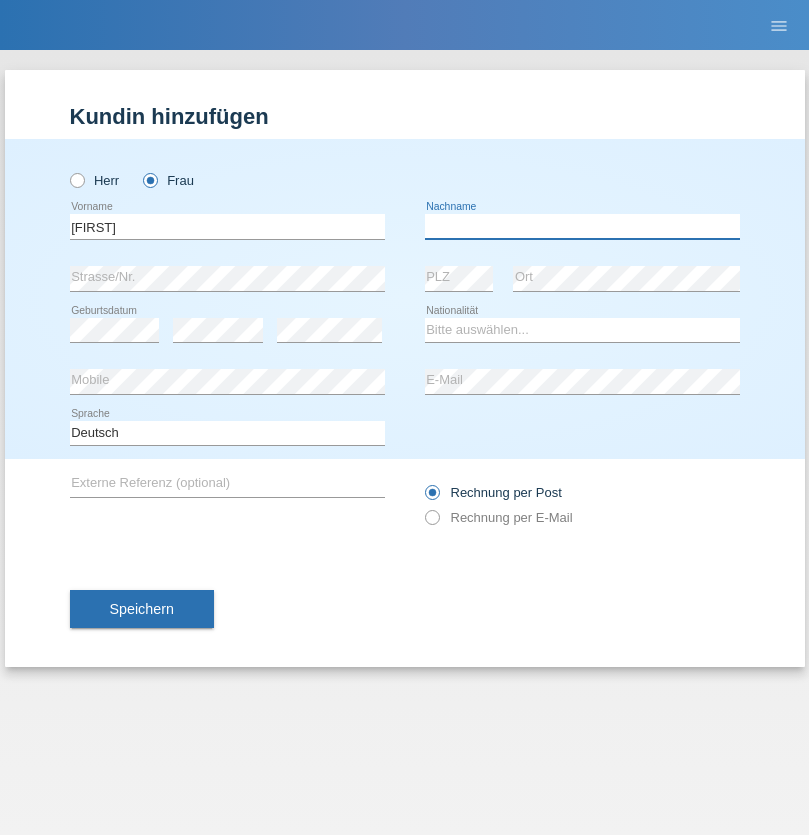 click at bounding box center [582, 226] 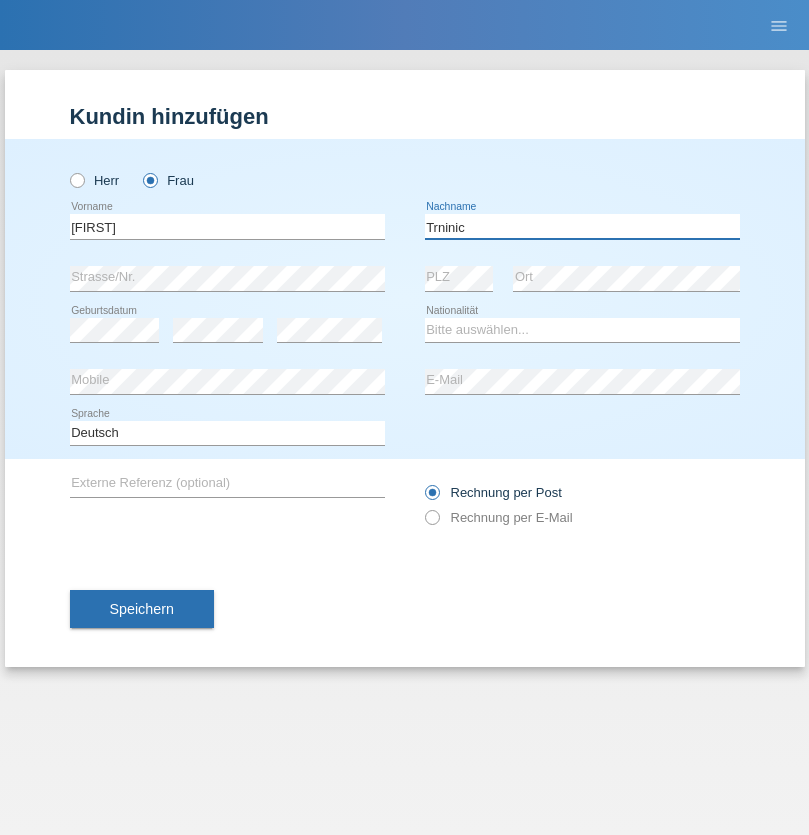type on "Trninic" 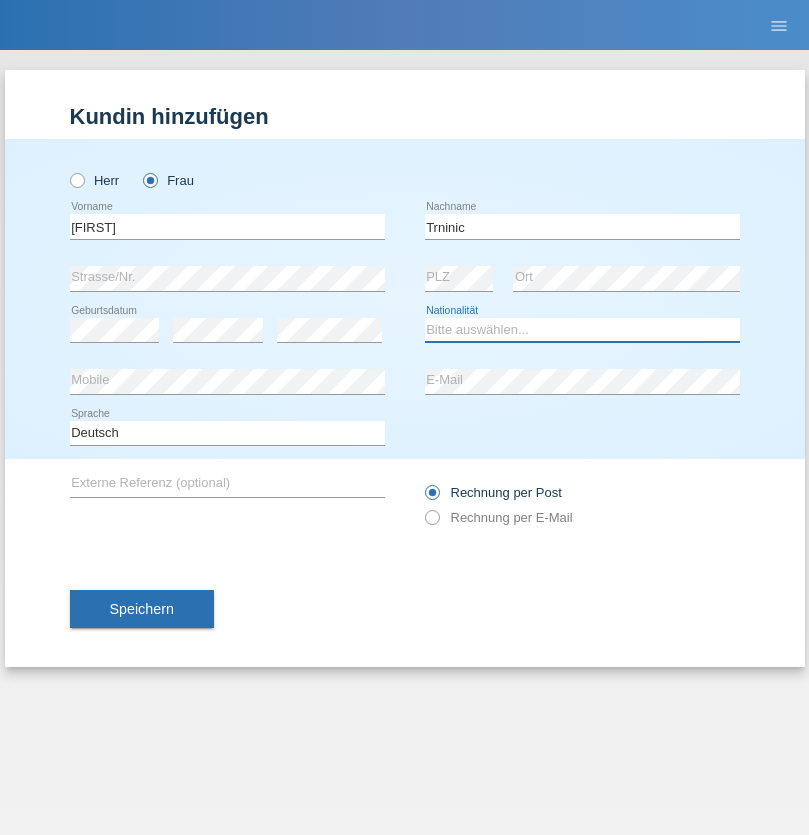 select on "HR" 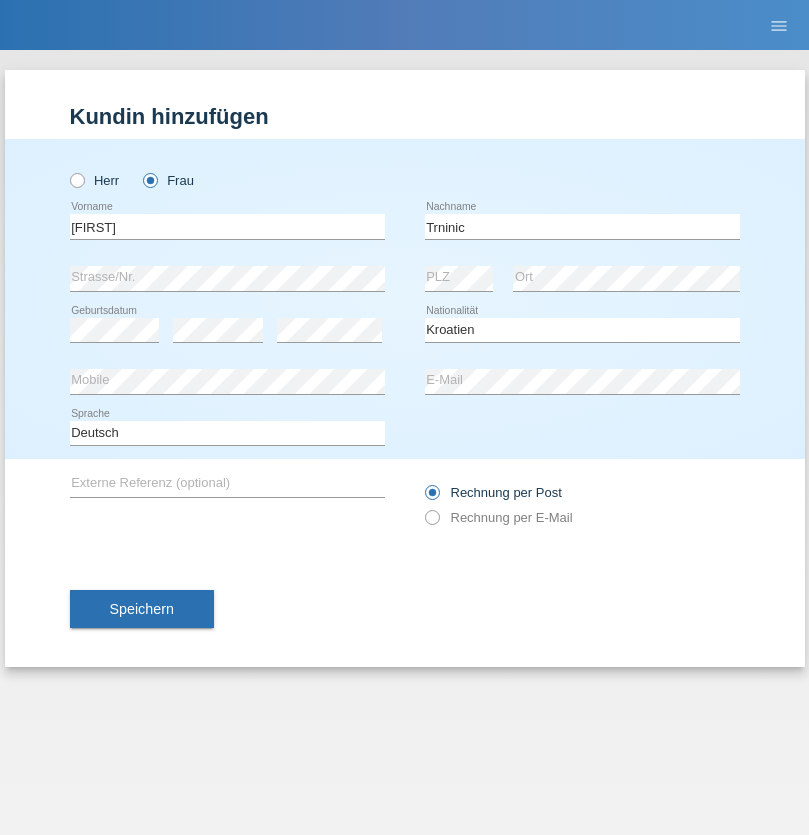 select on "C" 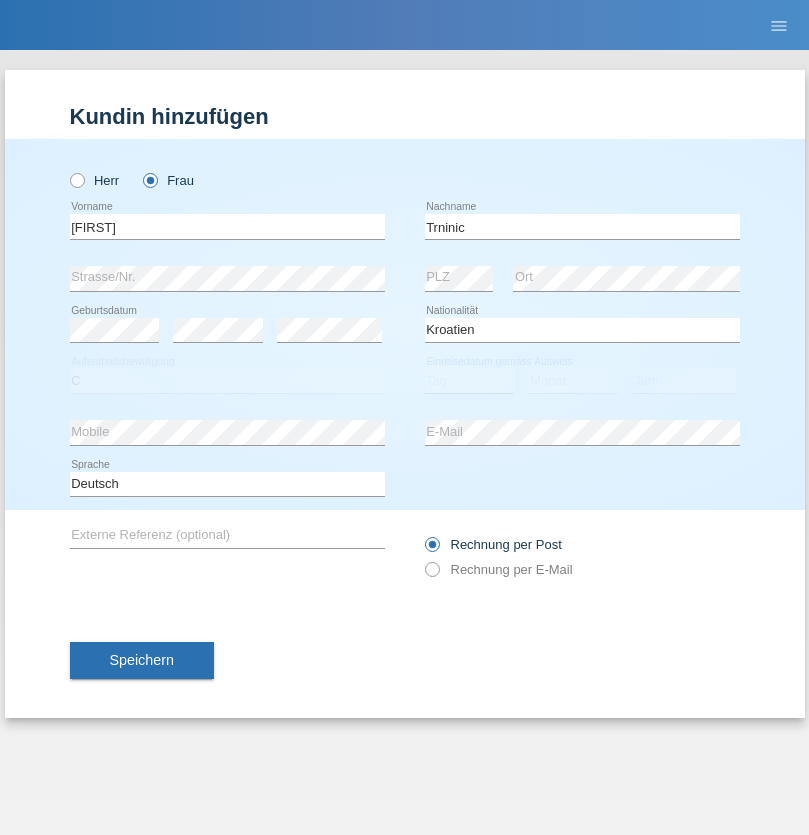 select on "01" 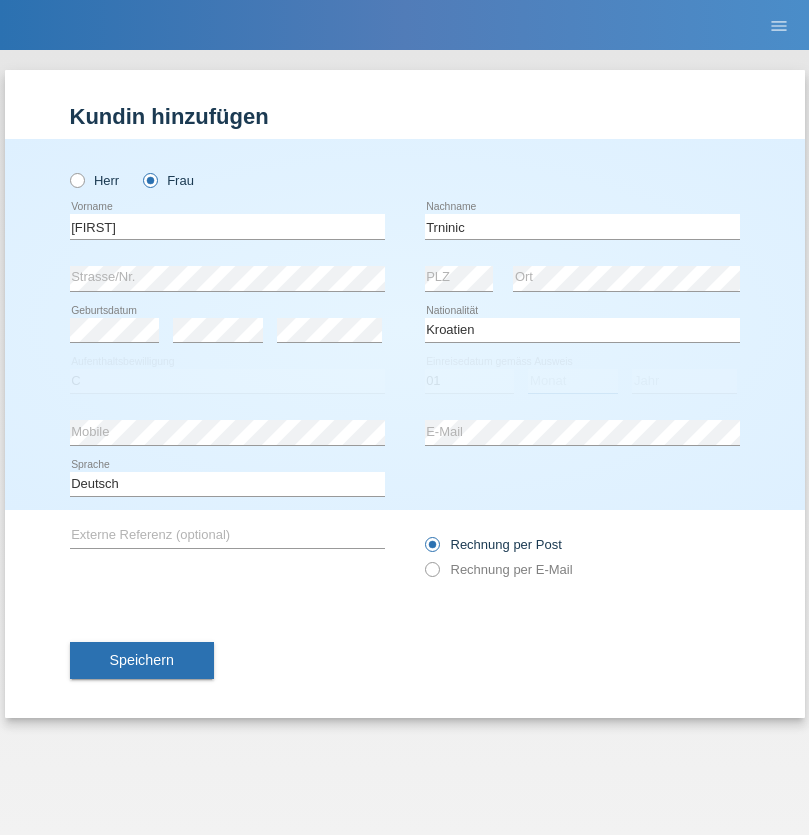 select on "08" 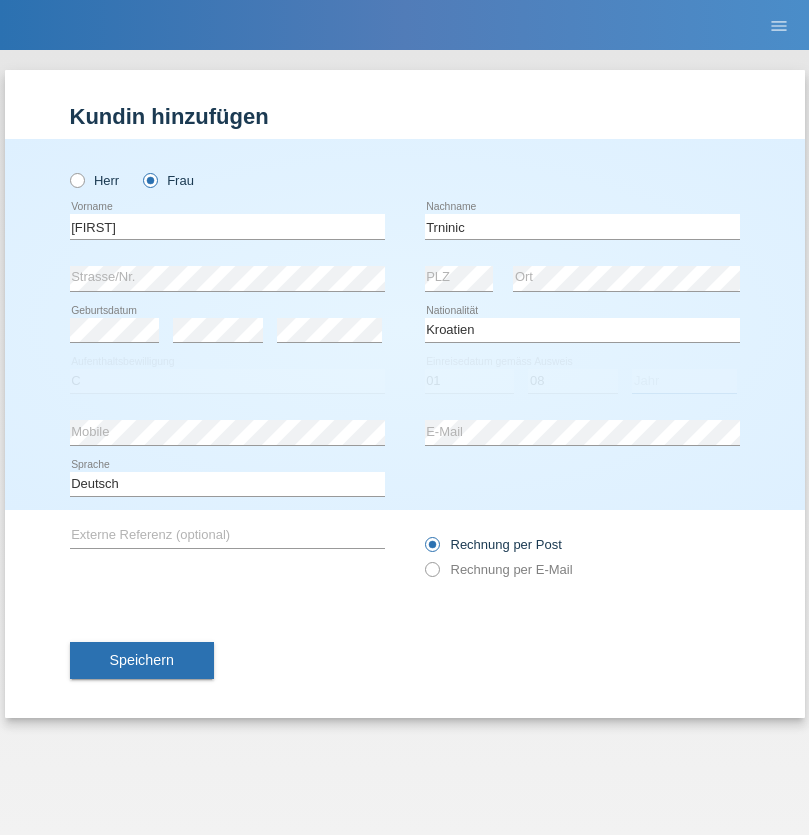 select on "2021" 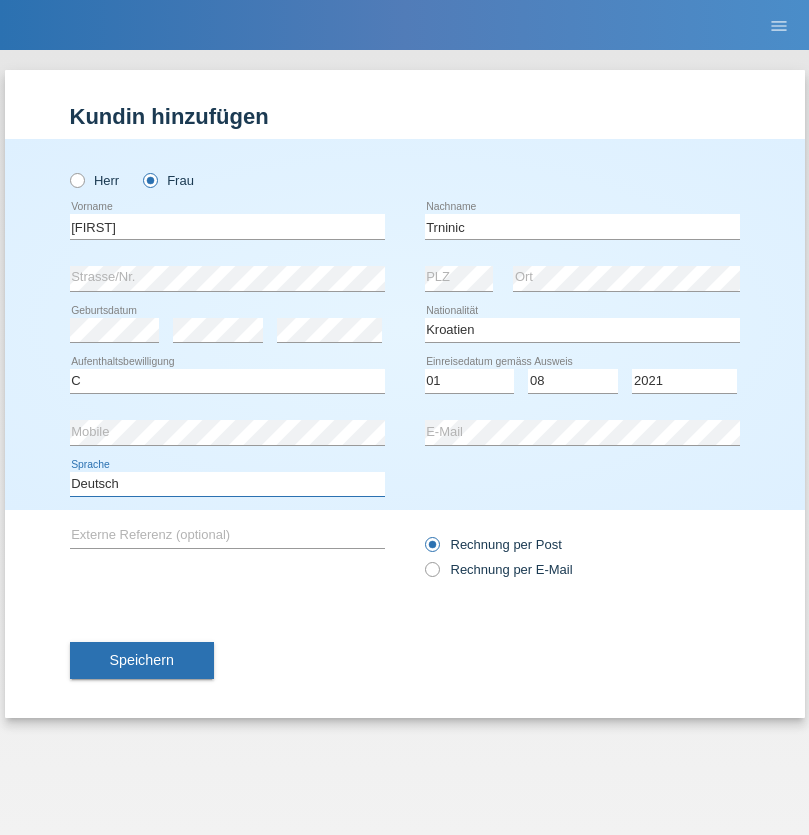 select on "en" 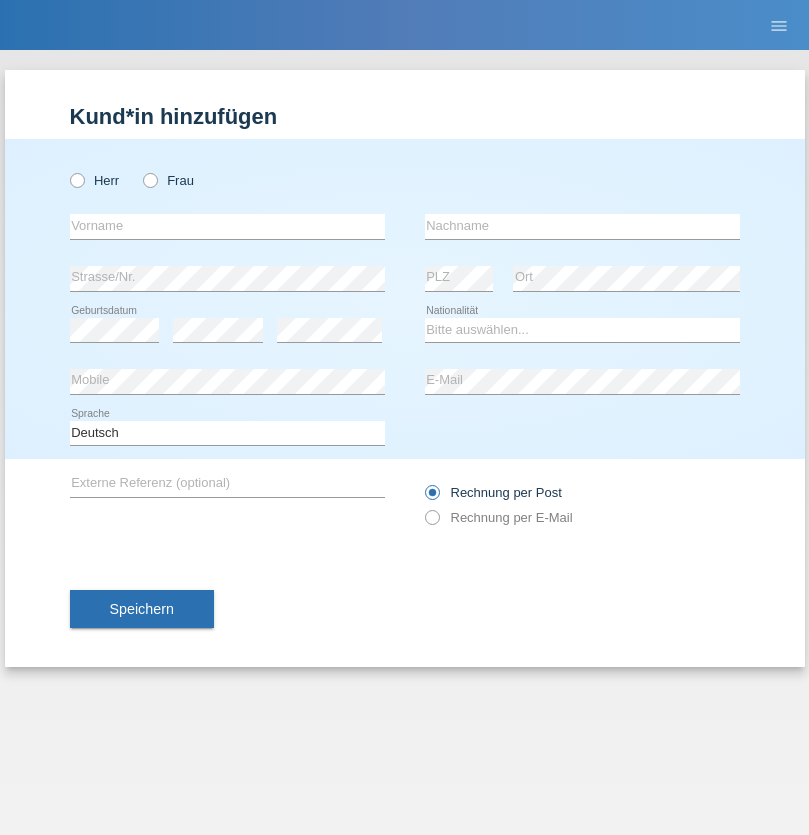 scroll, scrollTop: 0, scrollLeft: 0, axis: both 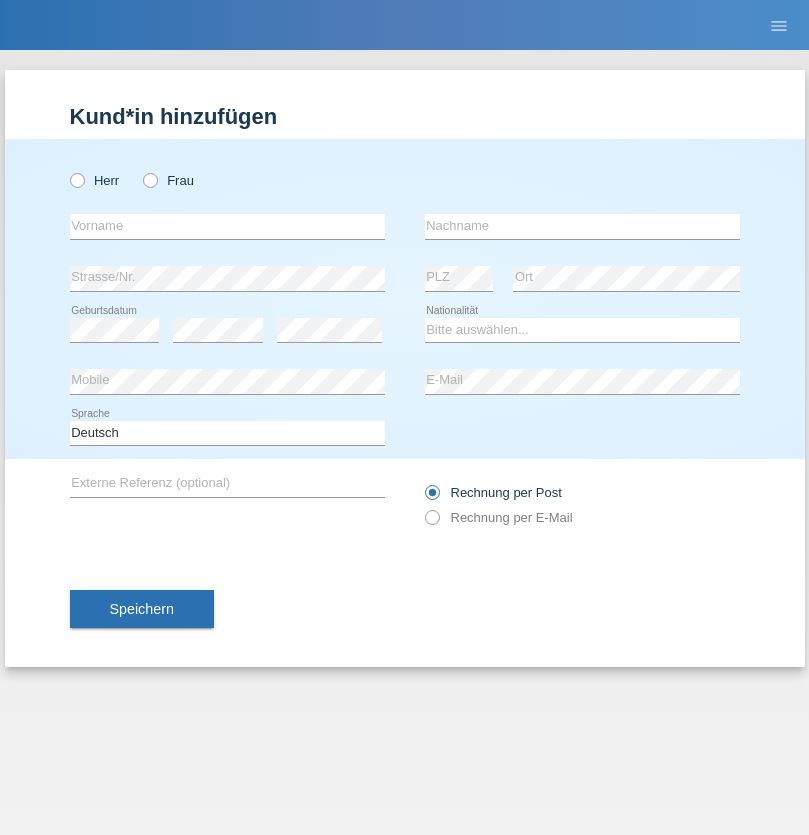 radio on "true" 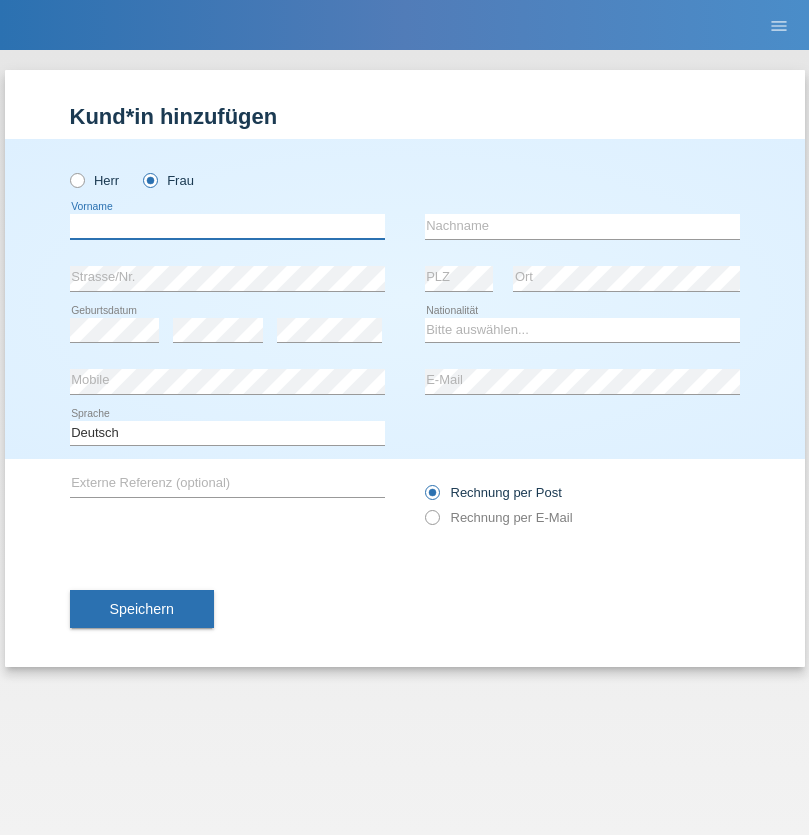 click at bounding box center (227, 226) 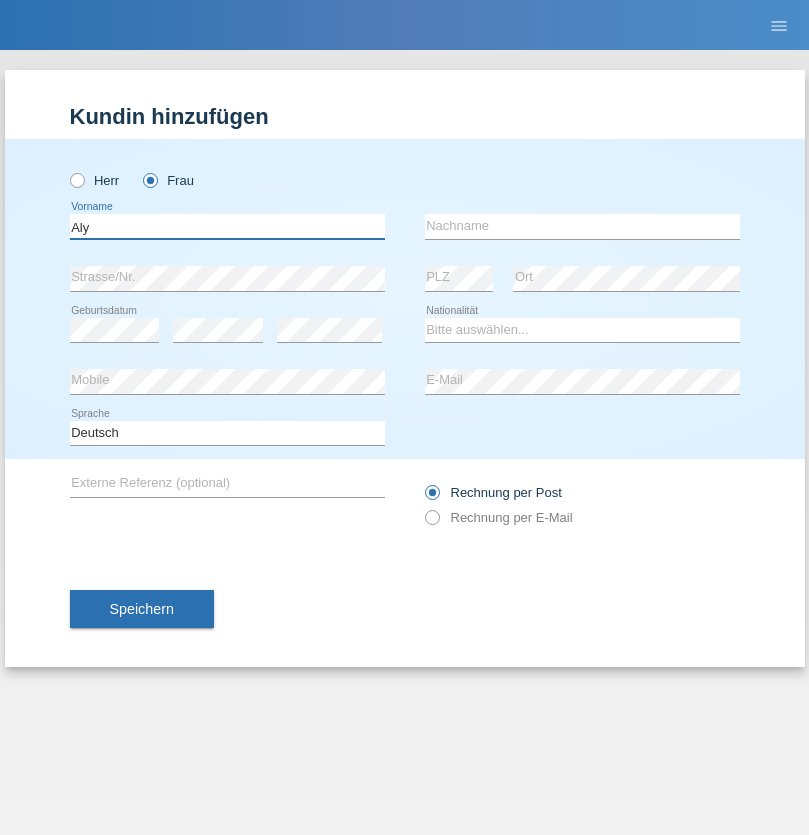 type on "Aly" 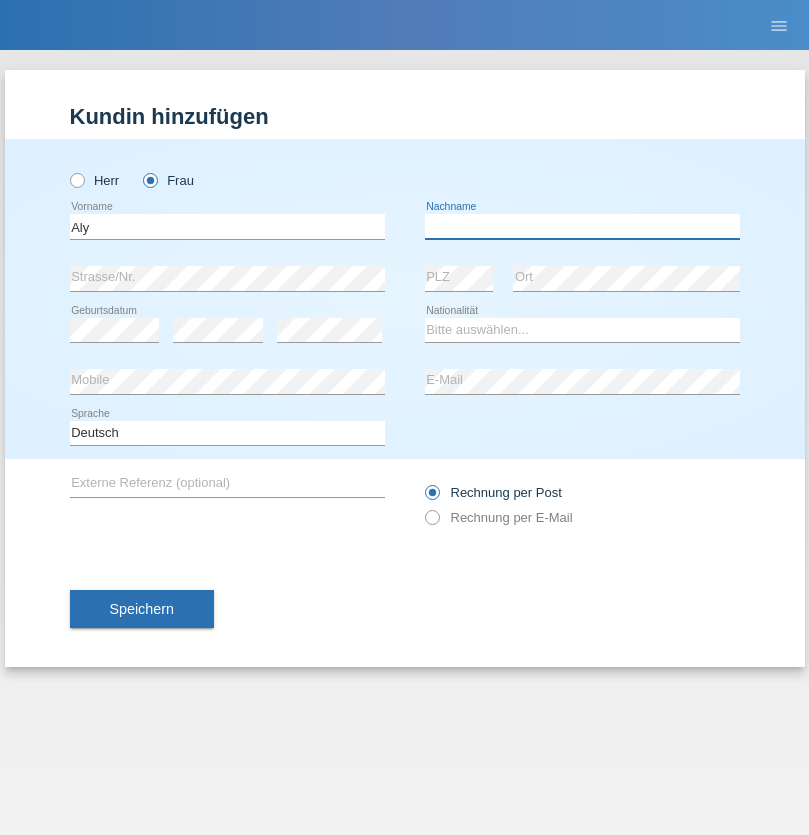 click at bounding box center (582, 226) 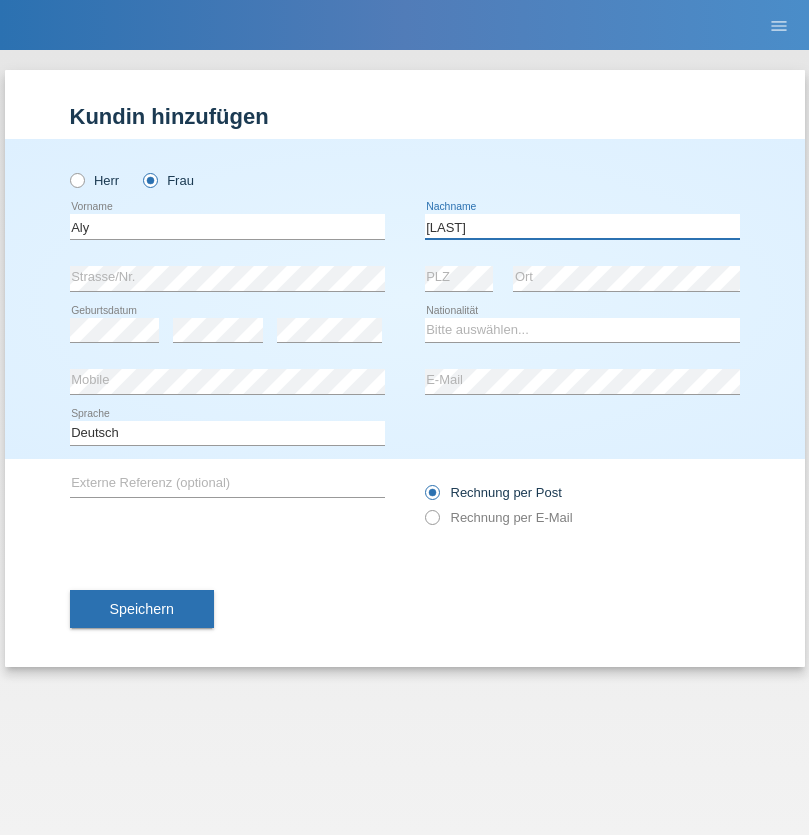 type on "[LAST]" 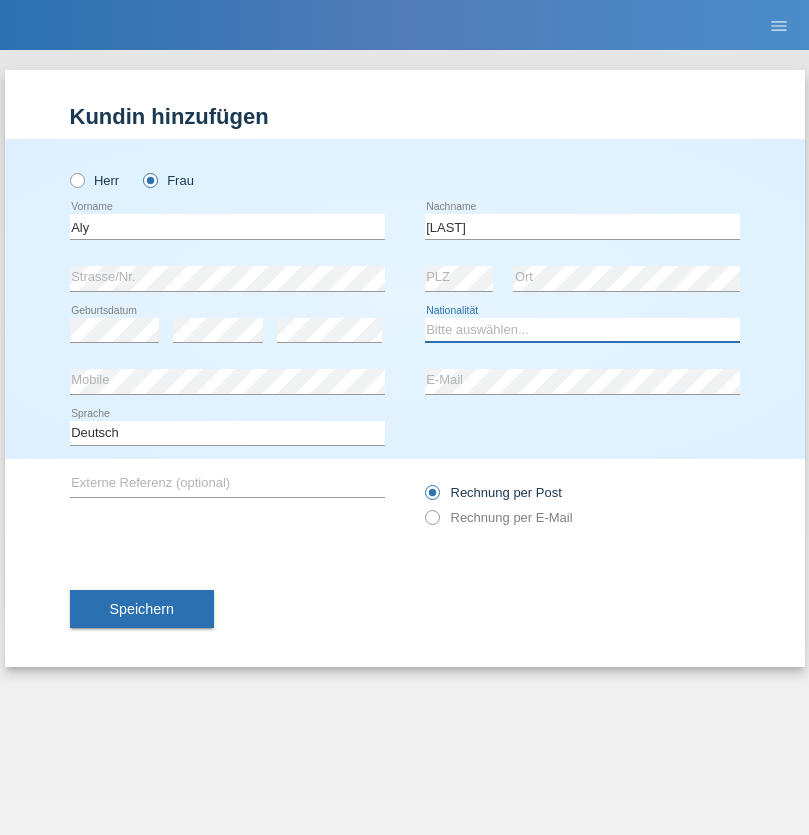 select on "DM" 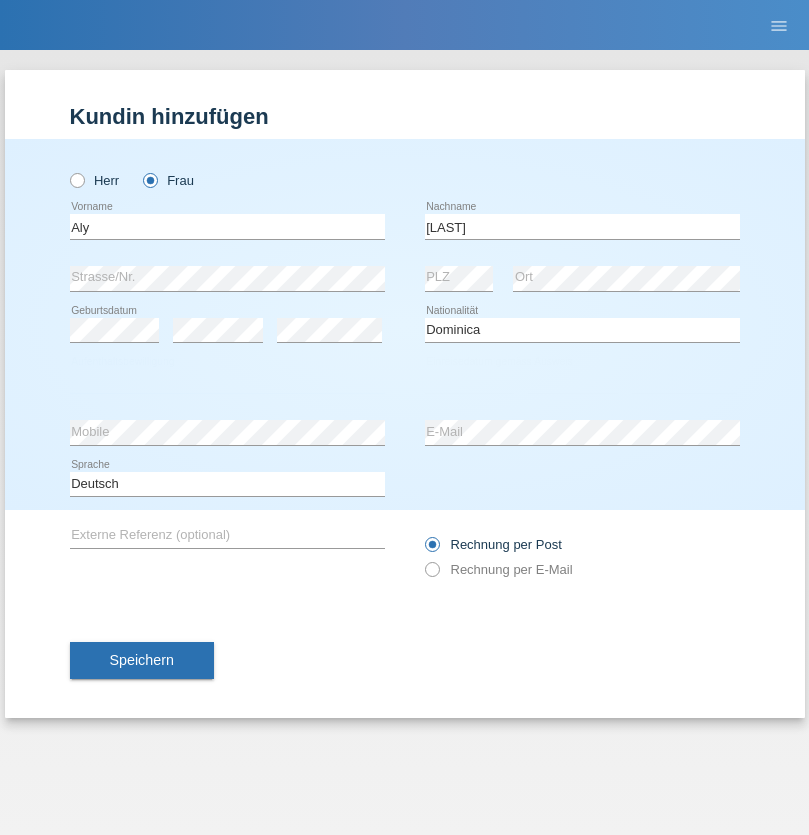 select on "C" 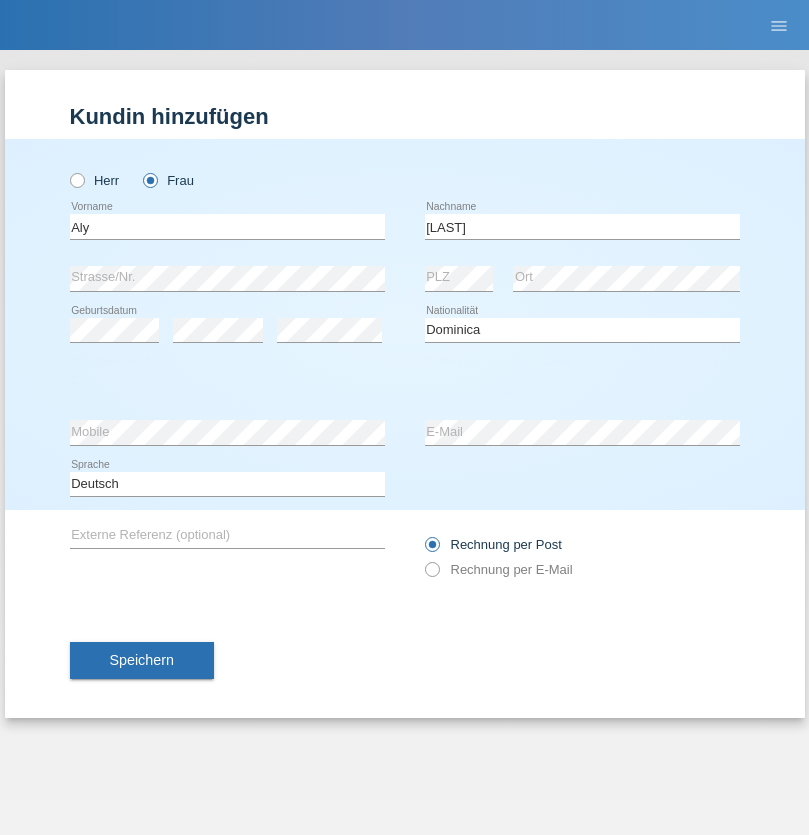 select on "01" 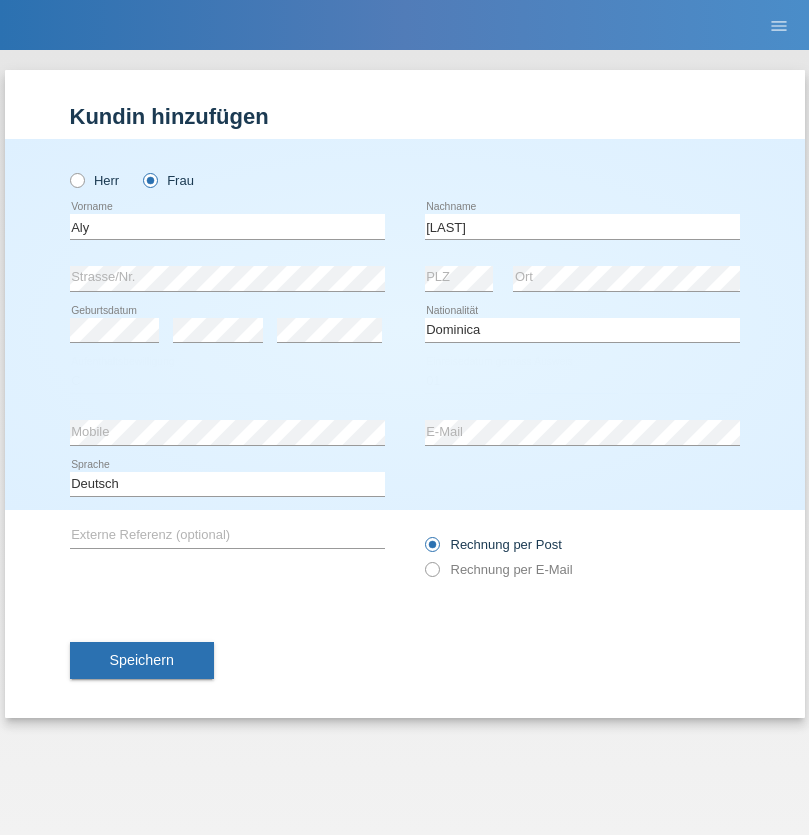 select on "08" 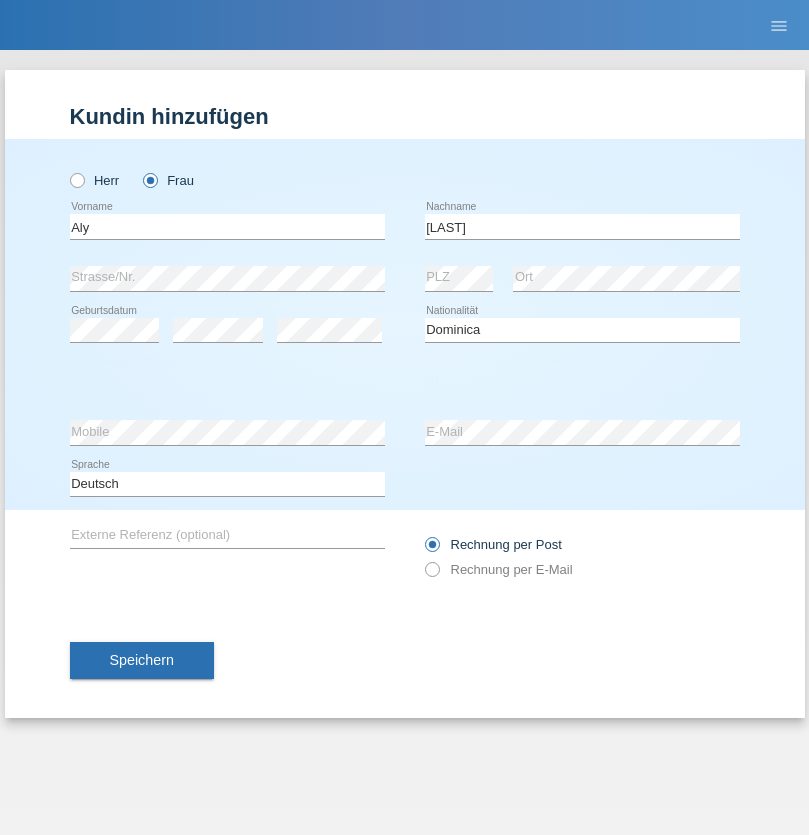 select on "2021" 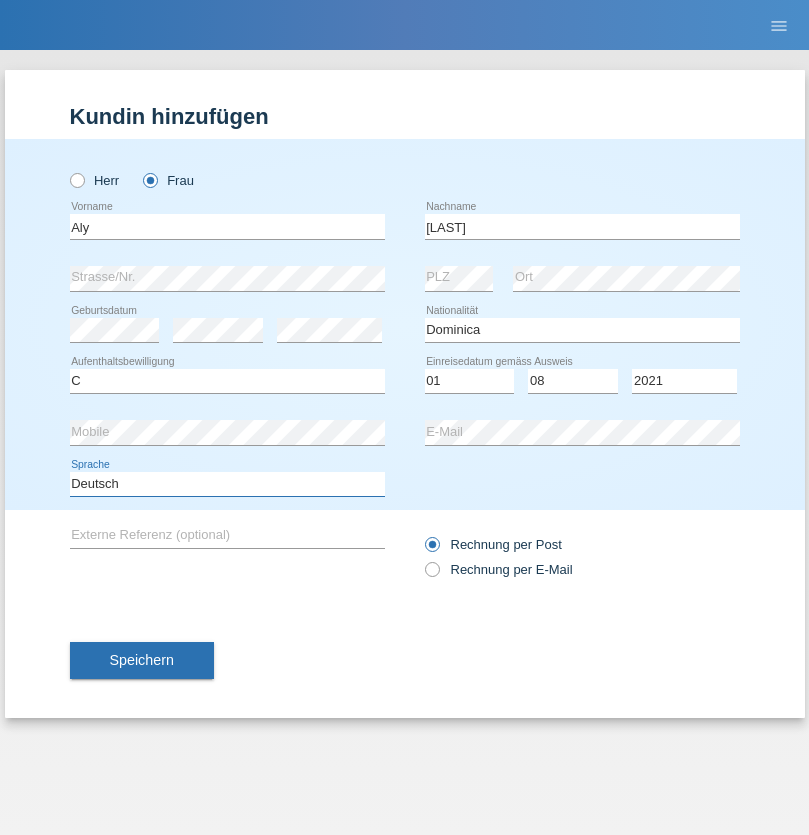 select on "en" 